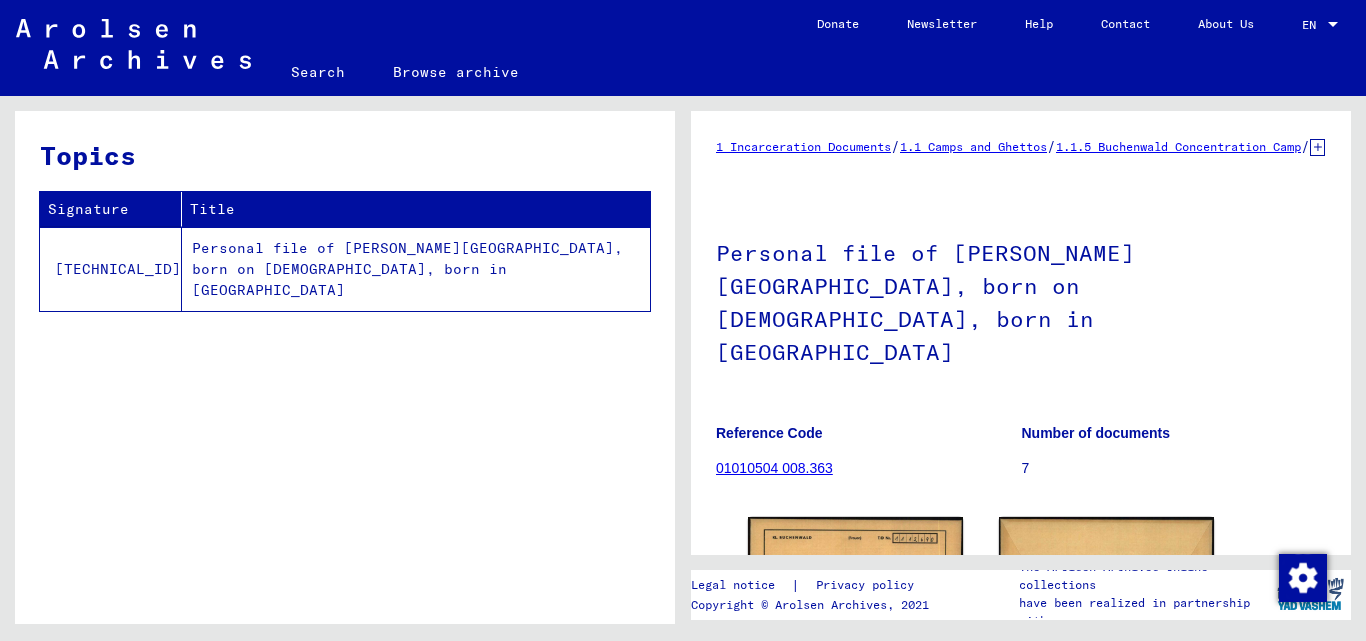 scroll, scrollTop: 0, scrollLeft: 0, axis: both 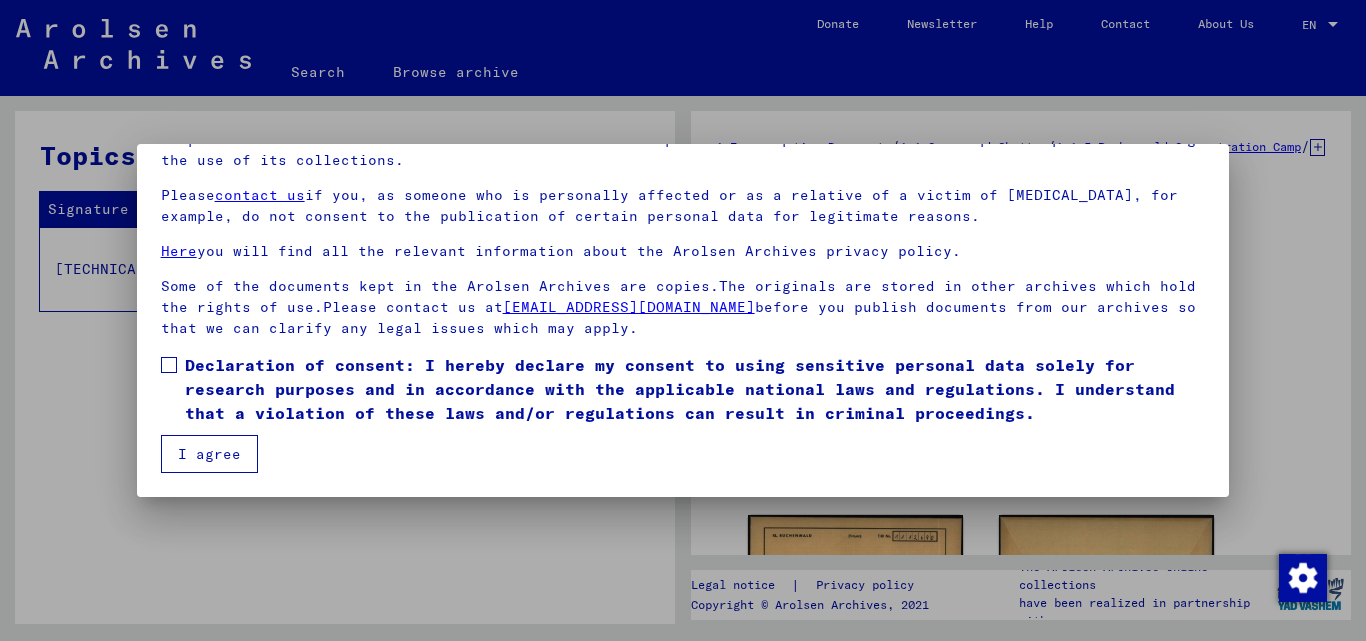 click on "Declaration of consent: I hereby declare my consent to using sensitive personal data solely for research purposes and in accordance with the applicable national laws and regulations. I understand that a violation of these laws and/or regulations can result in criminal proceedings." at bounding box center [683, 389] 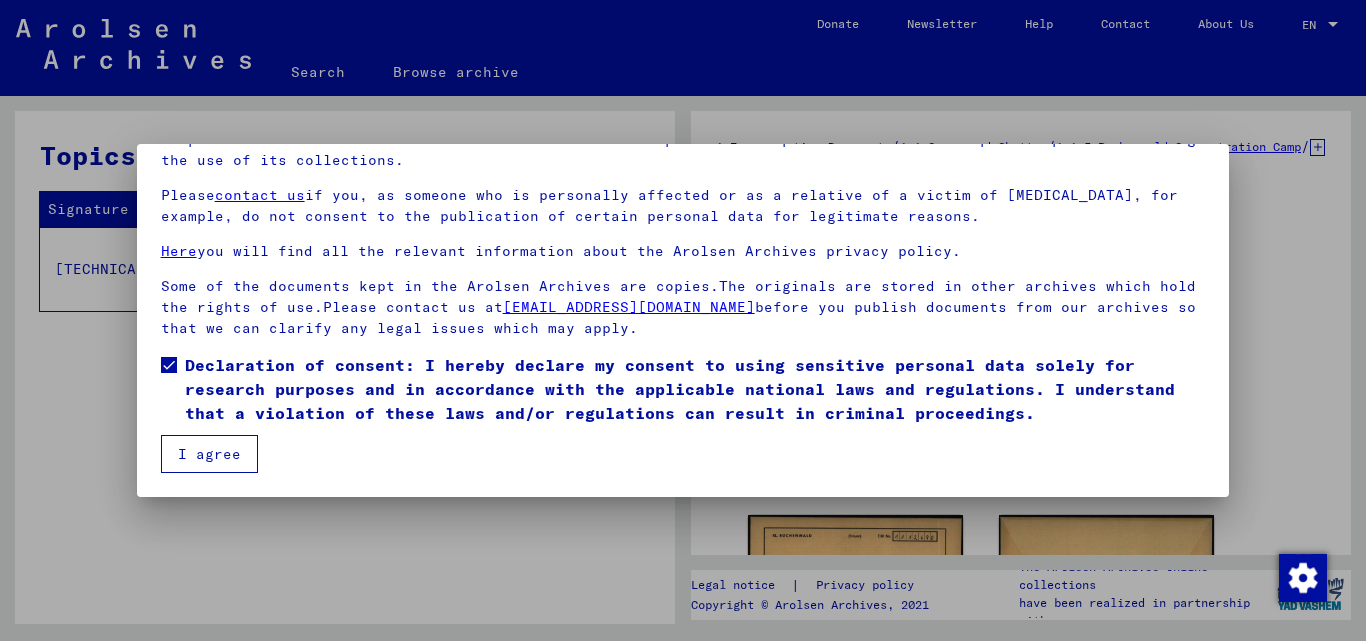 click on "I agree" at bounding box center [209, 454] 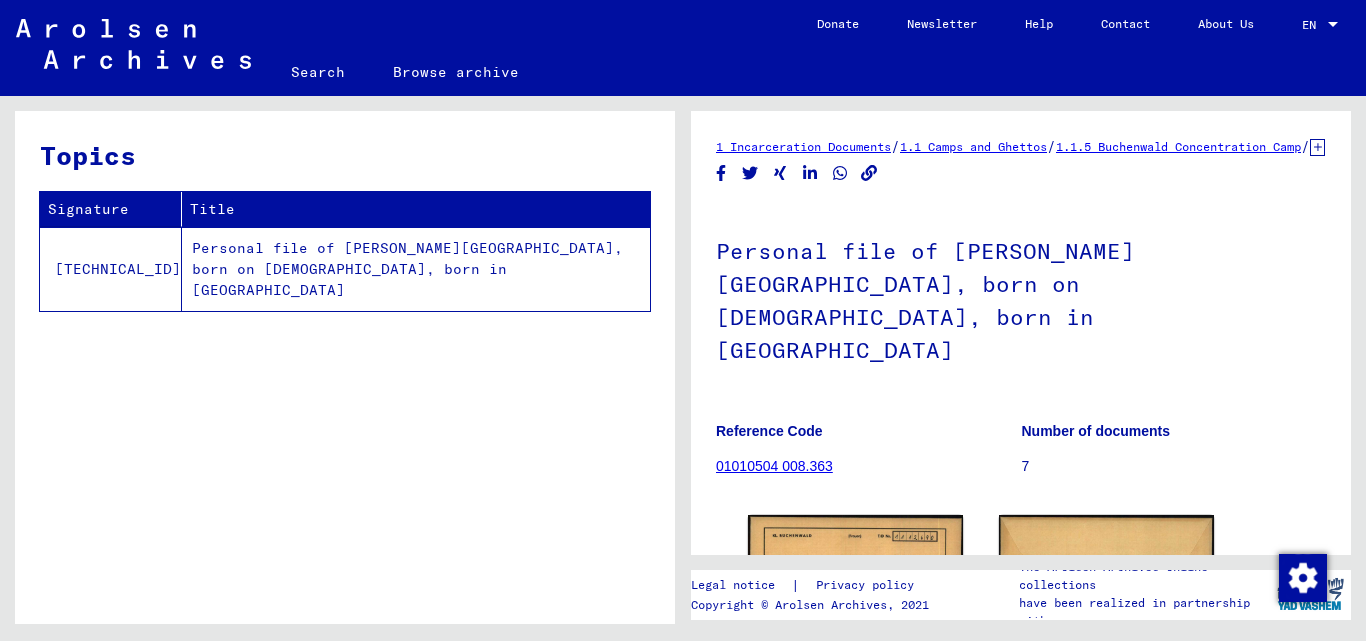 click on "Search" 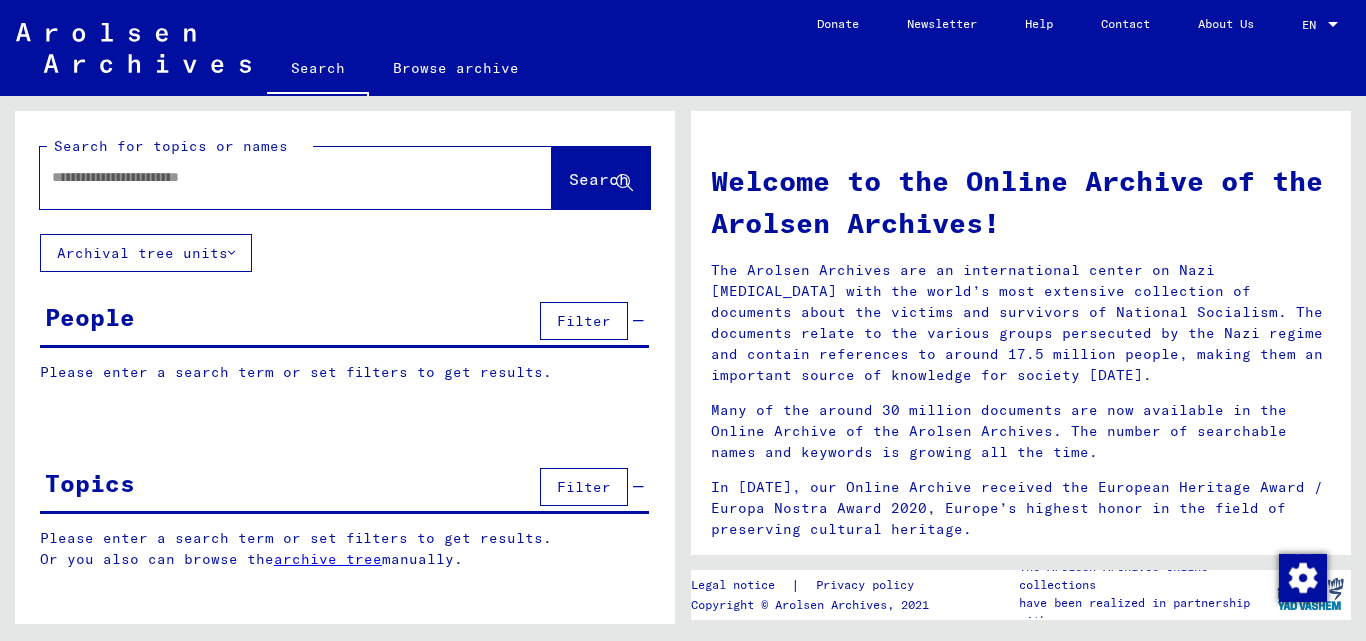 click at bounding box center (272, 177) 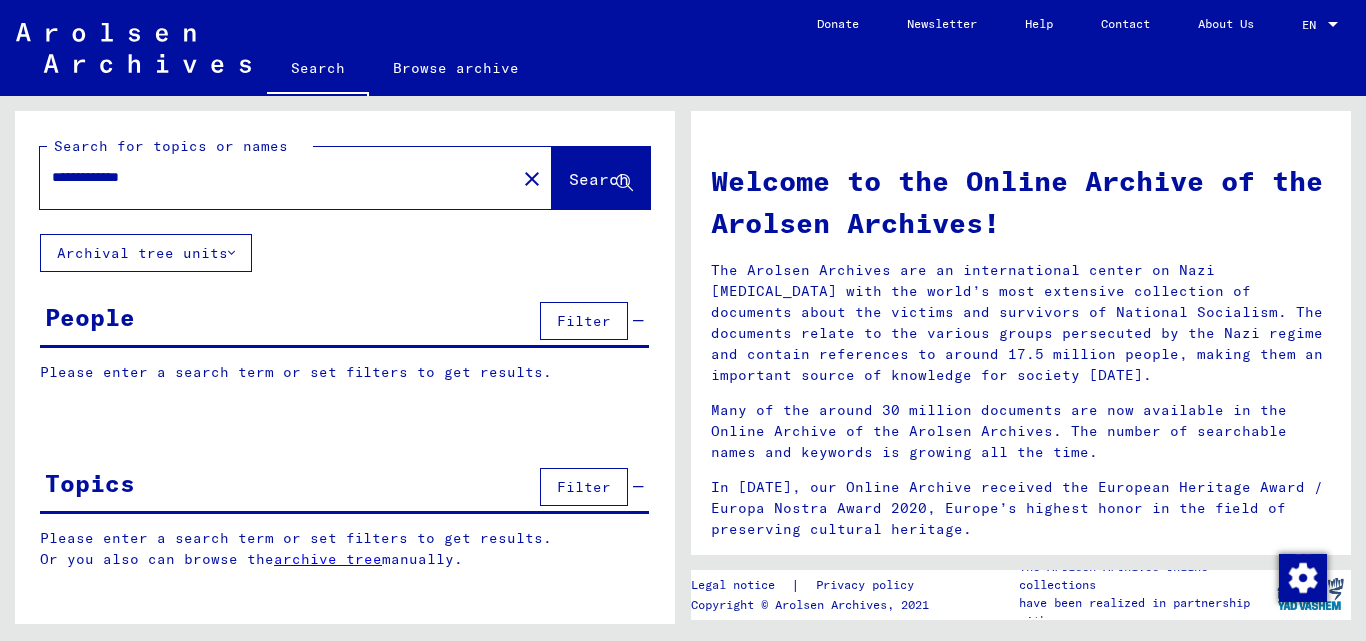 type on "**********" 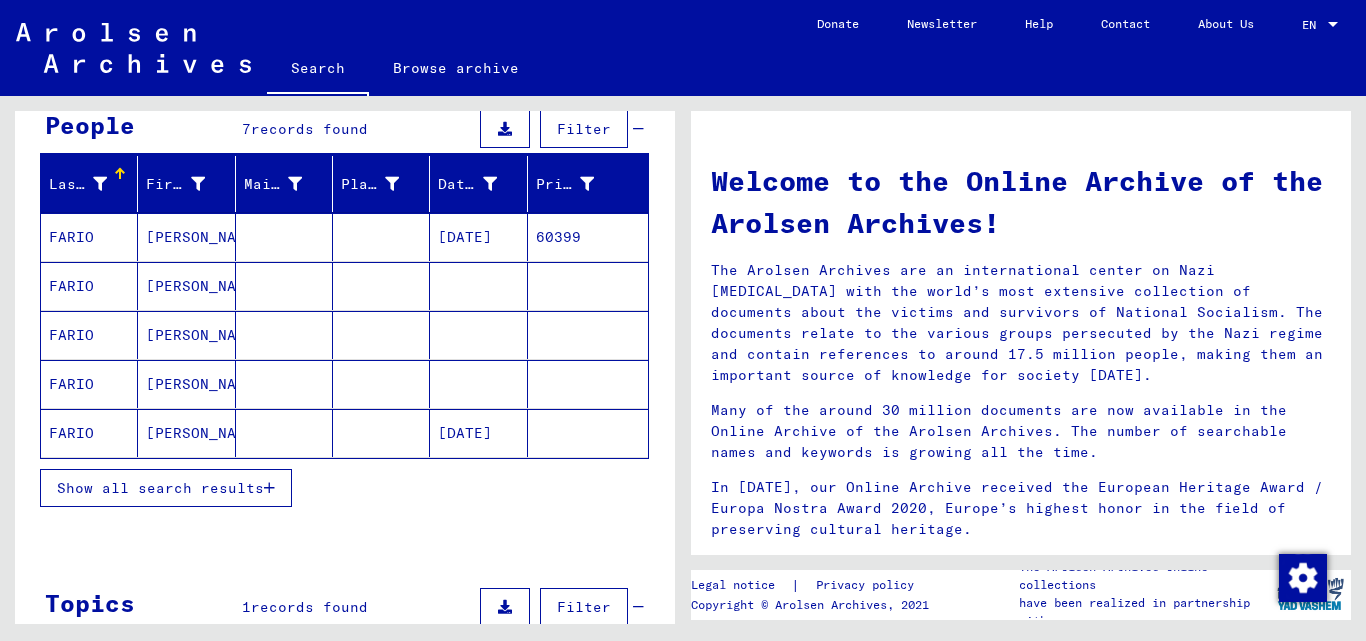 scroll, scrollTop: 220, scrollLeft: 0, axis: vertical 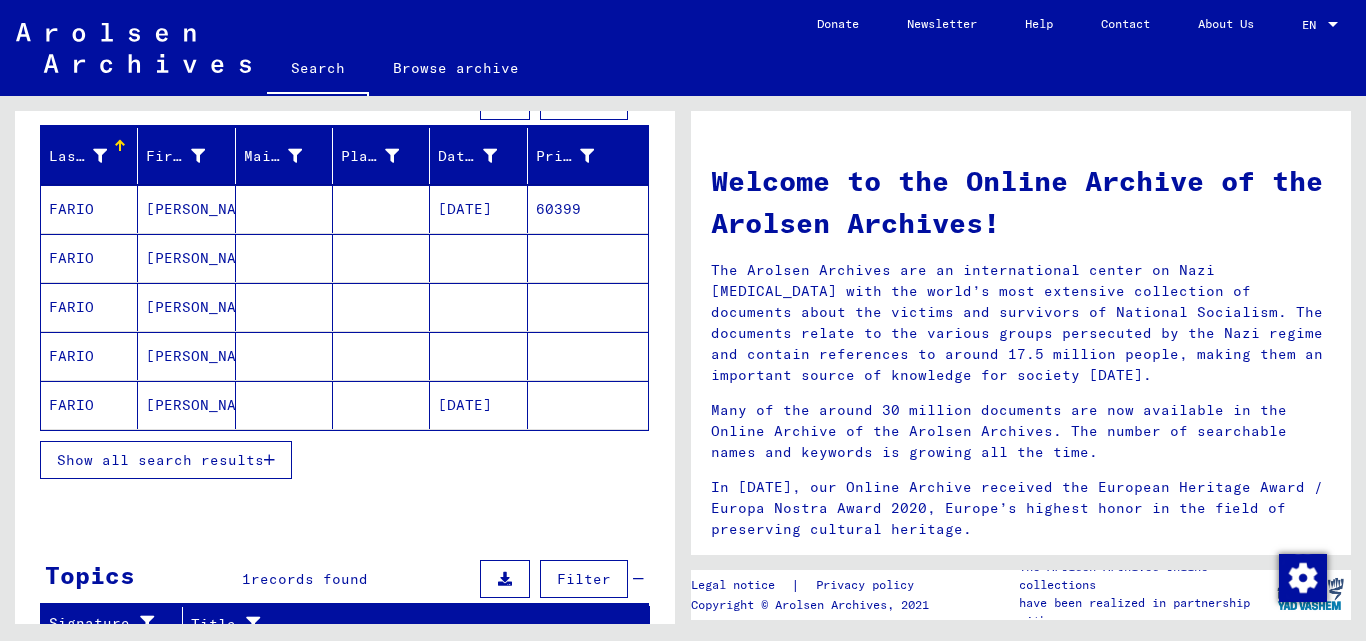 click on "Show all search results" at bounding box center [160, 460] 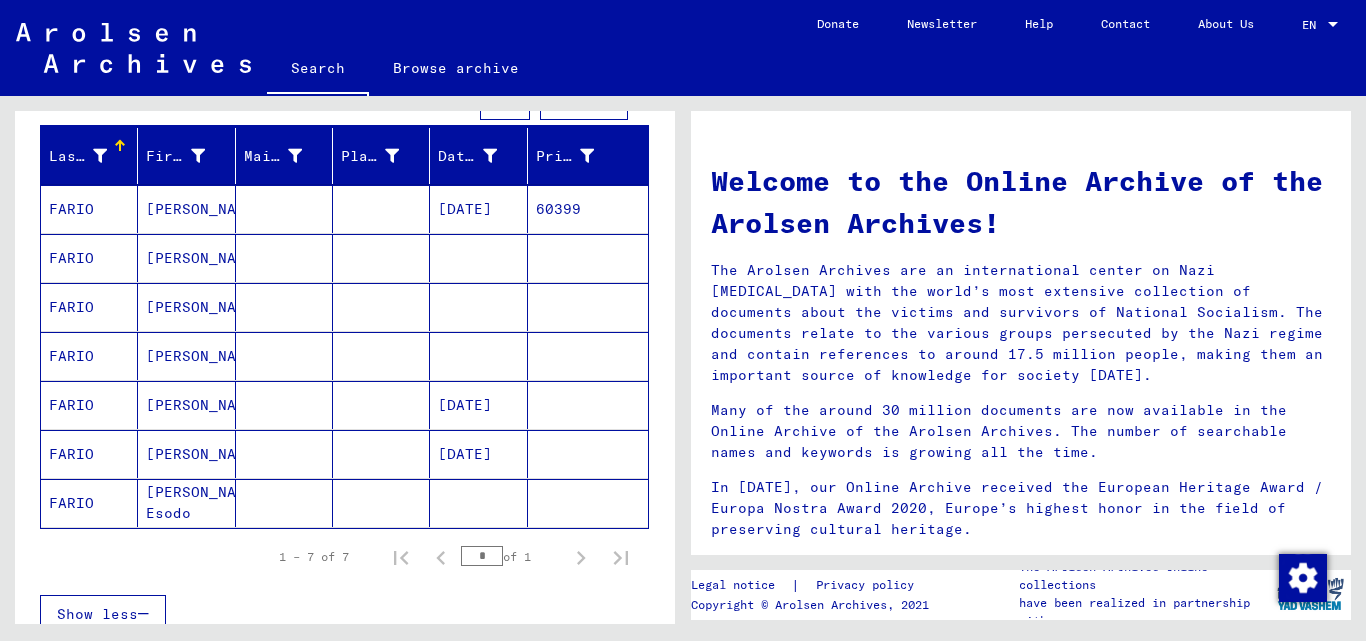 click on "[PERSON_NAME]" at bounding box center [186, 258] 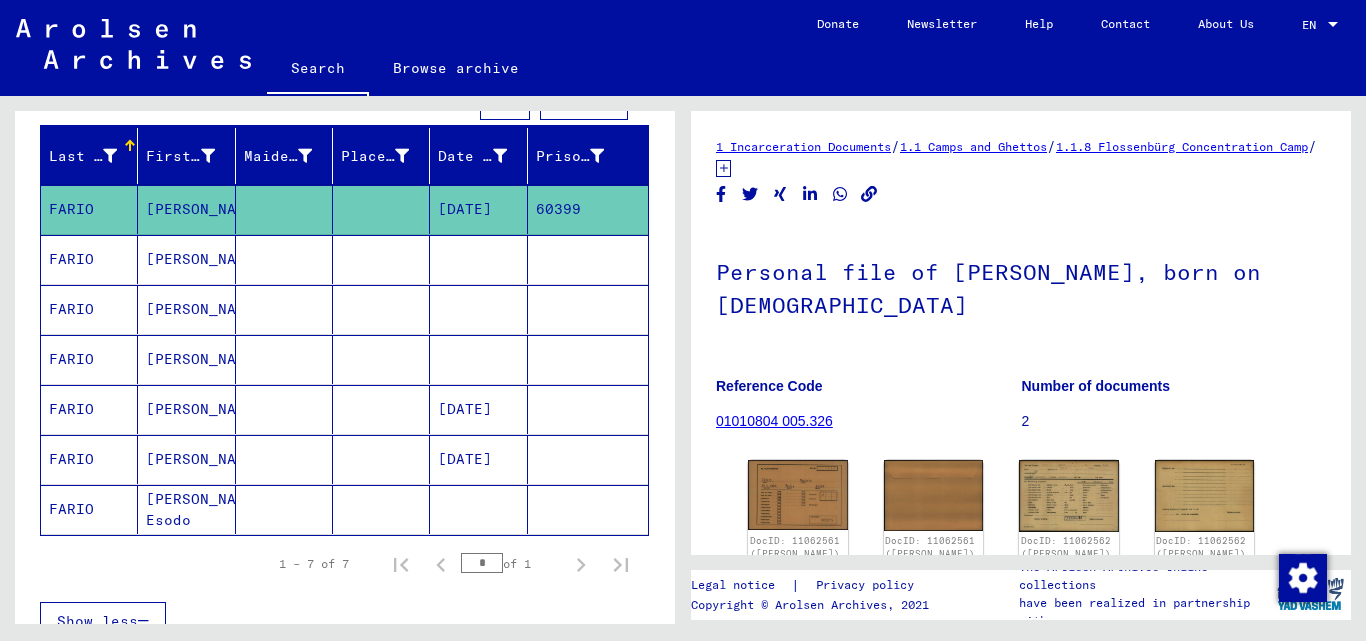 scroll, scrollTop: 0, scrollLeft: 0, axis: both 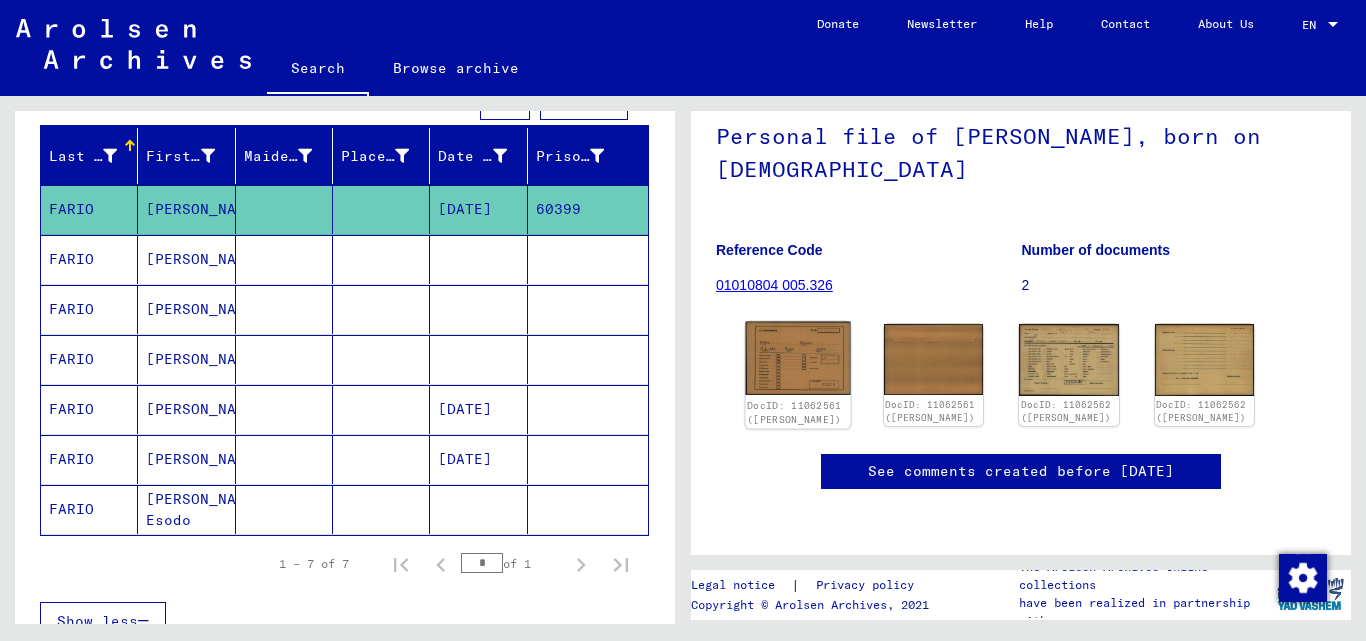 click 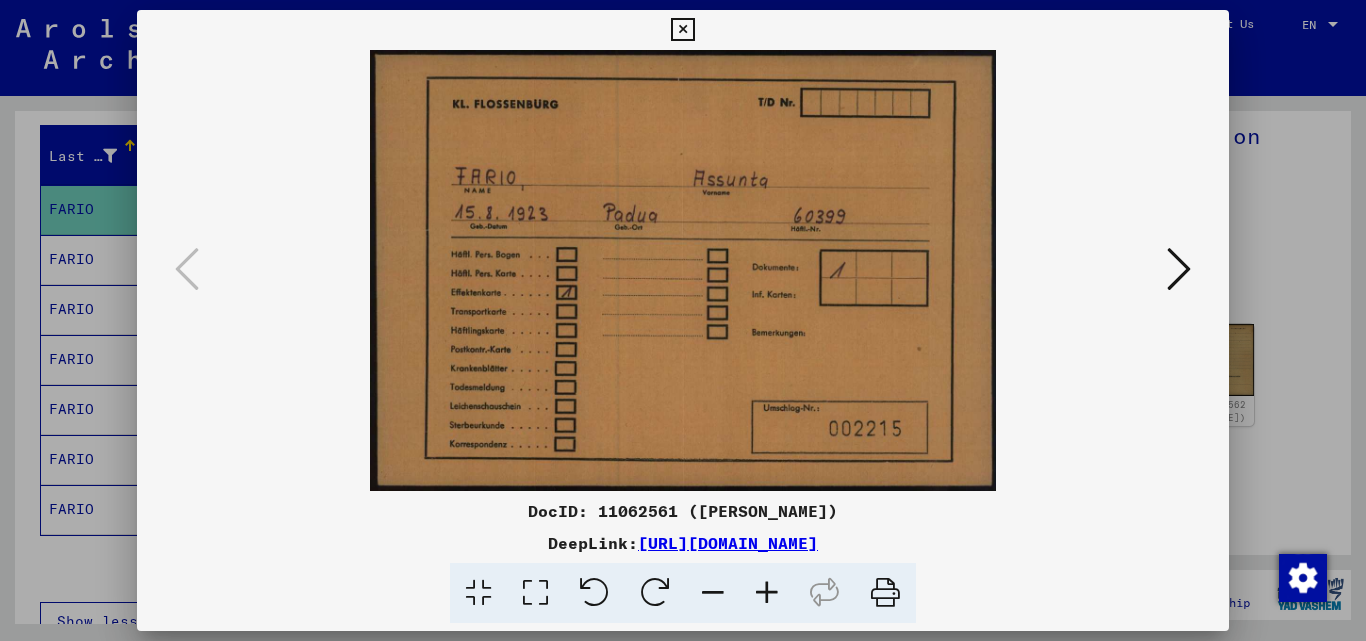click at bounding box center [1179, 270] 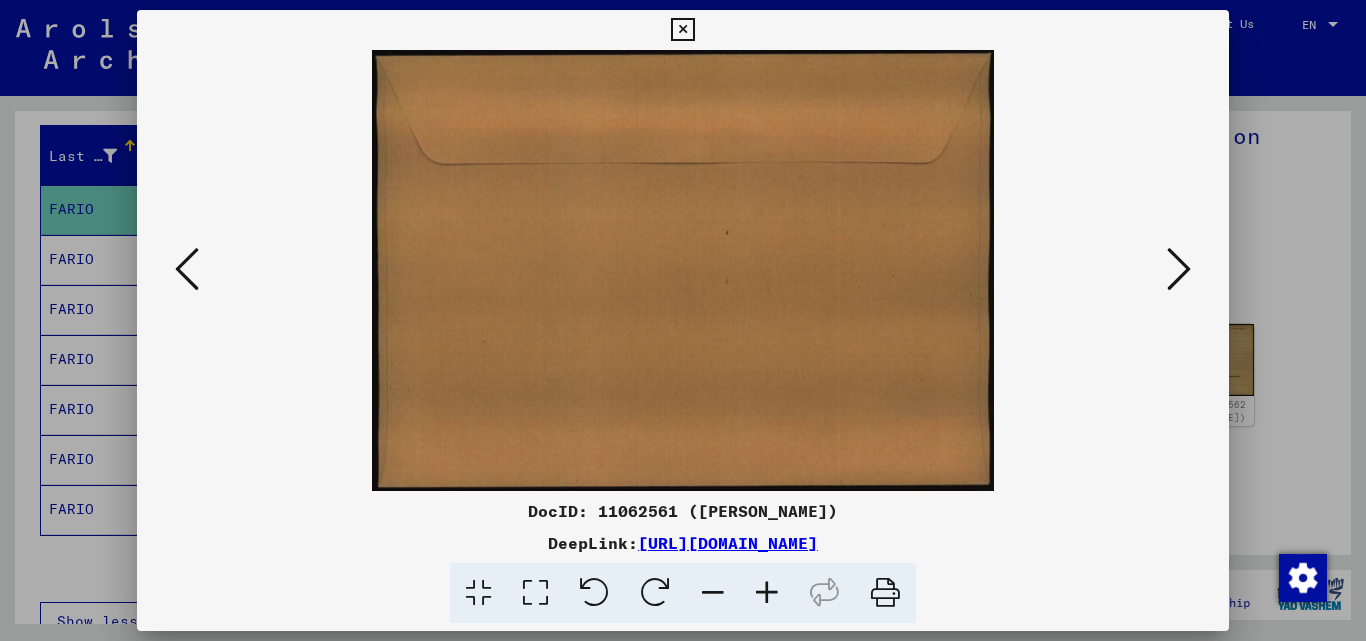 click at bounding box center (1179, 269) 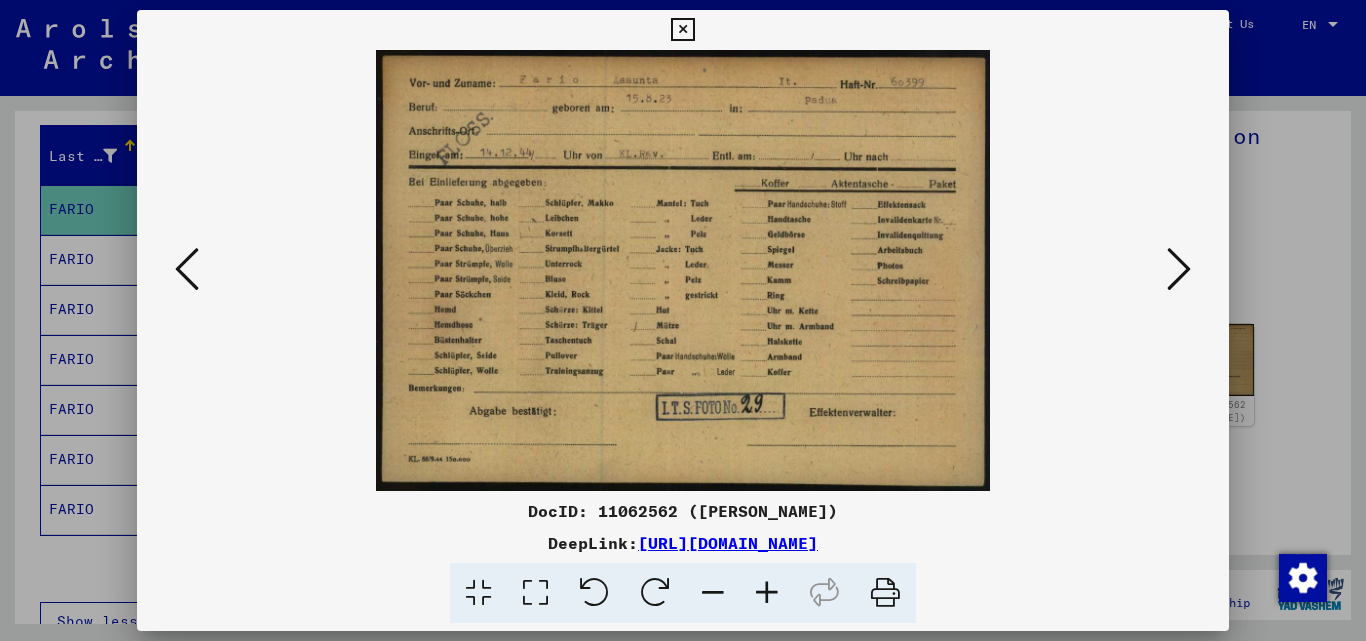 click at bounding box center [1179, 269] 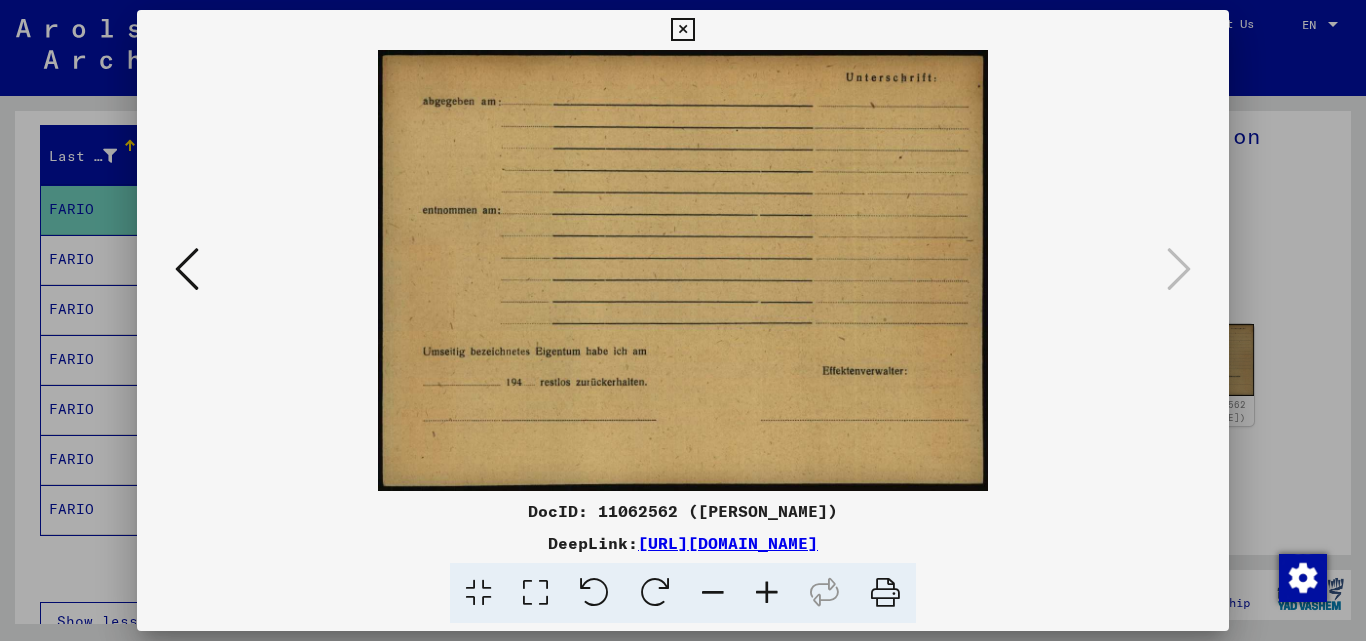 click at bounding box center (187, 270) 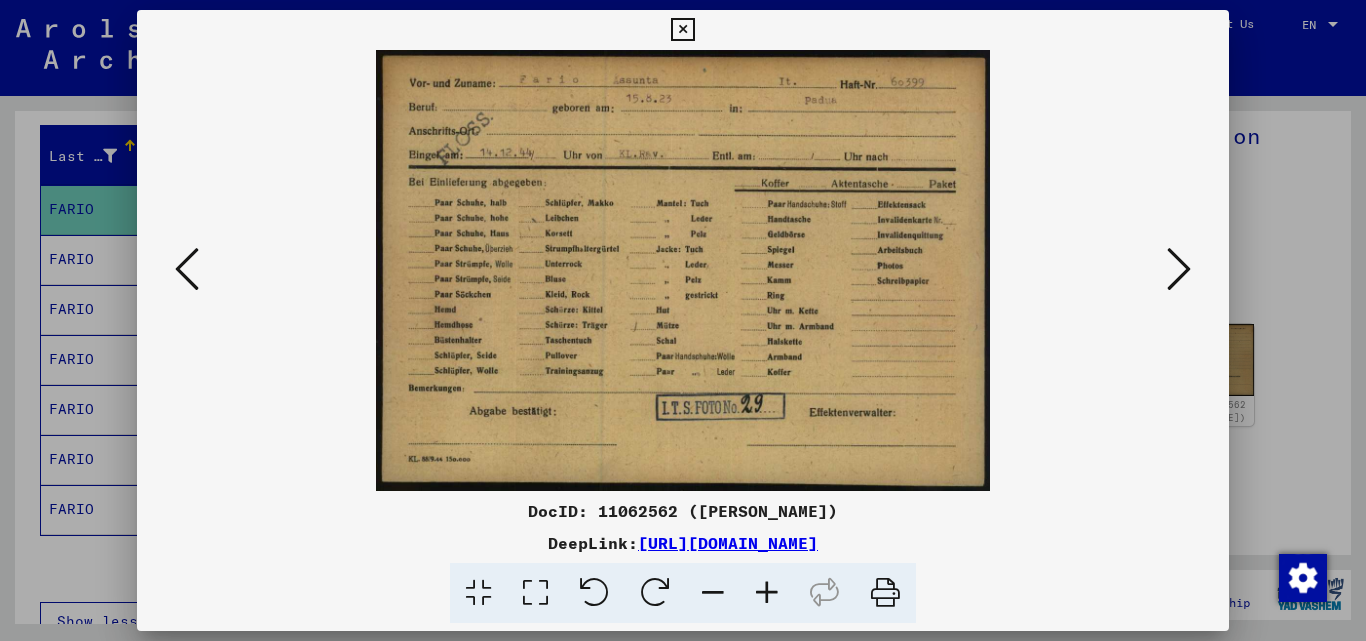 click at bounding box center [683, 320] 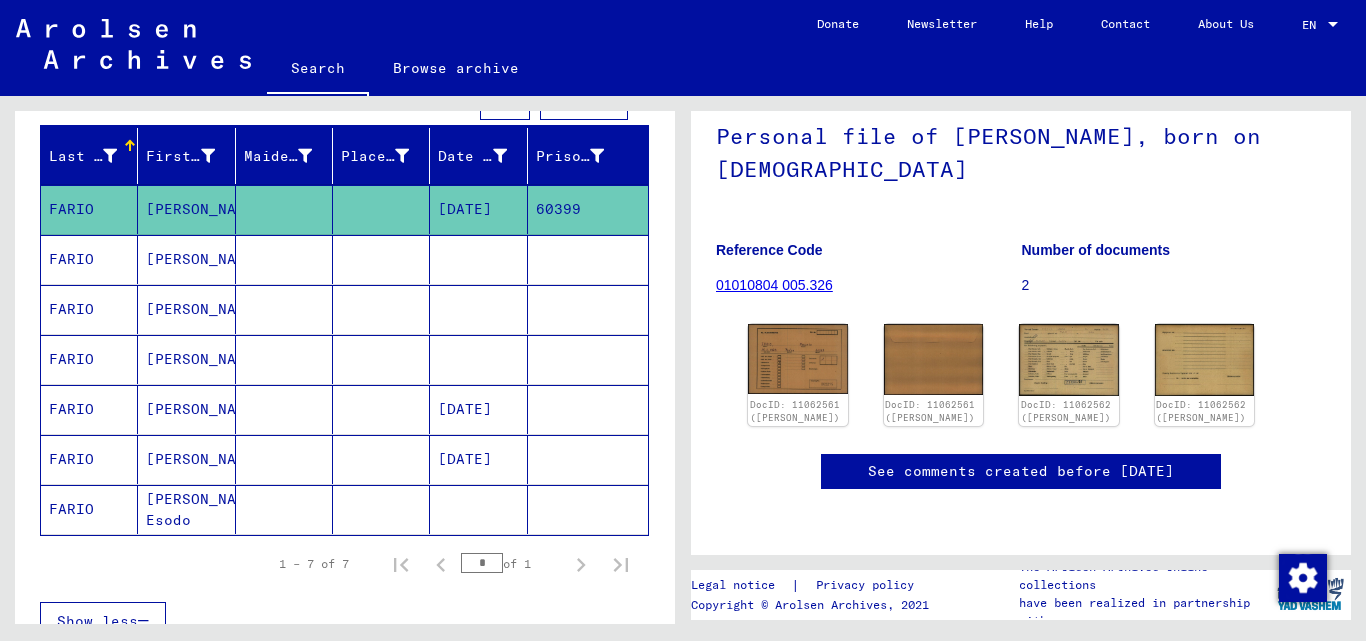 click on "[PERSON_NAME]" at bounding box center (186, 309) 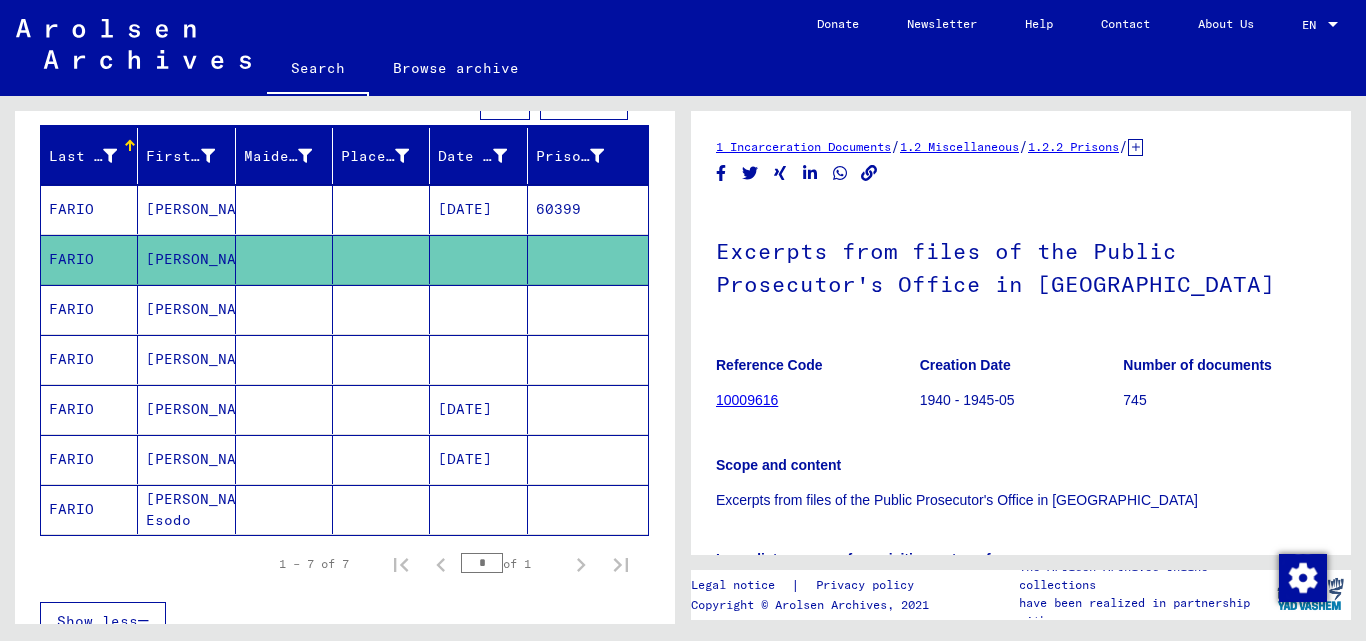 scroll, scrollTop: 0, scrollLeft: 0, axis: both 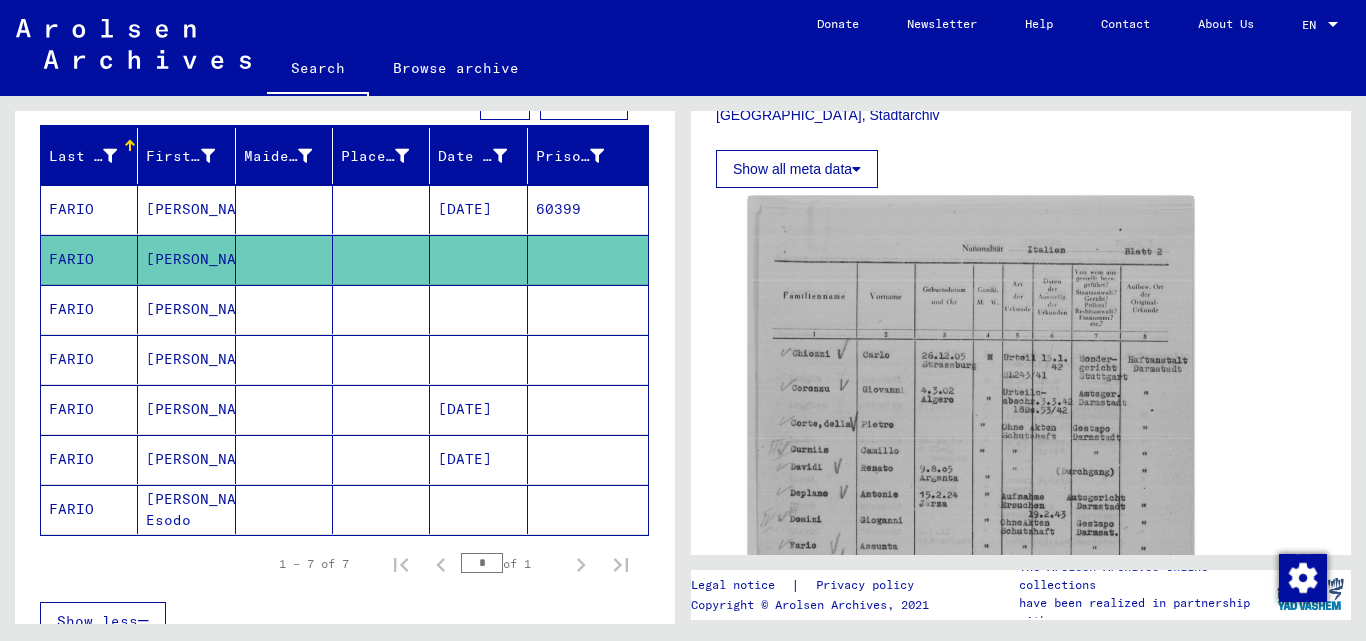 click on "FARIO" at bounding box center (89, 359) 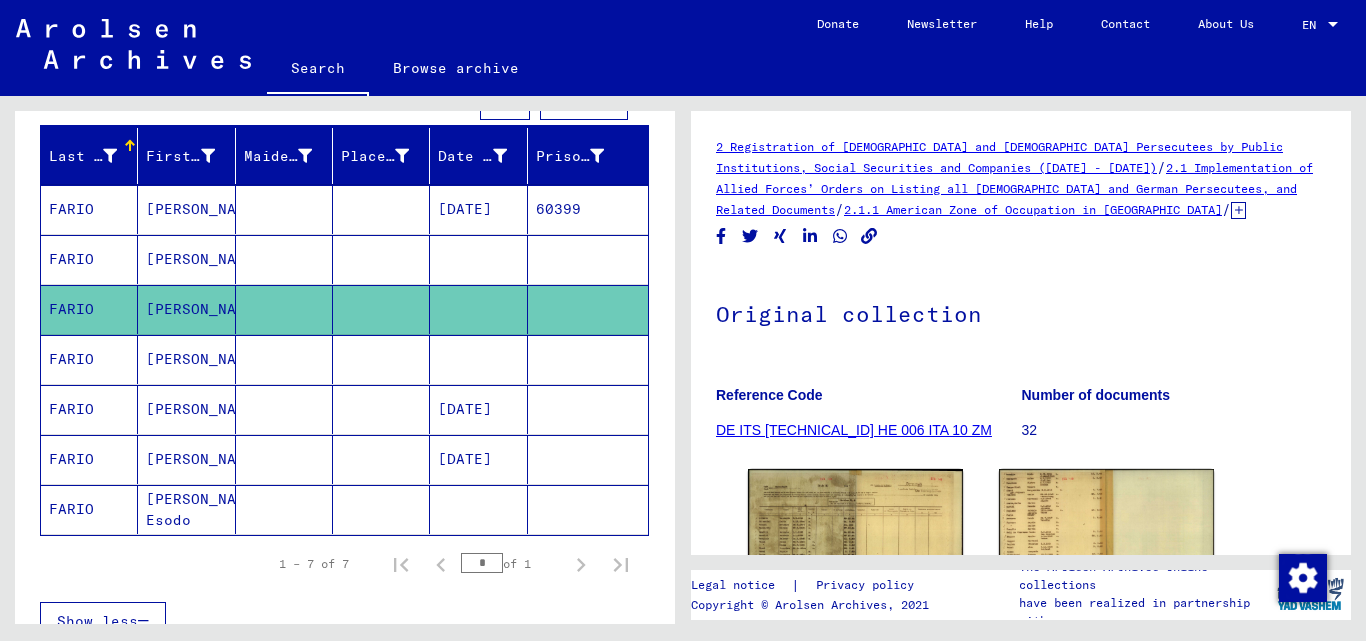 scroll, scrollTop: 0, scrollLeft: 0, axis: both 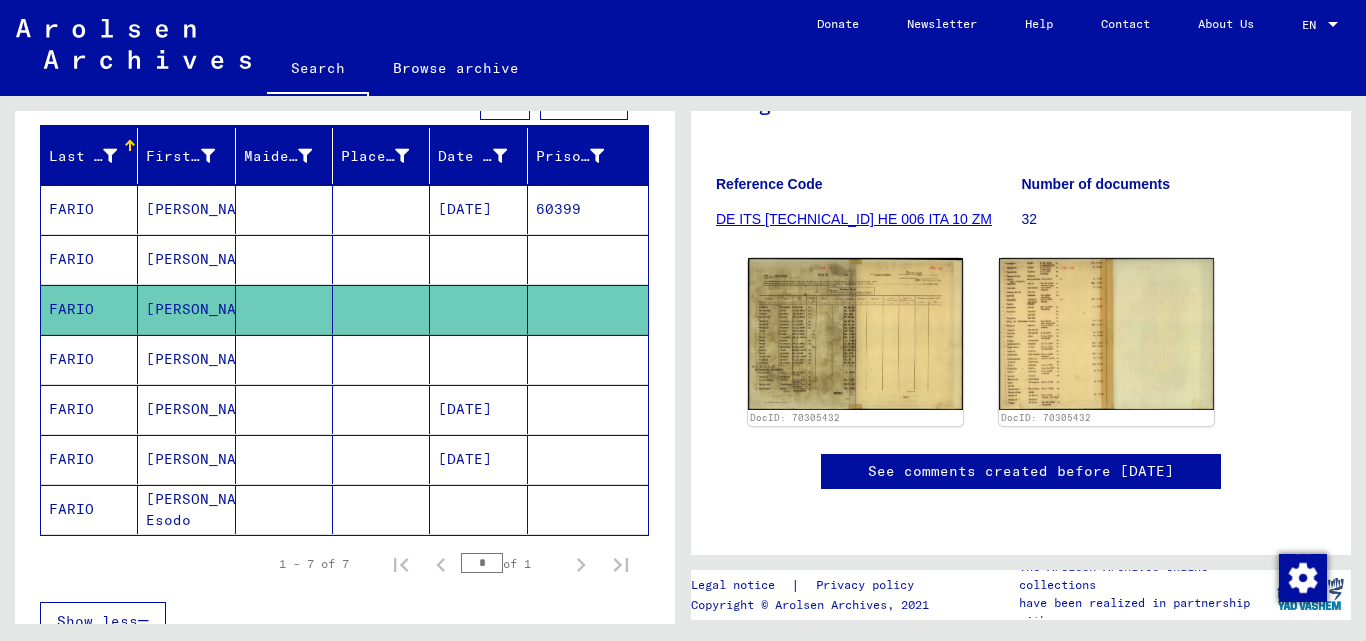 click on "[PERSON_NAME]" at bounding box center [186, 409] 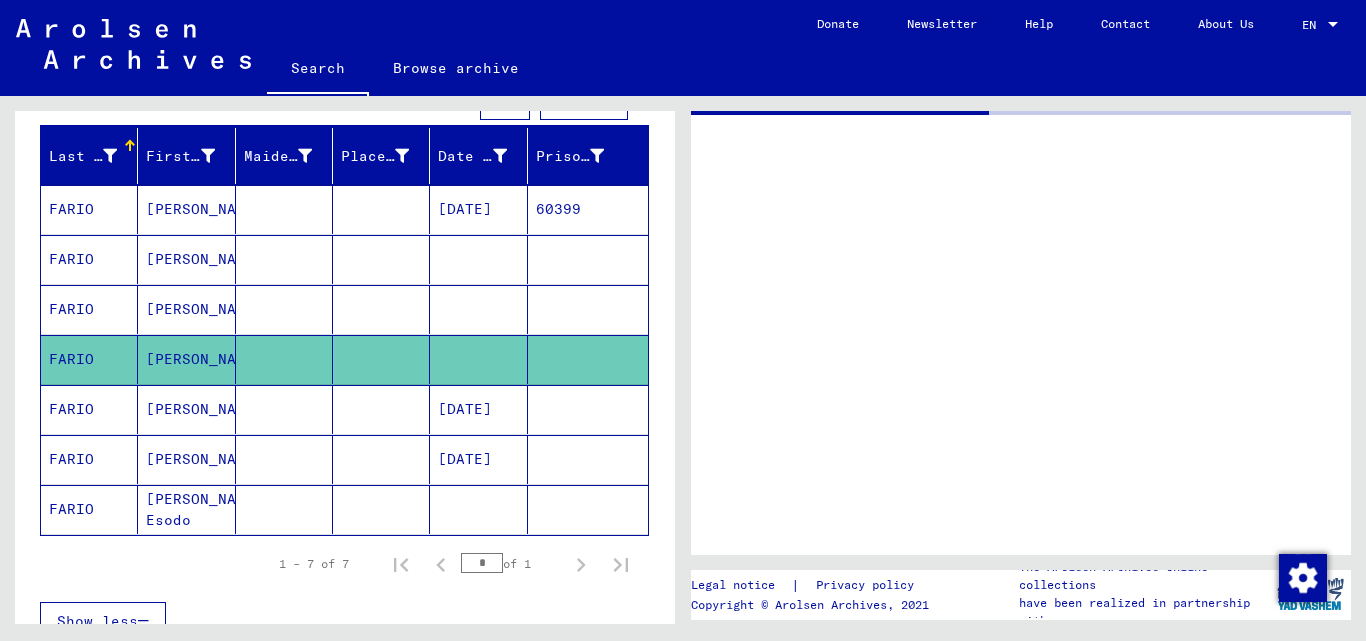 scroll, scrollTop: 0, scrollLeft: 0, axis: both 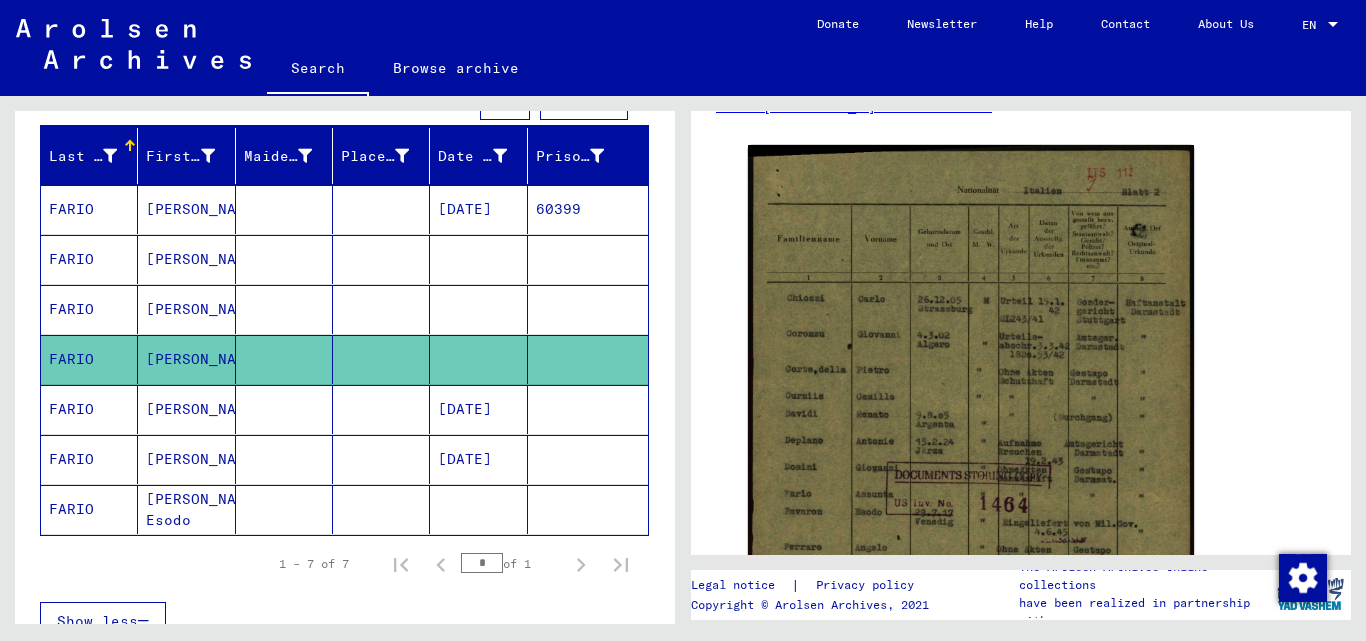 click on "FARIO" at bounding box center [89, 459] 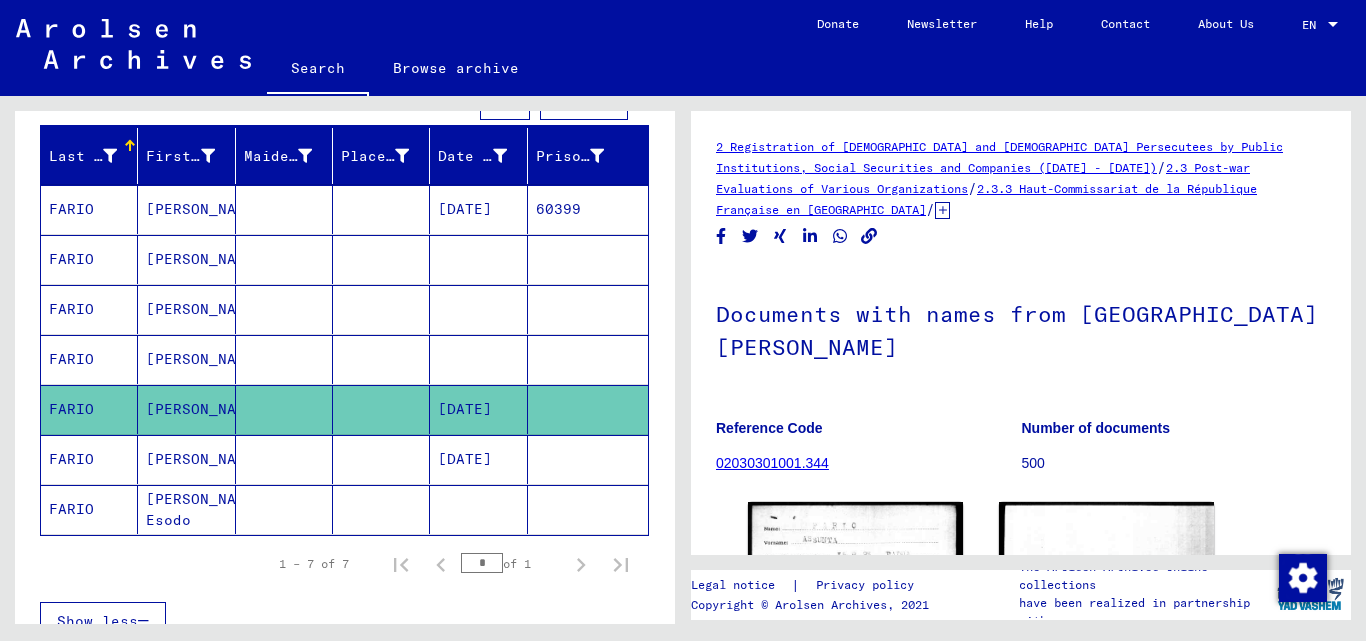 scroll, scrollTop: 0, scrollLeft: 0, axis: both 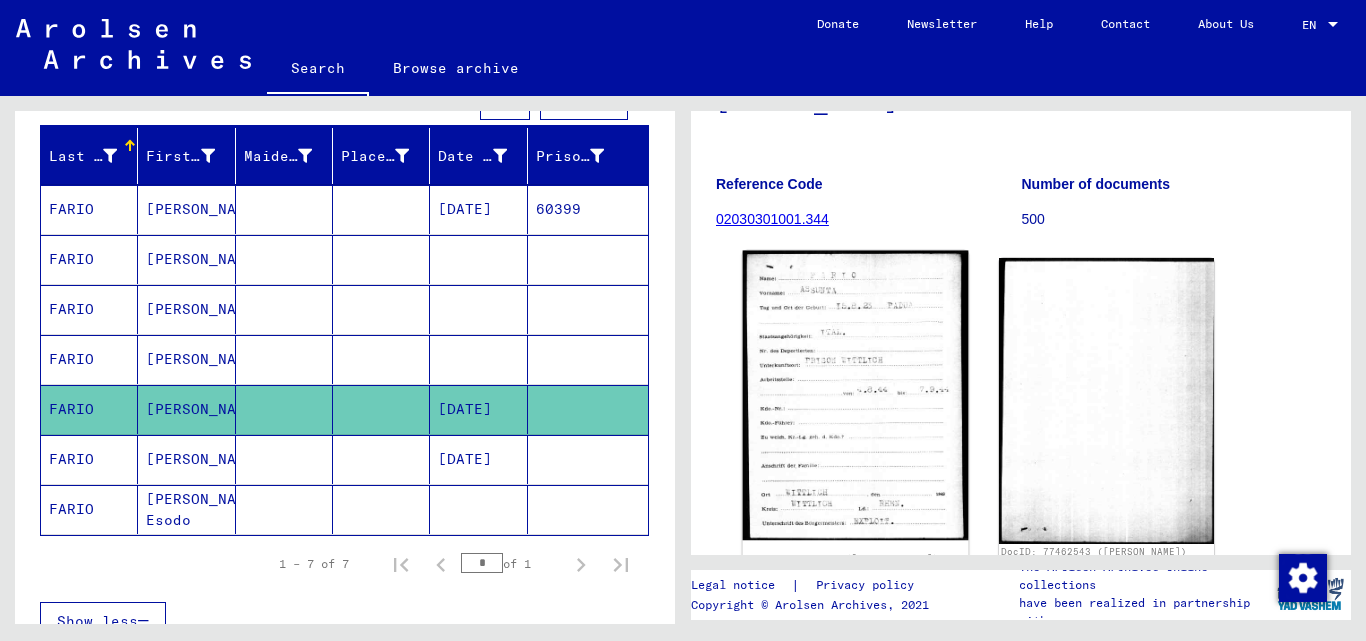 click 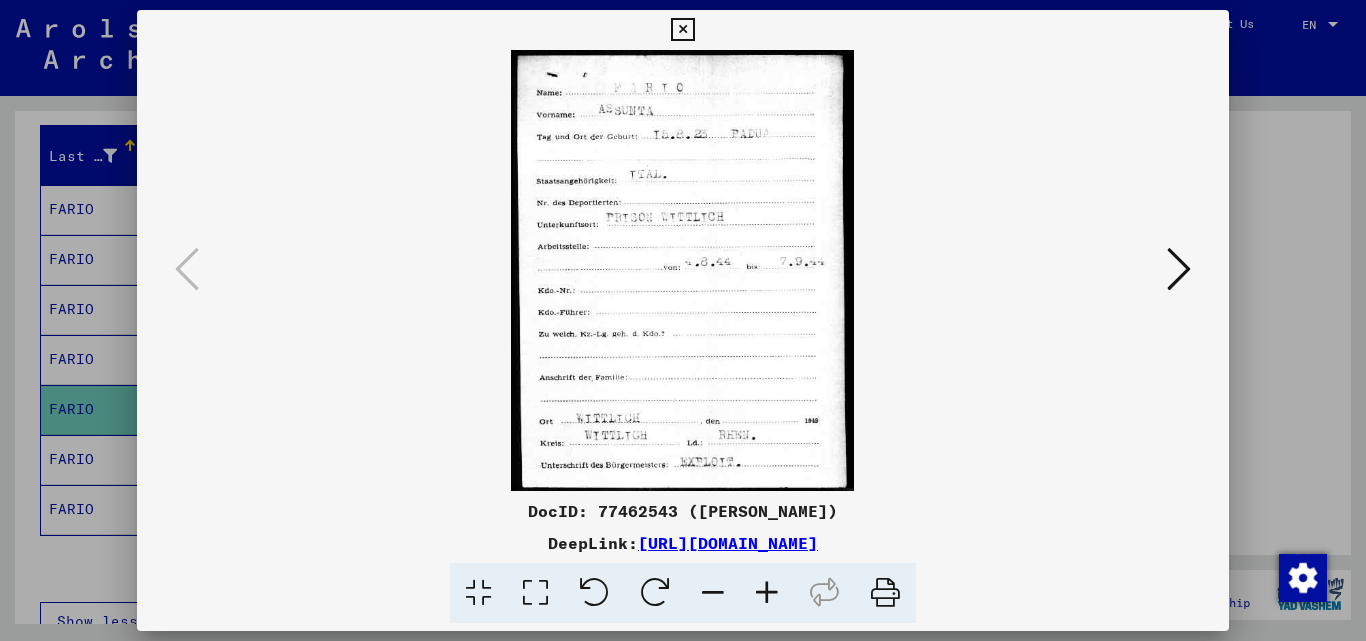 click at bounding box center (683, 320) 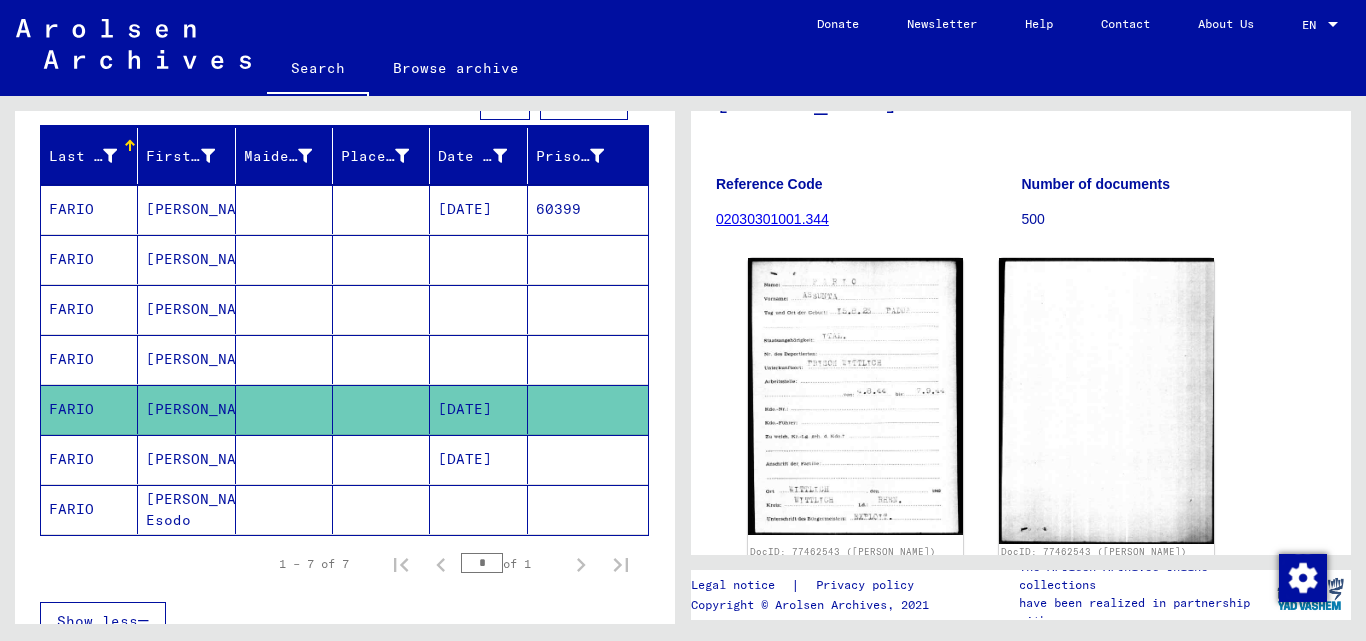 click on "[PERSON_NAME]" at bounding box center [186, 509] 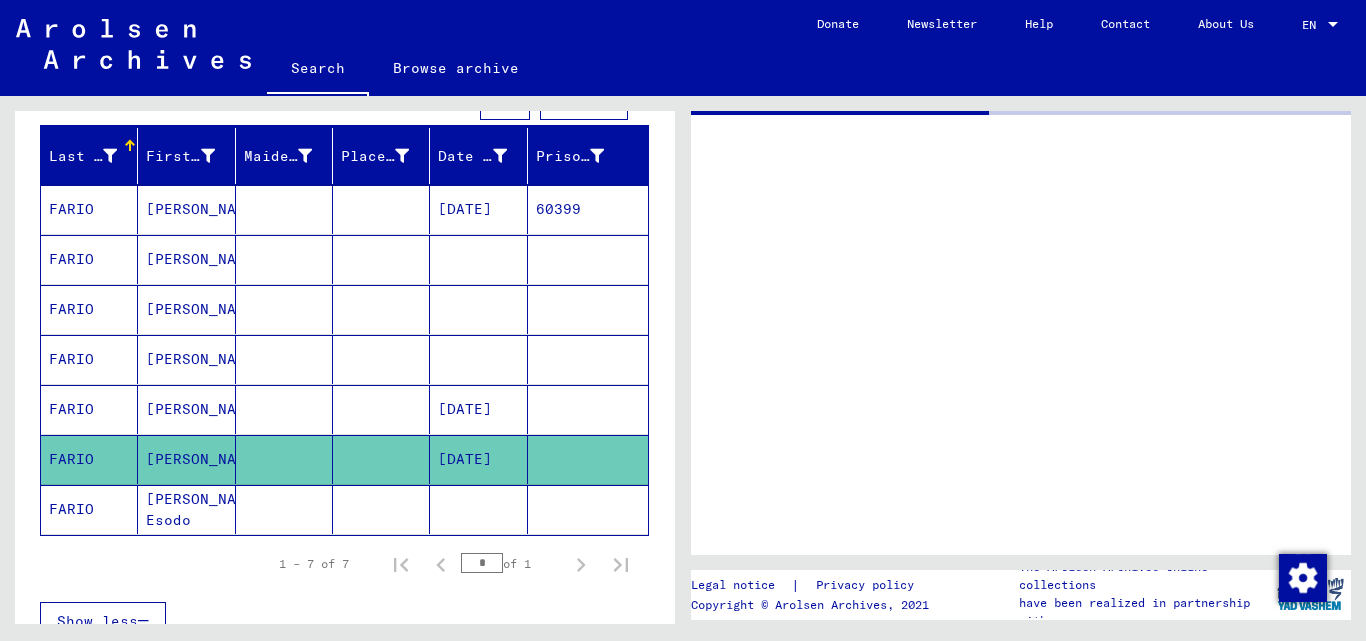 scroll, scrollTop: 0, scrollLeft: 0, axis: both 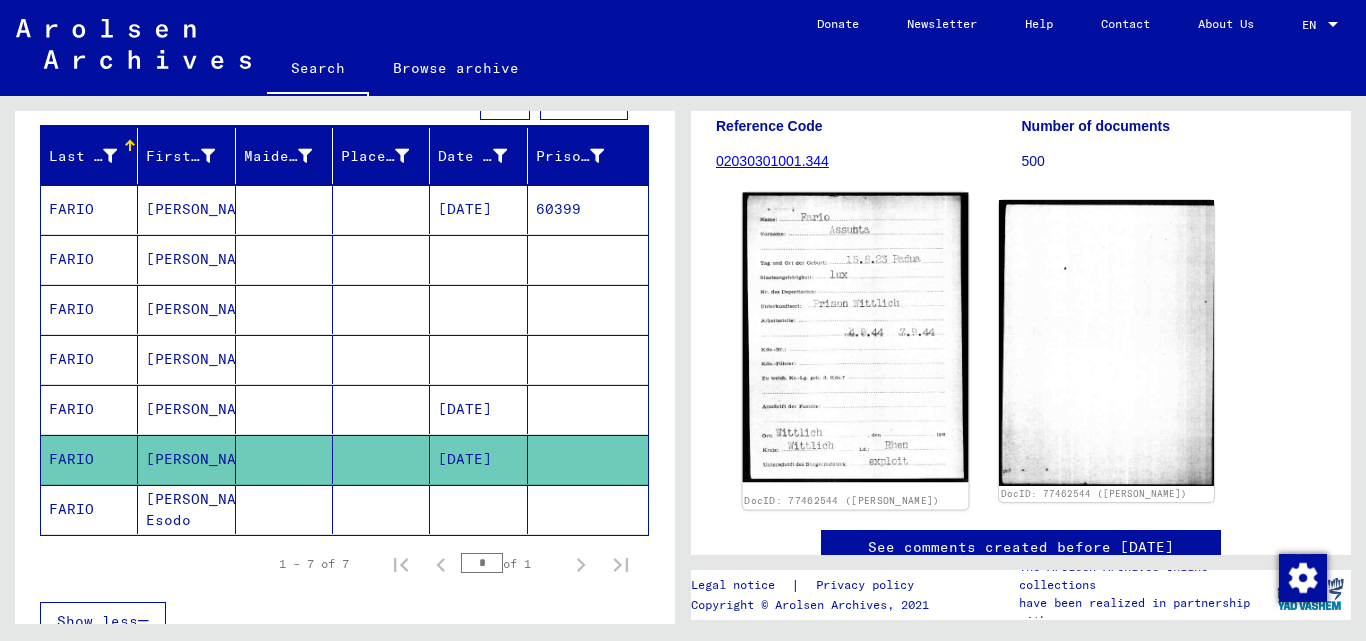 click 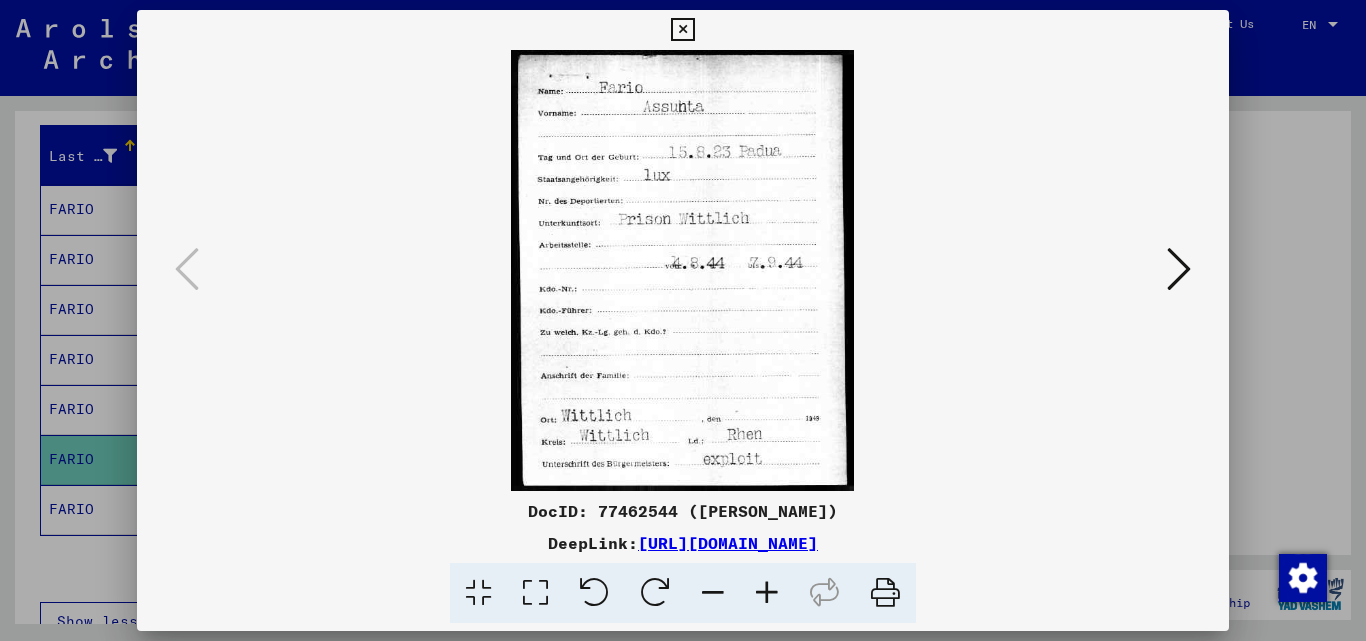 click at bounding box center [683, 320] 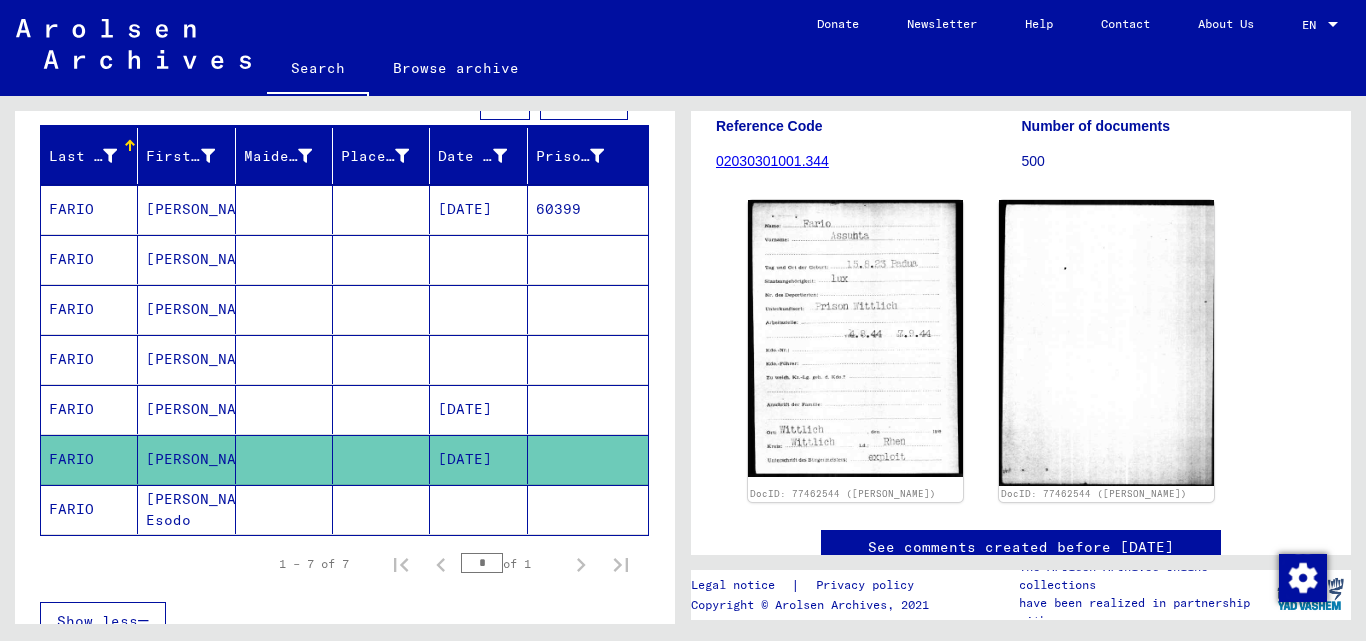 click on "FARIO" 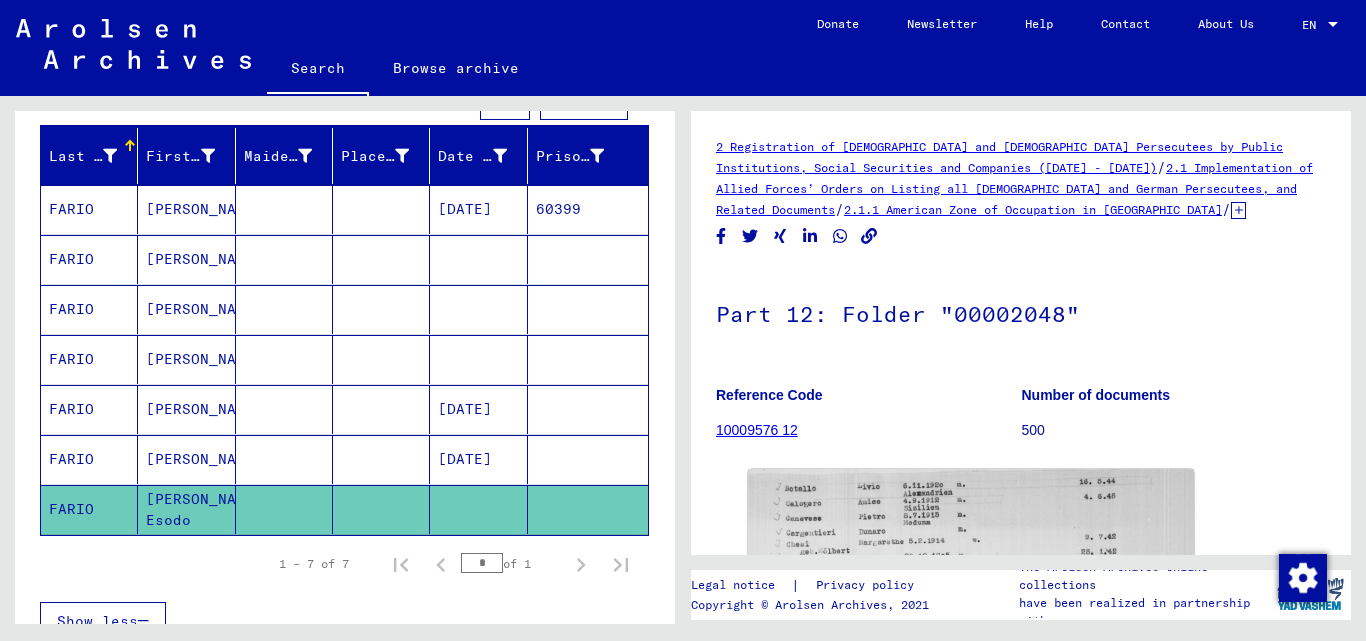 scroll, scrollTop: 0, scrollLeft: 0, axis: both 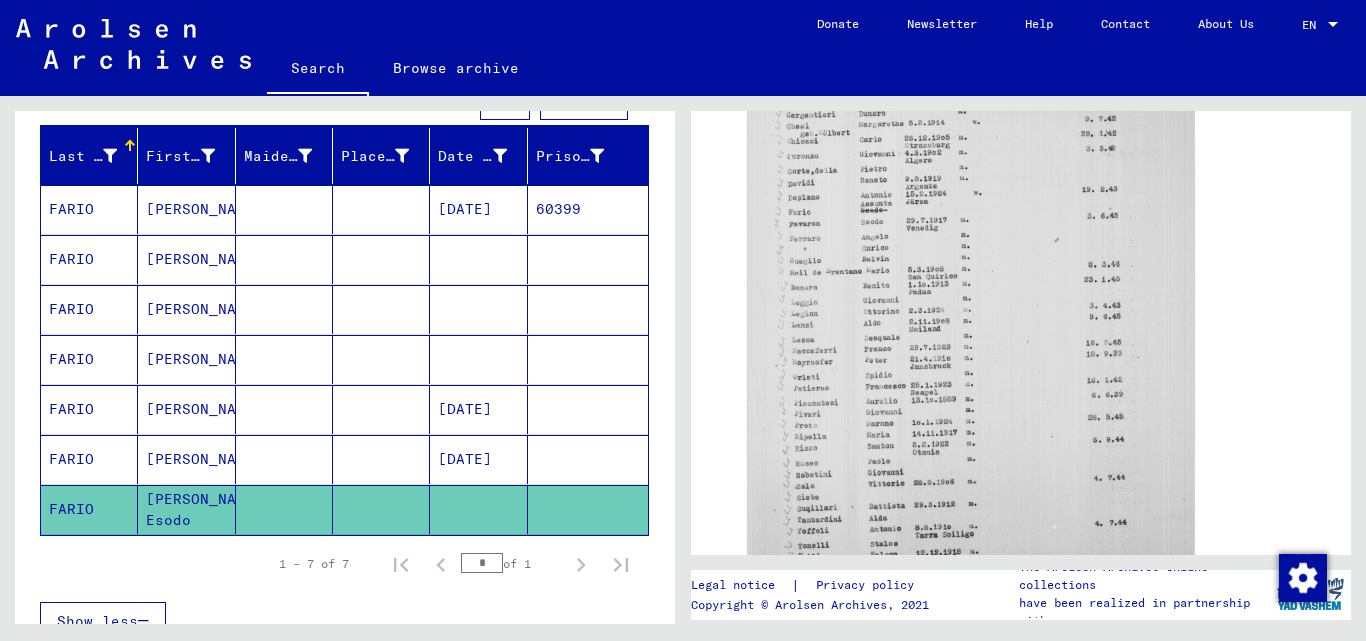 click on "FARIO" at bounding box center (89, 259) 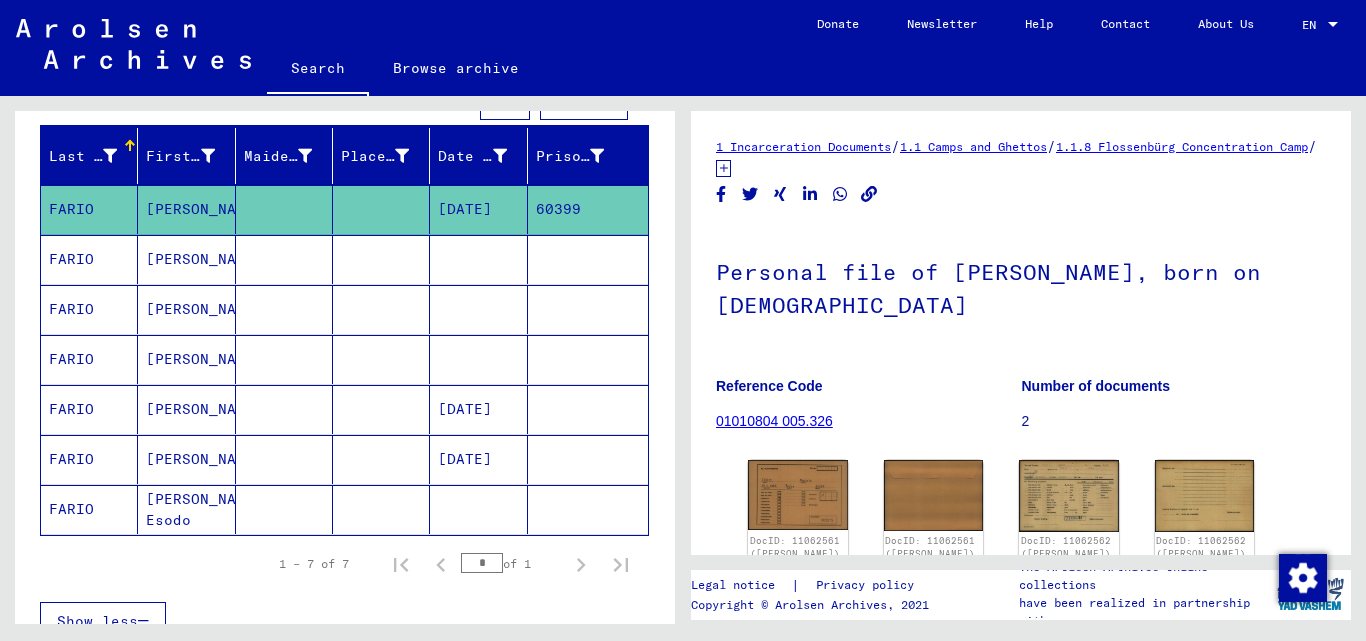 scroll, scrollTop: 0, scrollLeft: 0, axis: both 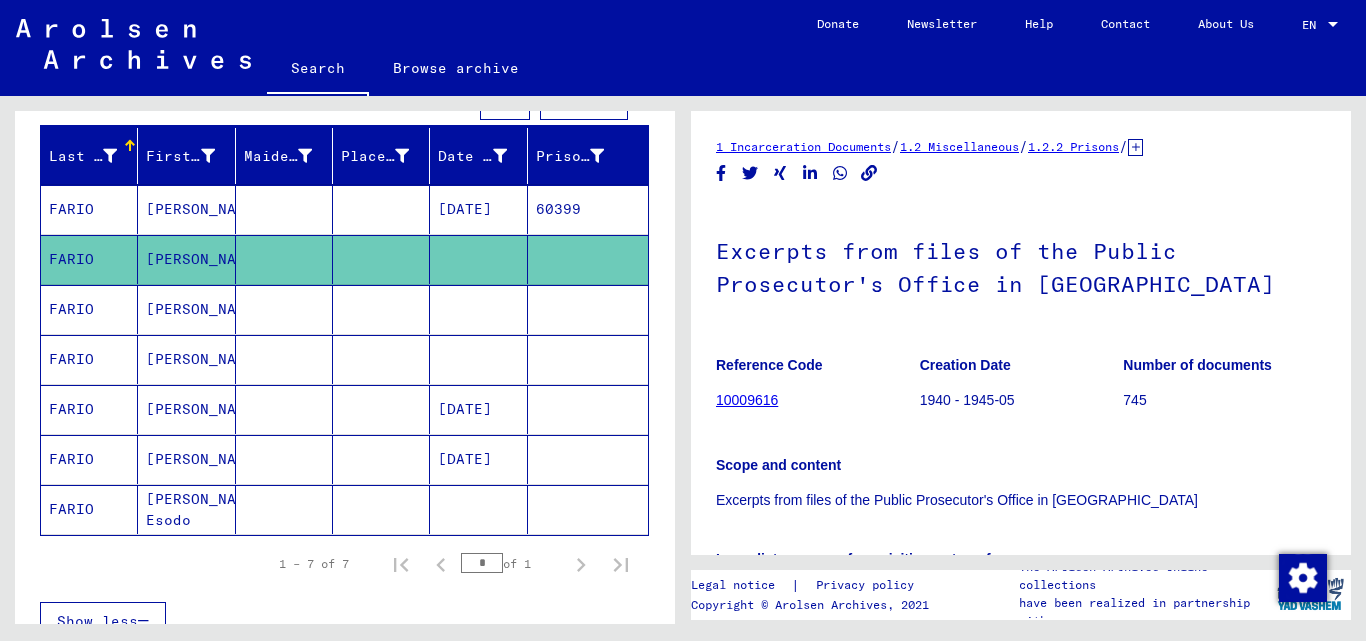 click on "[PERSON_NAME]" at bounding box center [186, 359] 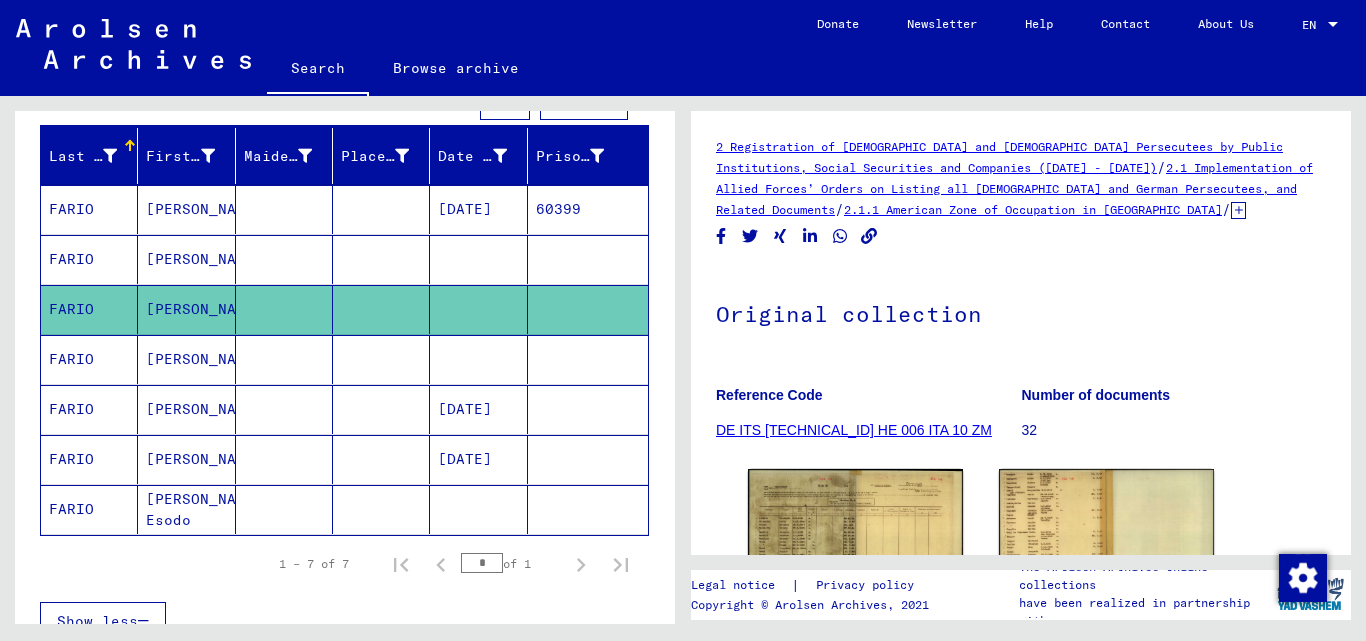 scroll, scrollTop: 0, scrollLeft: 0, axis: both 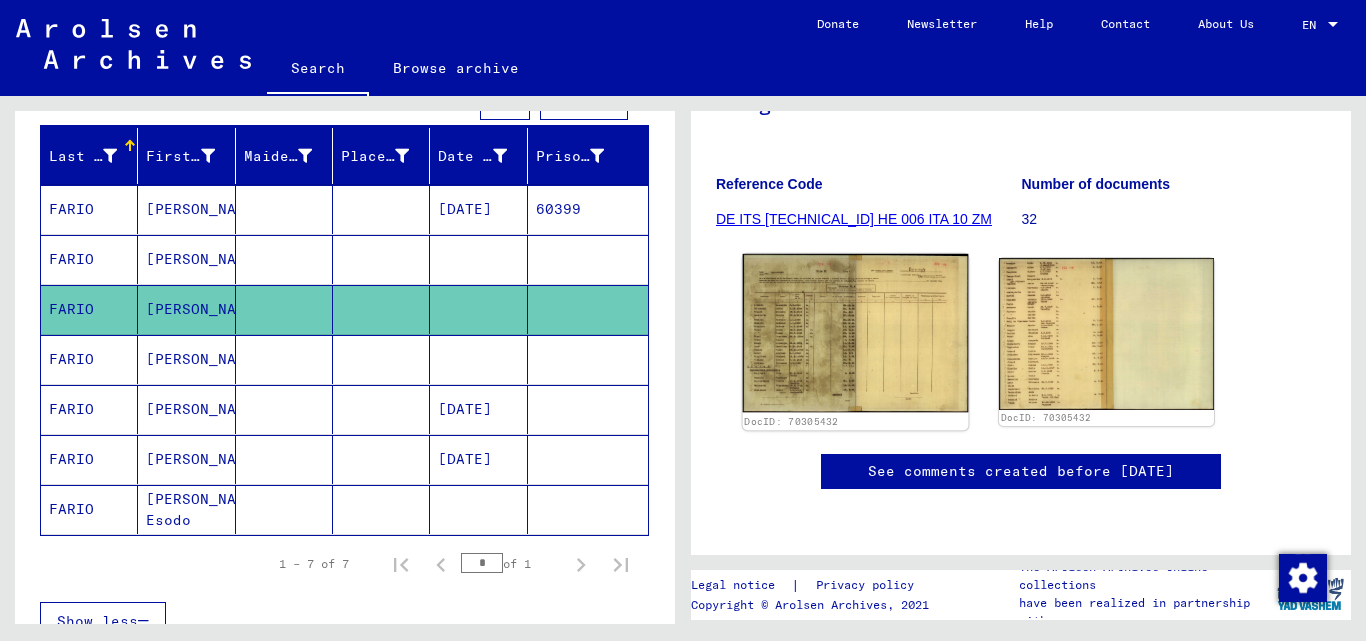 click 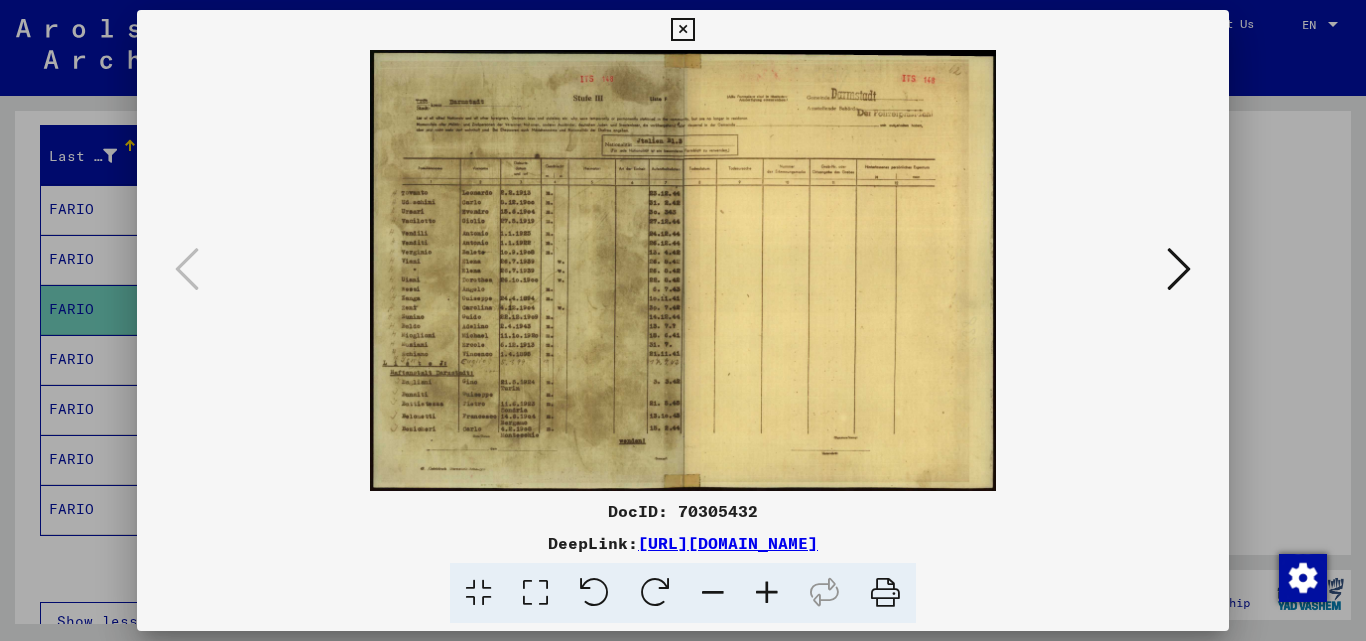 type 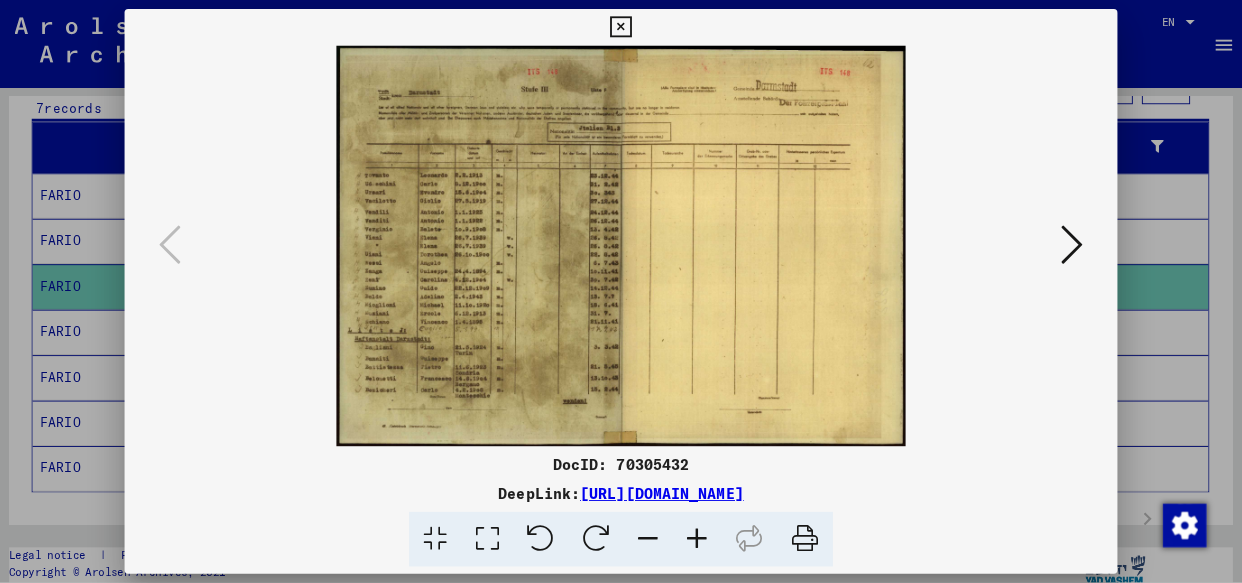 scroll, scrollTop: 220, scrollLeft: 0, axis: vertical 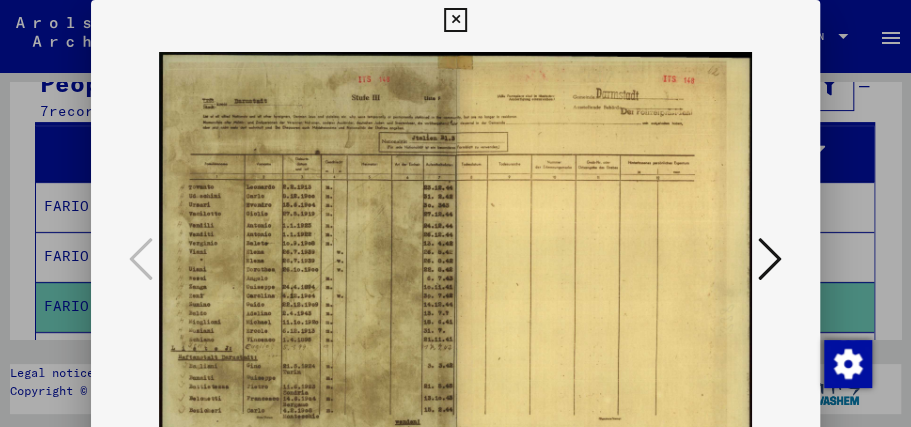 click at bounding box center [770, 259] 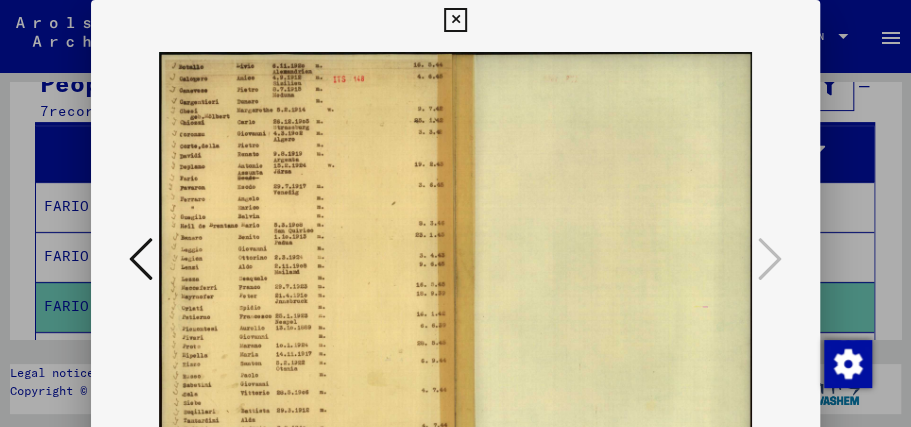 click at bounding box center (141, 259) 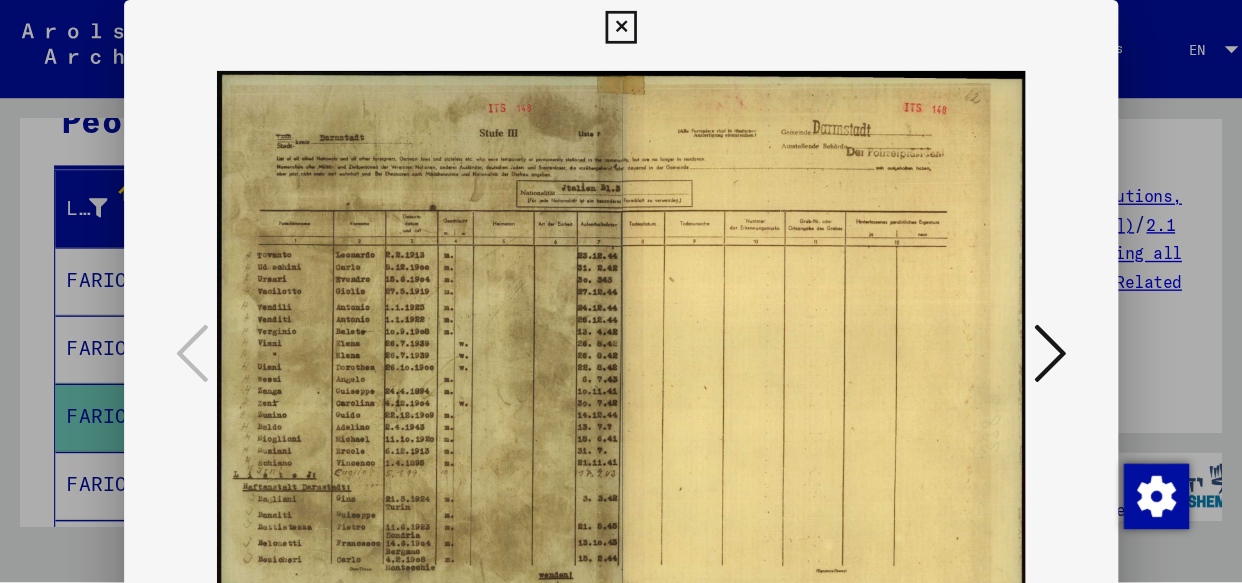 scroll, scrollTop: 220, scrollLeft: 0, axis: vertical 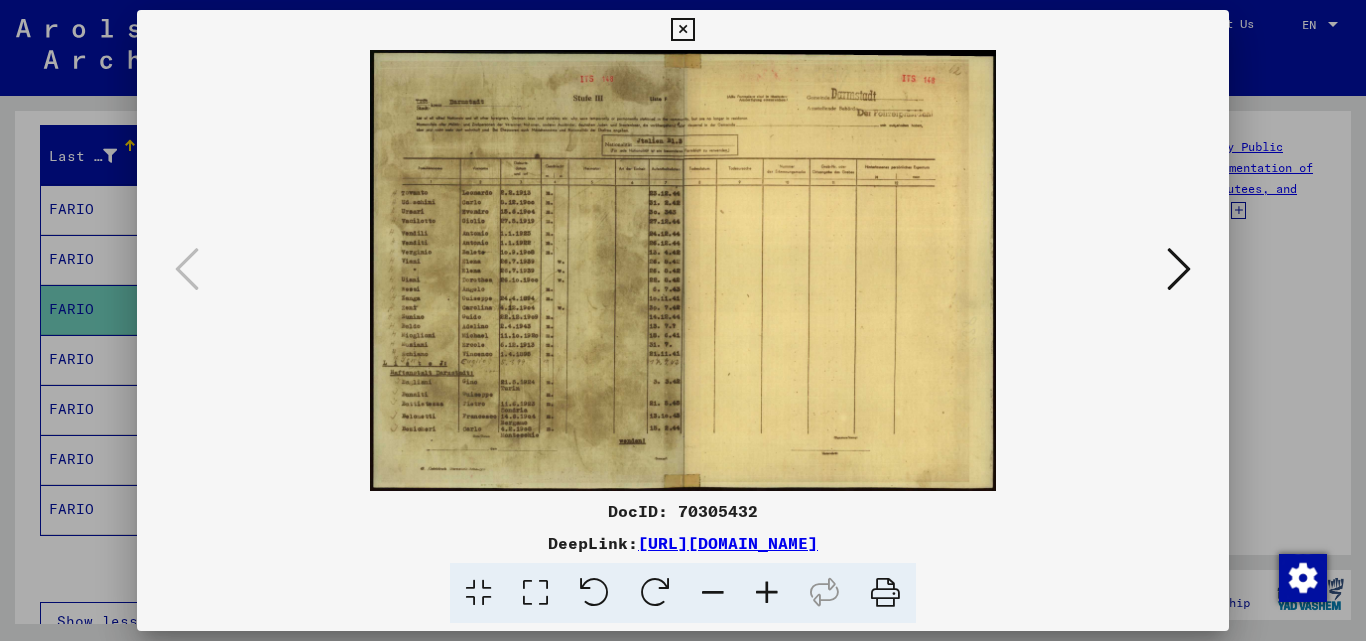 click at bounding box center [682, 30] 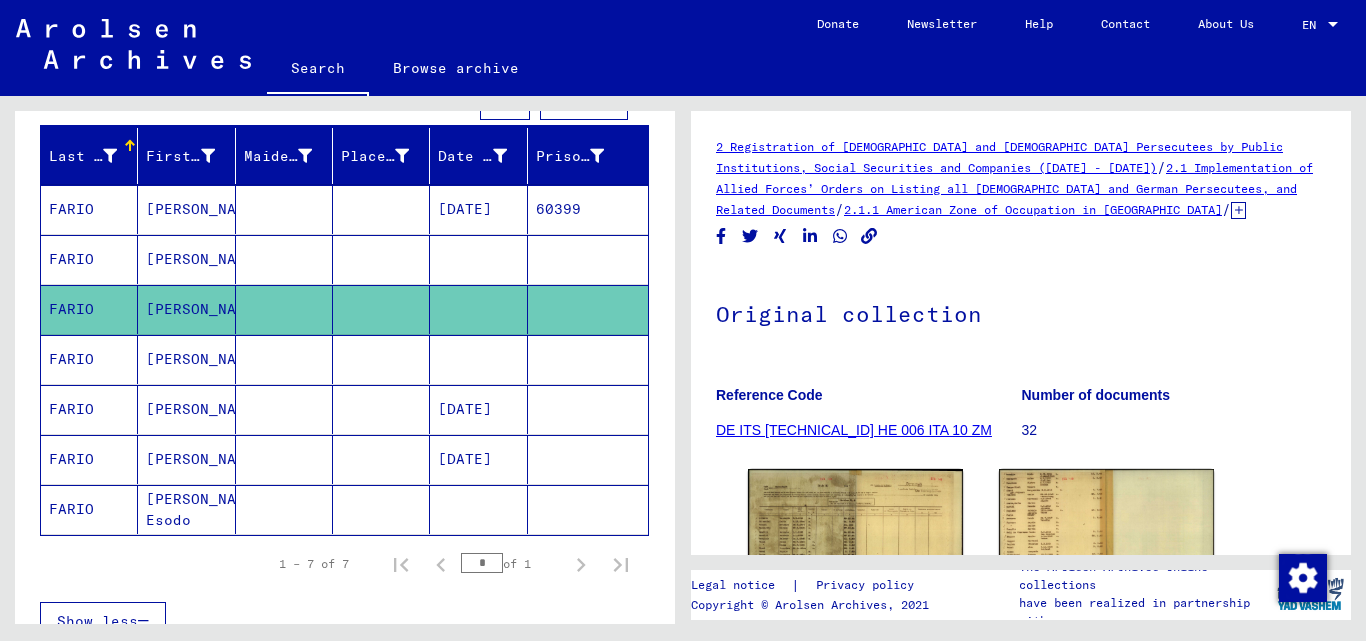 click on "FARIO" at bounding box center [89, 409] 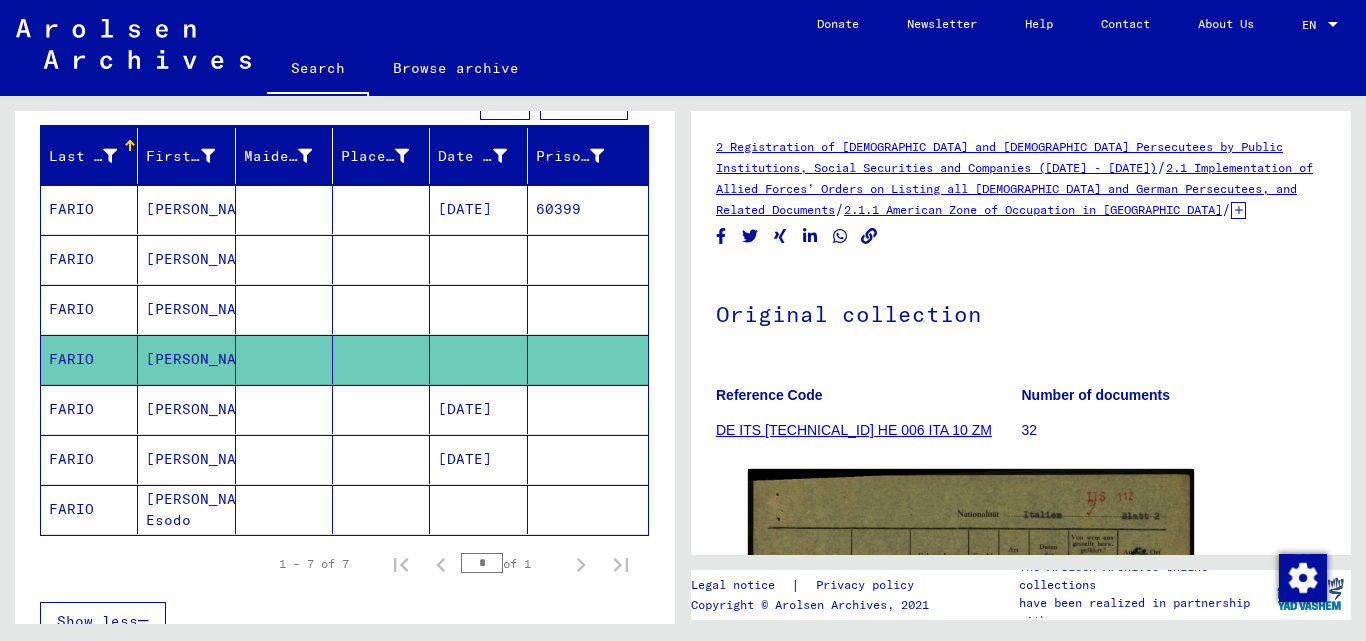 scroll, scrollTop: 0, scrollLeft: 0, axis: both 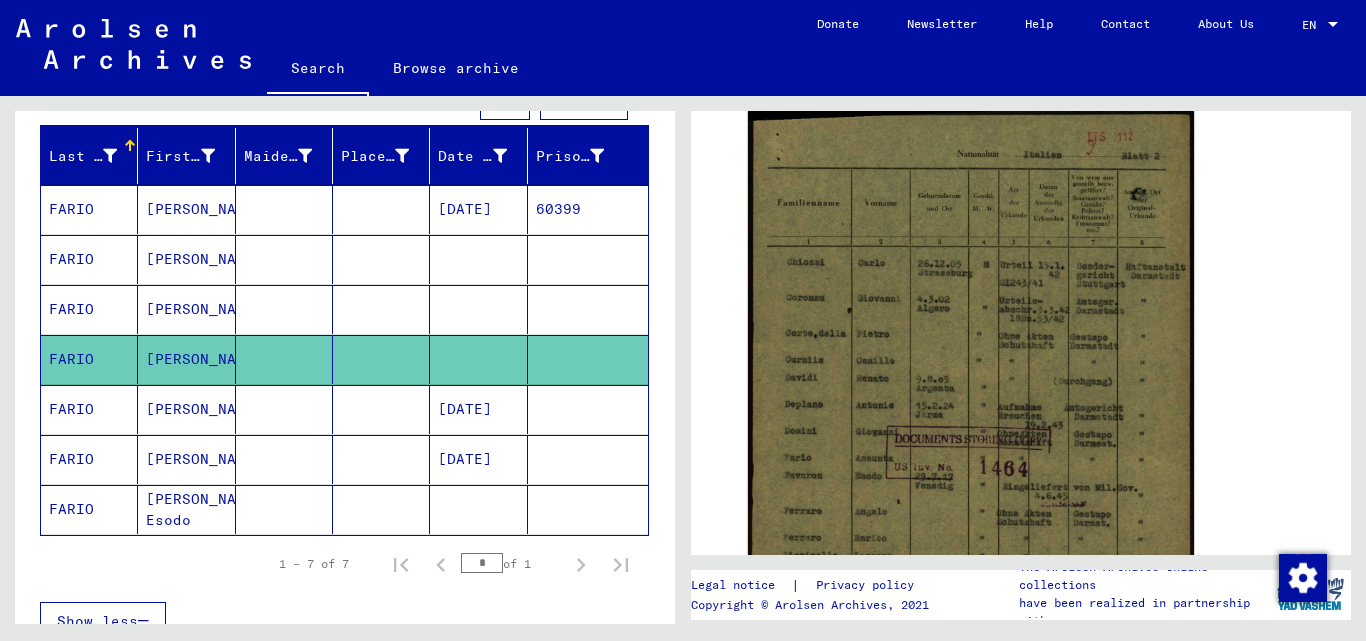click on "FARIO" at bounding box center (89, 459) 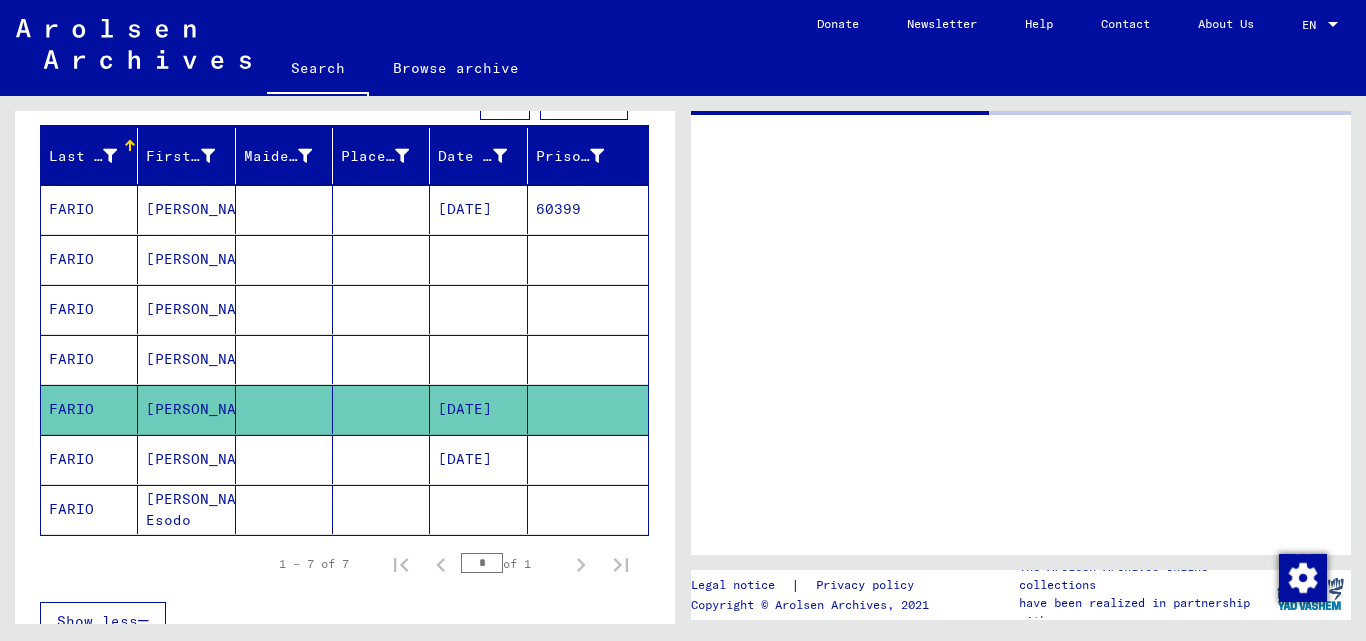 scroll, scrollTop: 0, scrollLeft: 0, axis: both 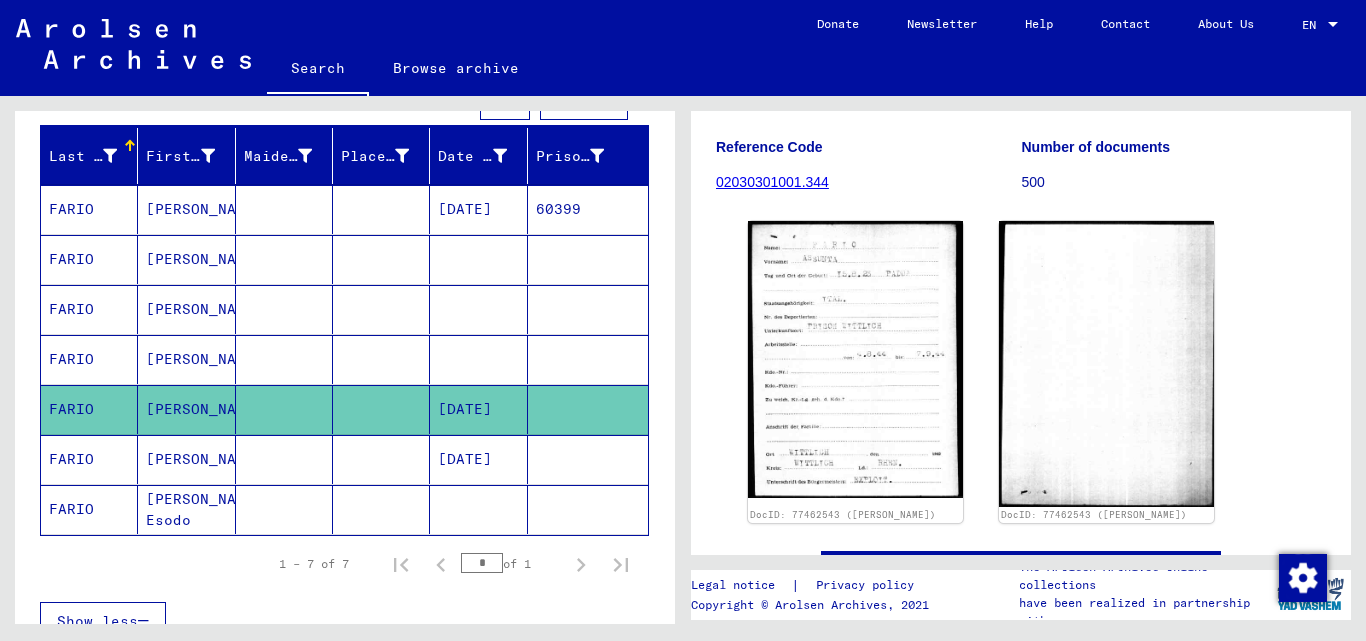 click at bounding box center [284, 509] 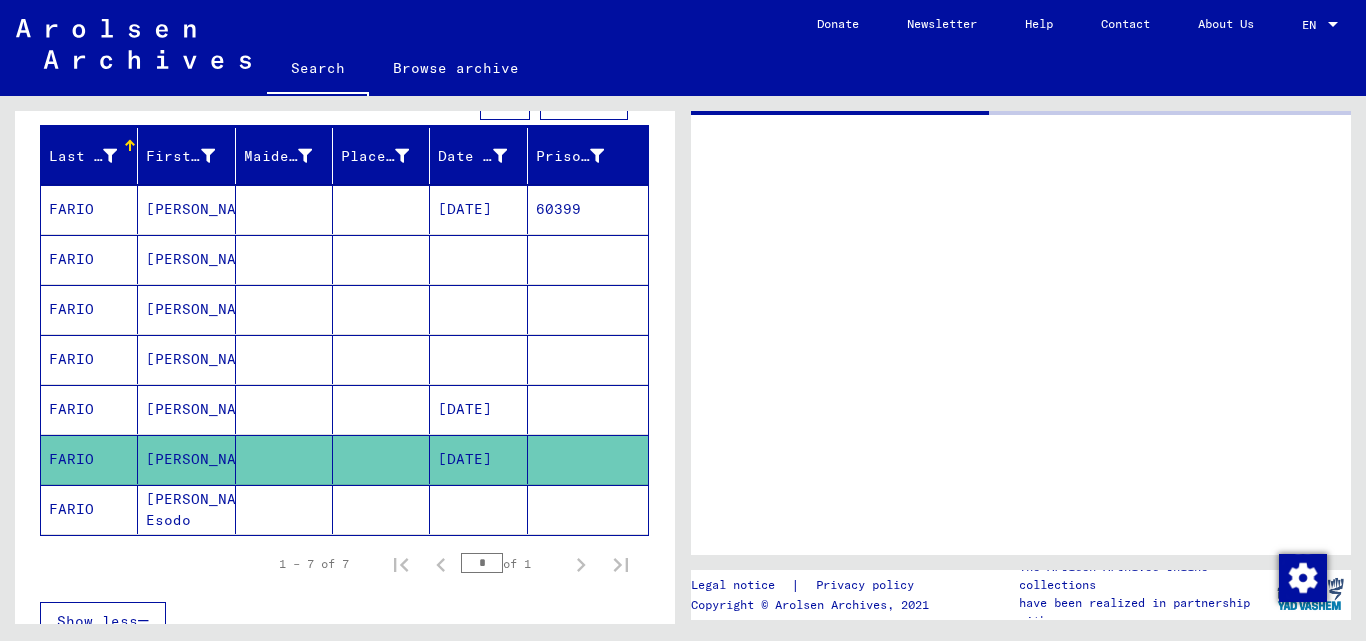 scroll, scrollTop: 0, scrollLeft: 0, axis: both 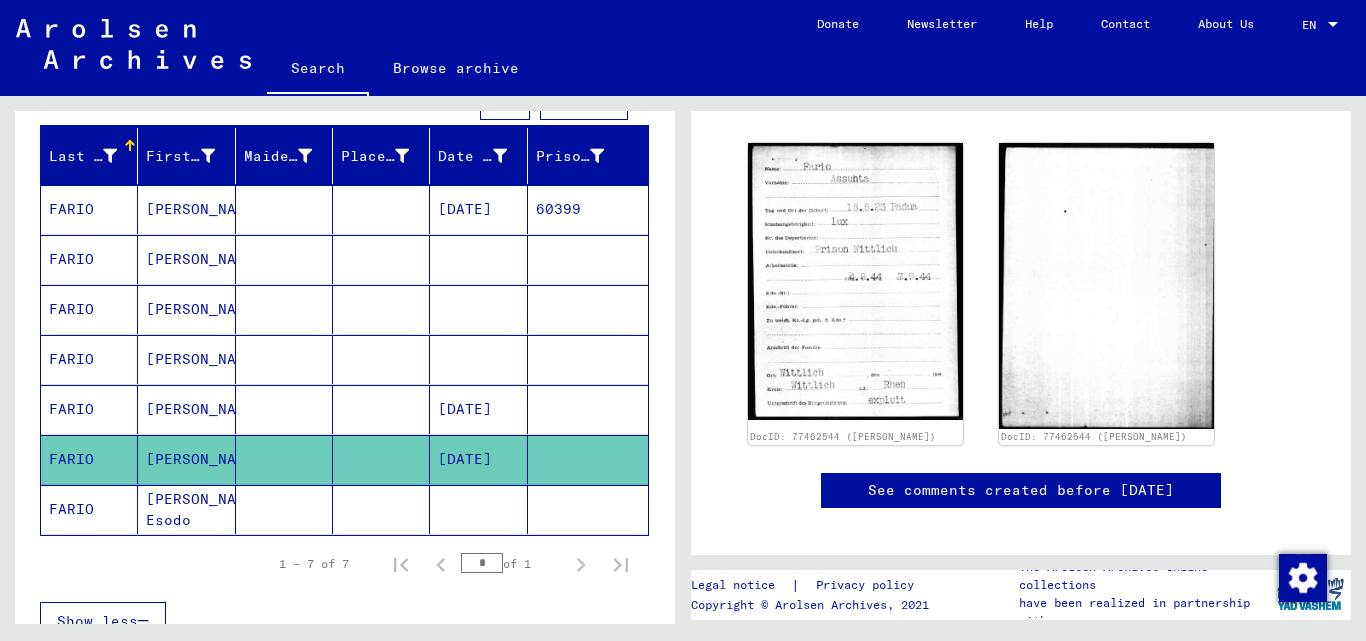 click on "FARIO" 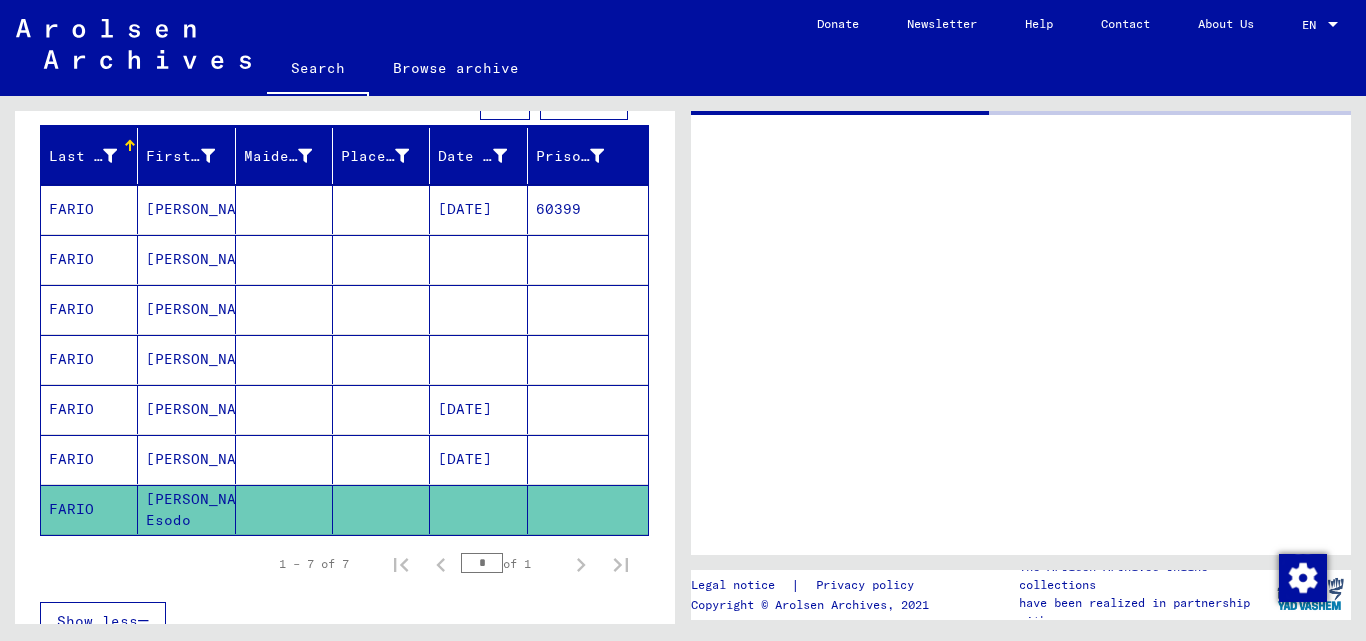 scroll, scrollTop: 0, scrollLeft: 0, axis: both 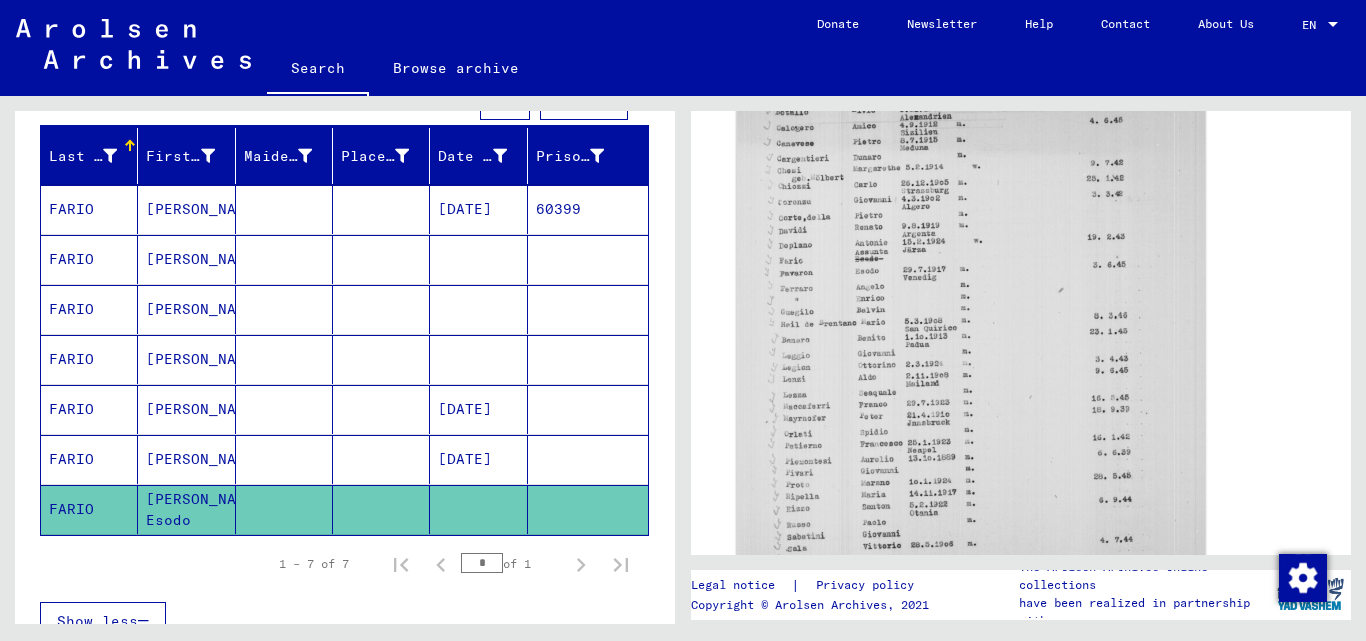 click 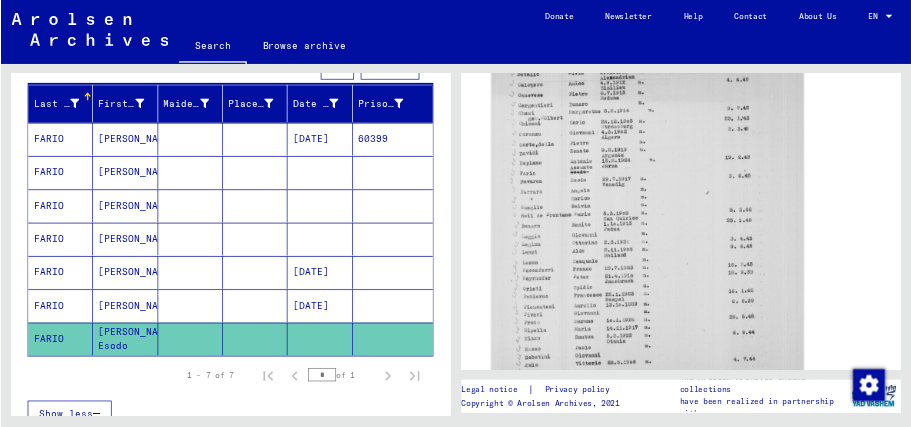 scroll, scrollTop: 363, scrollLeft: 0, axis: vertical 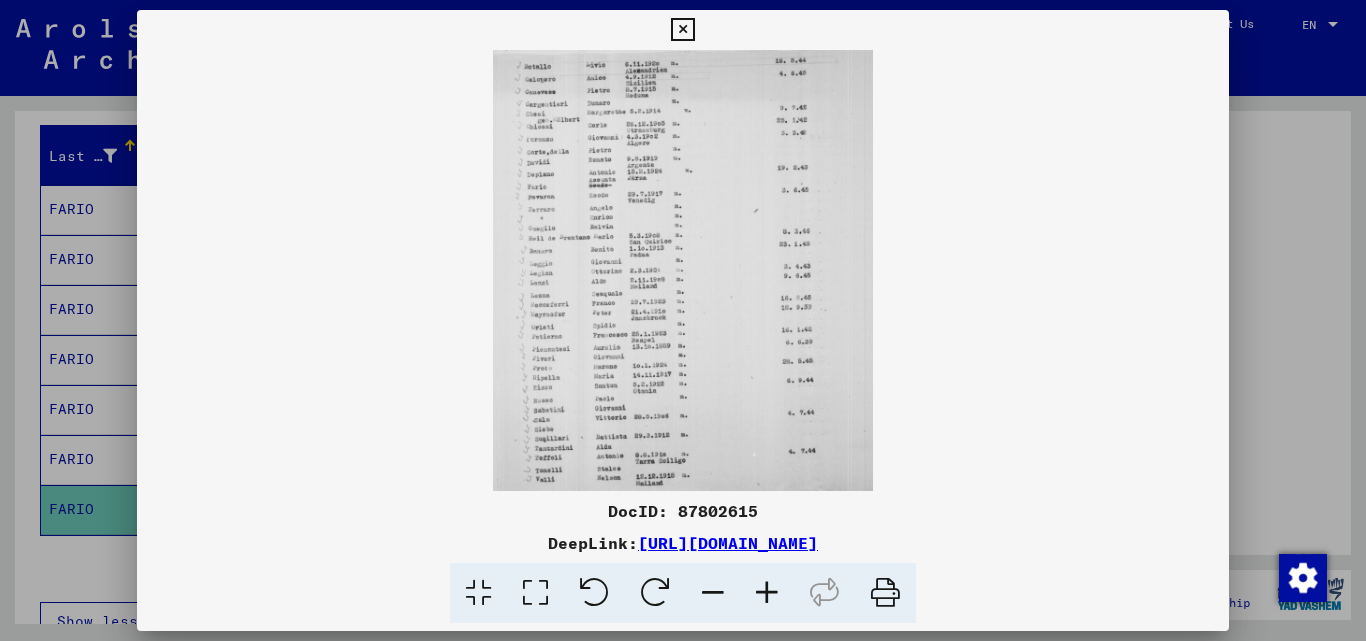 type 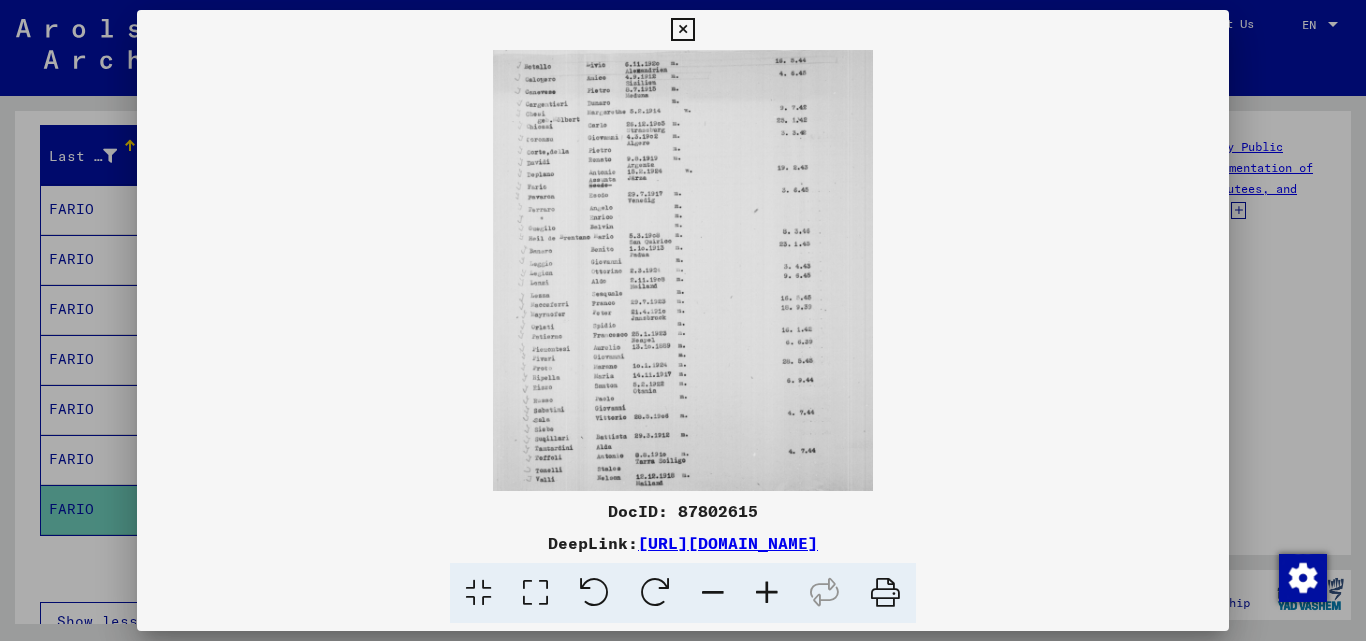 scroll, scrollTop: 220, scrollLeft: 0, axis: vertical 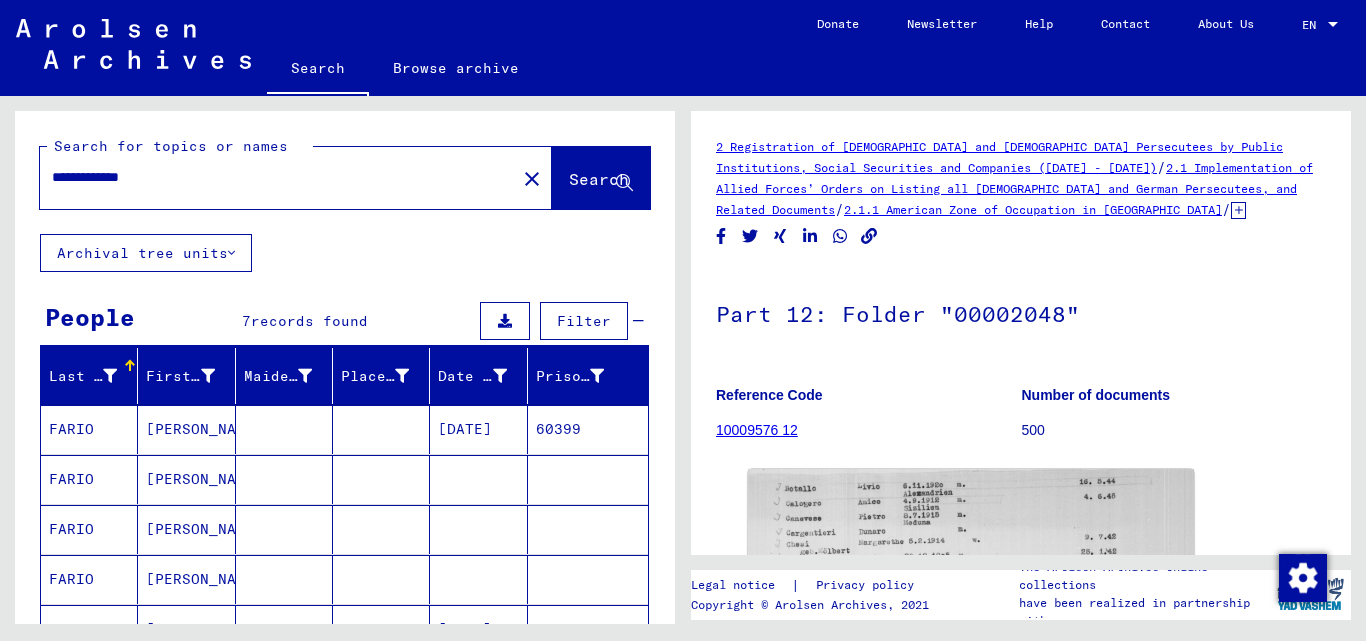 click on "close" 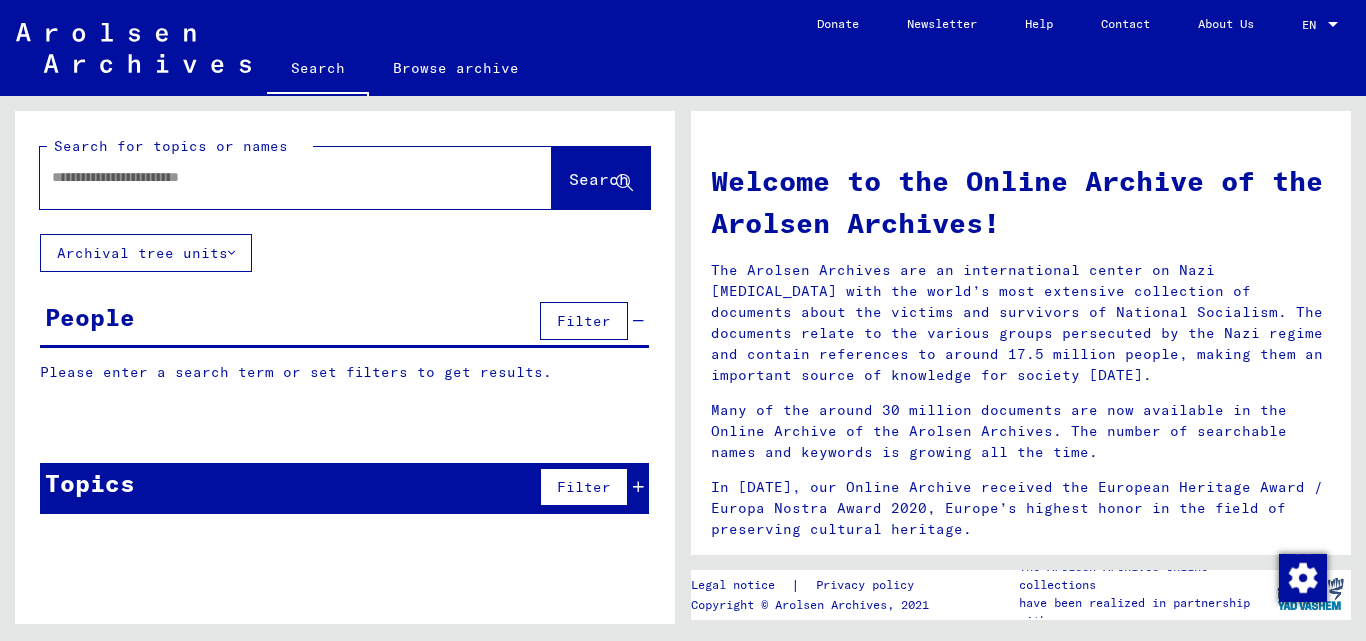 click at bounding box center (272, 177) 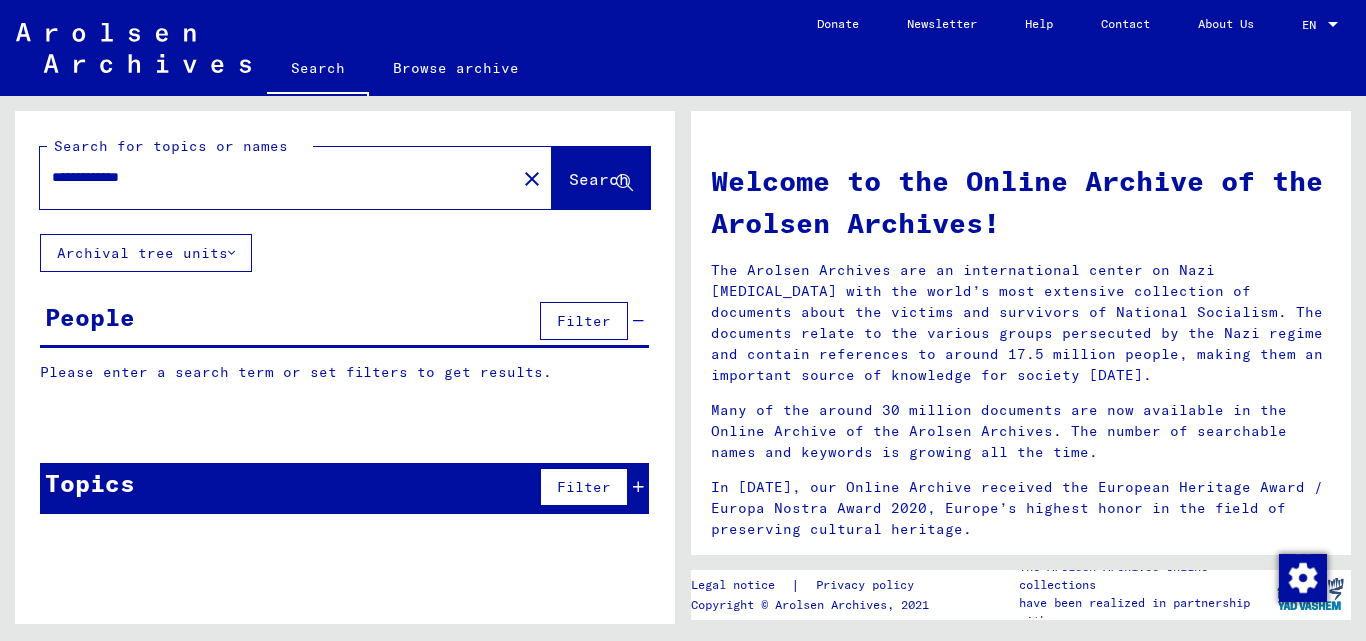 click on "Search" 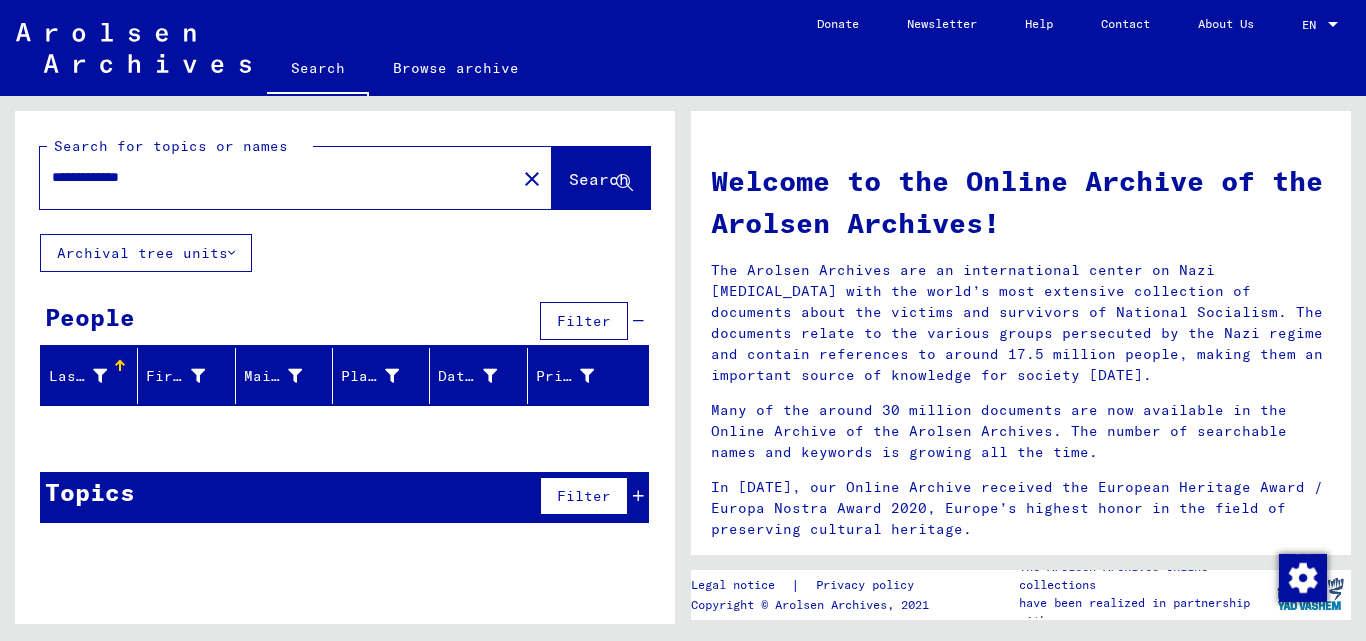 click on "**********" at bounding box center [272, 177] 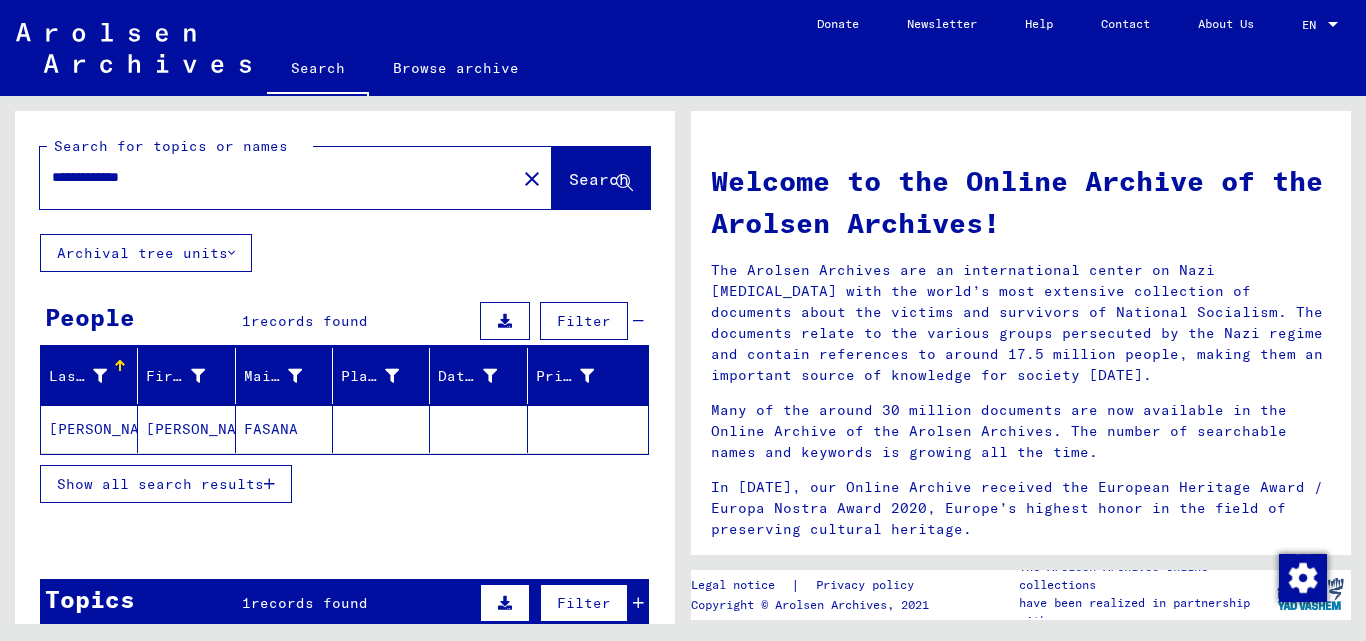 click on "[PERSON_NAME]" 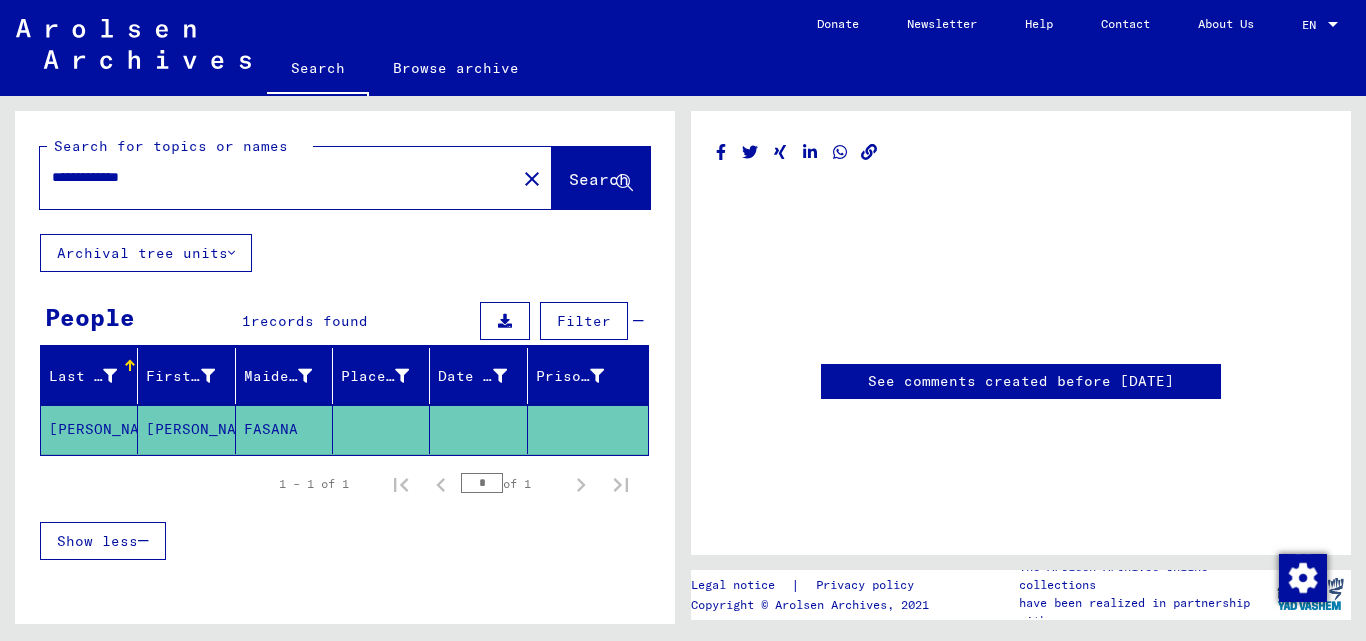 scroll, scrollTop: 0, scrollLeft: 0, axis: both 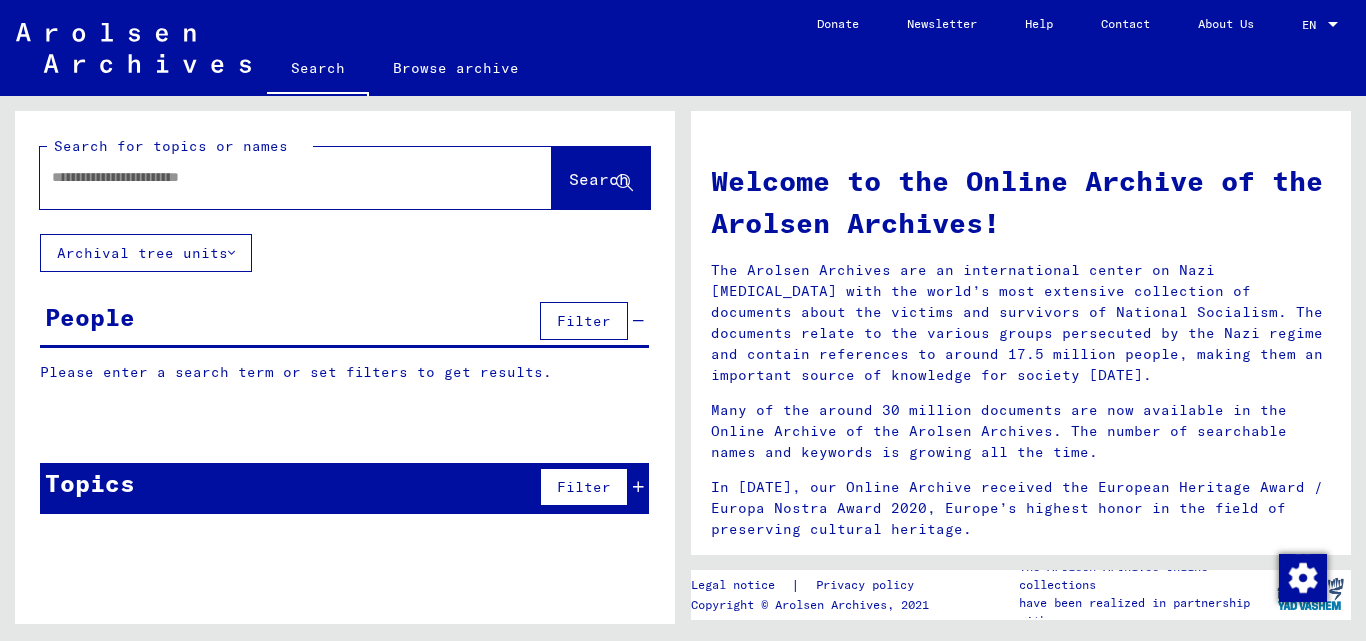 click at bounding box center [272, 177] 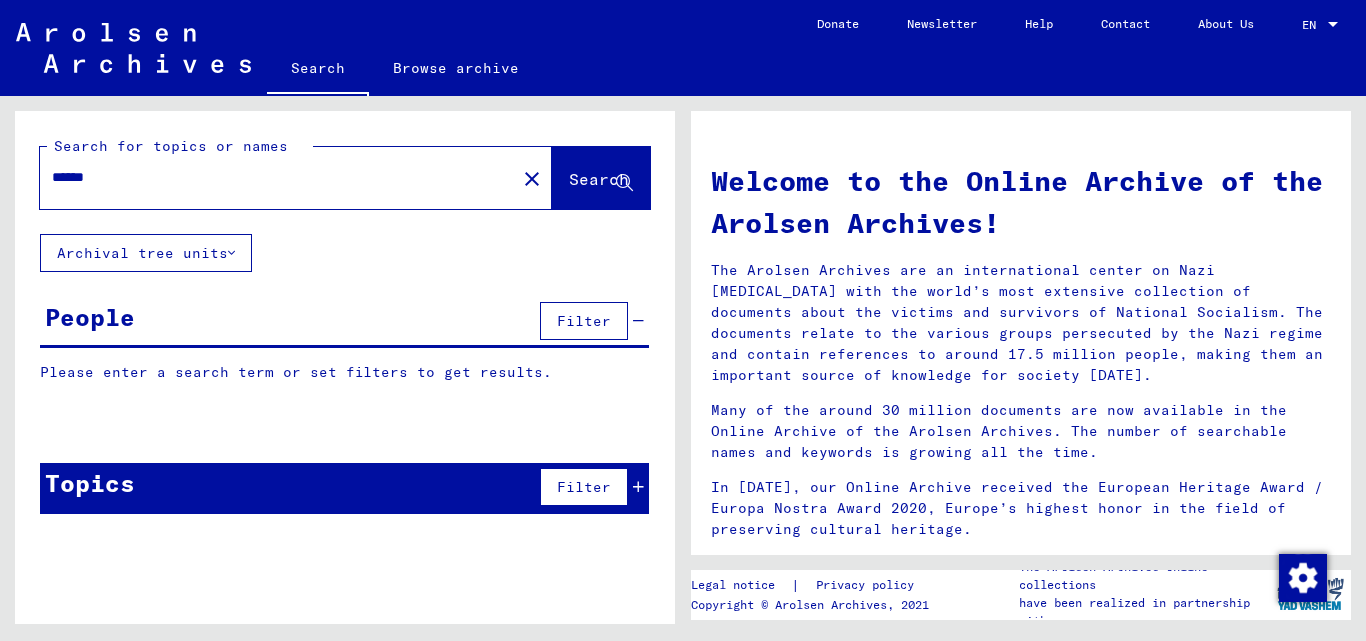 type on "******" 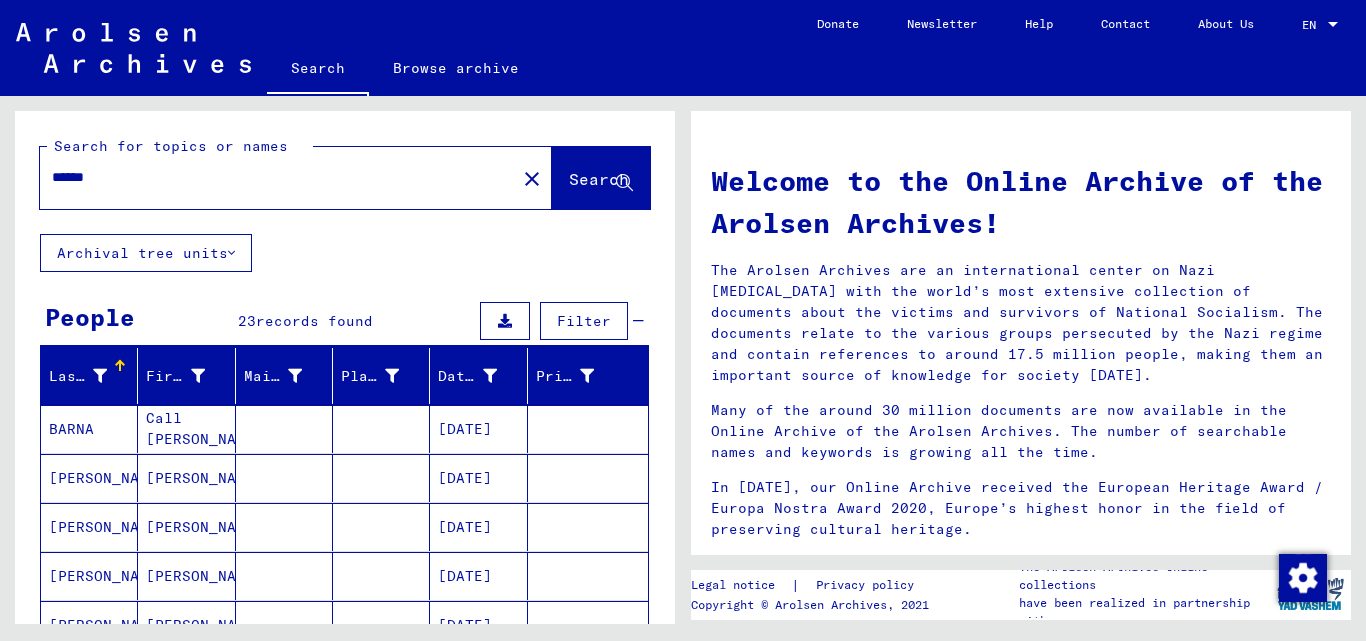 type 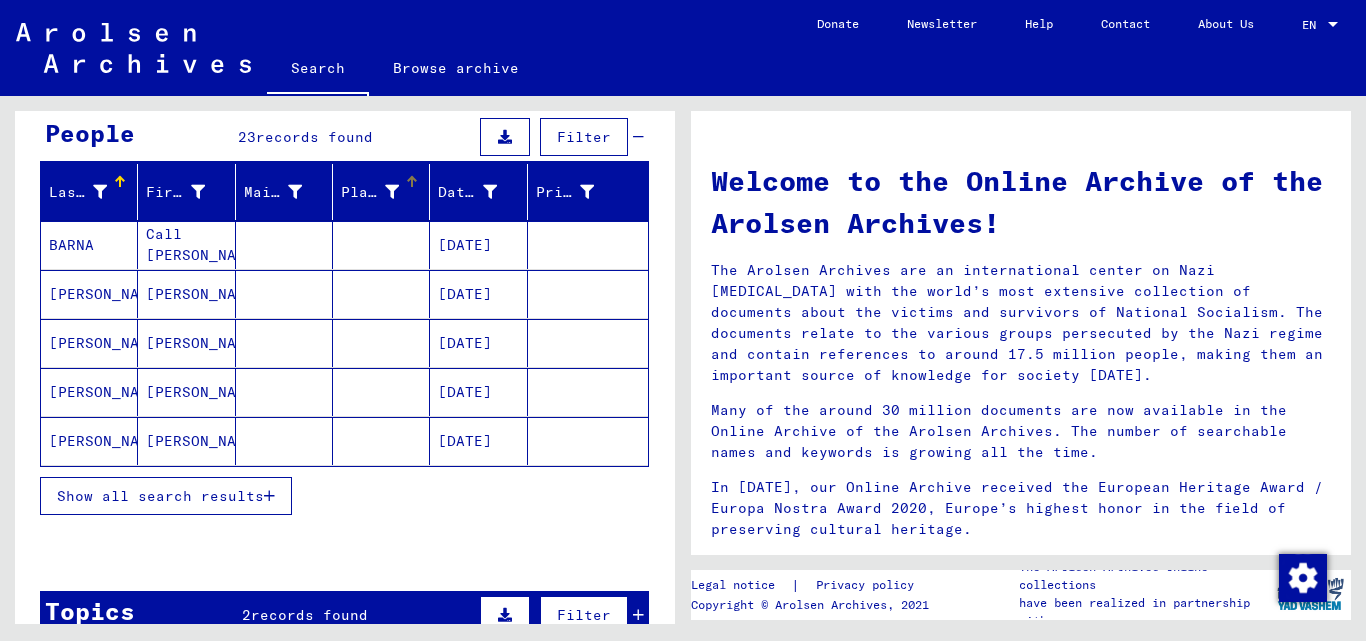 scroll, scrollTop: 200, scrollLeft: 0, axis: vertical 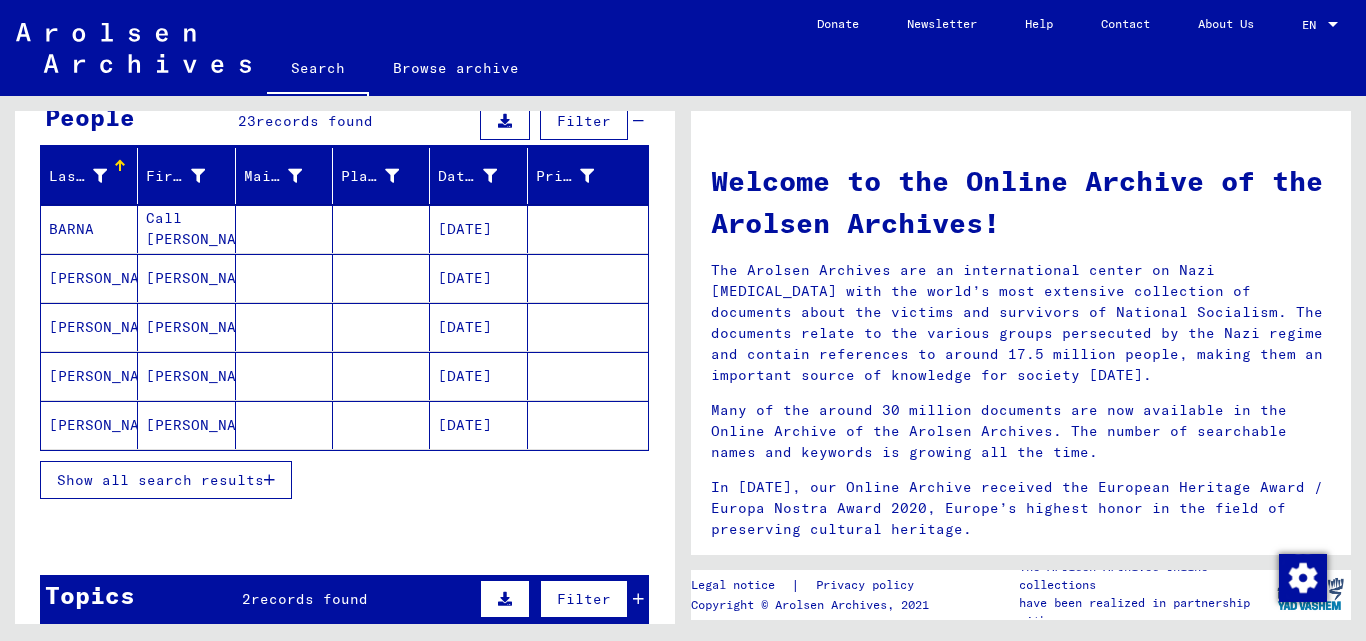 click at bounding box center [269, 480] 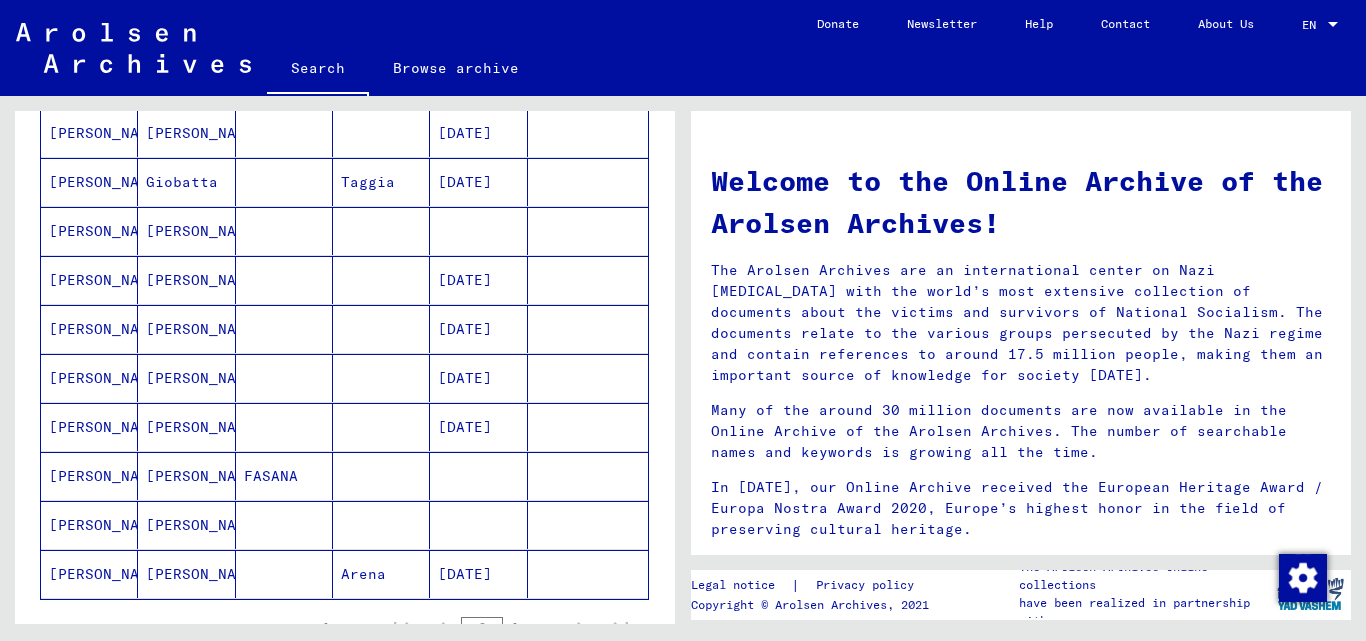 scroll, scrollTop: 1027, scrollLeft: 0, axis: vertical 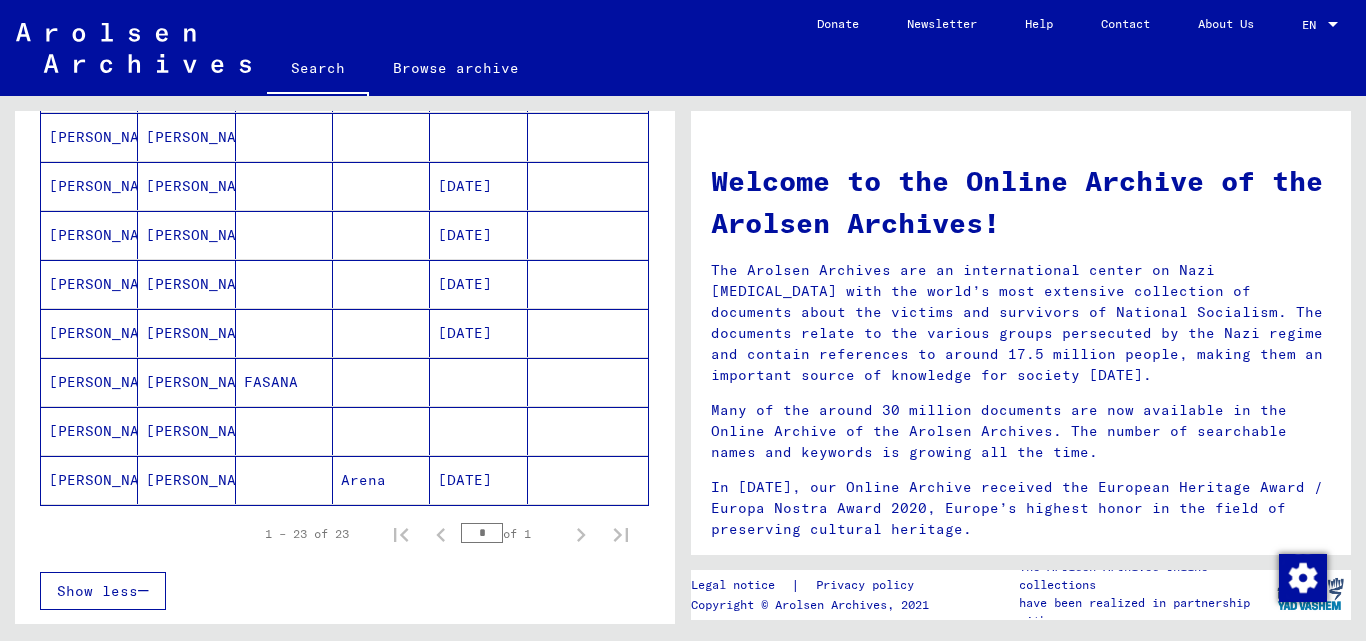 drag, startPoint x: 659, startPoint y: 458, endPoint x: 668, endPoint y: 495, distance: 38.078865 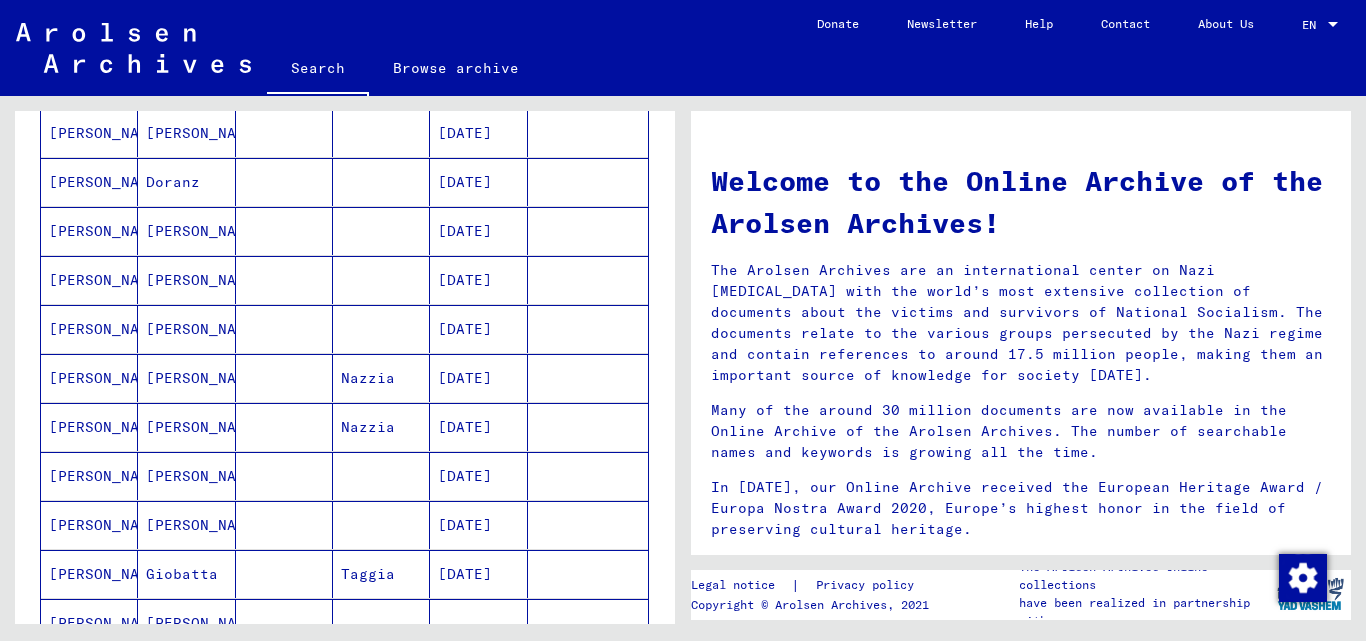 scroll, scrollTop: 486, scrollLeft: 0, axis: vertical 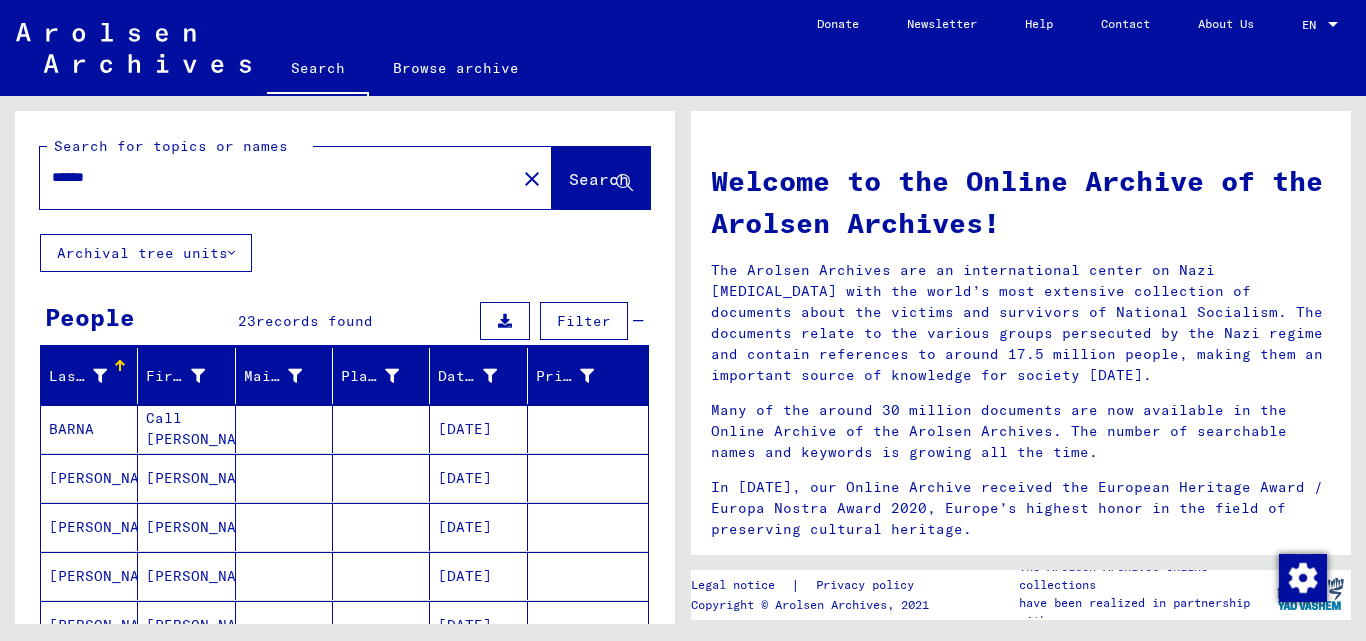 click on "******" 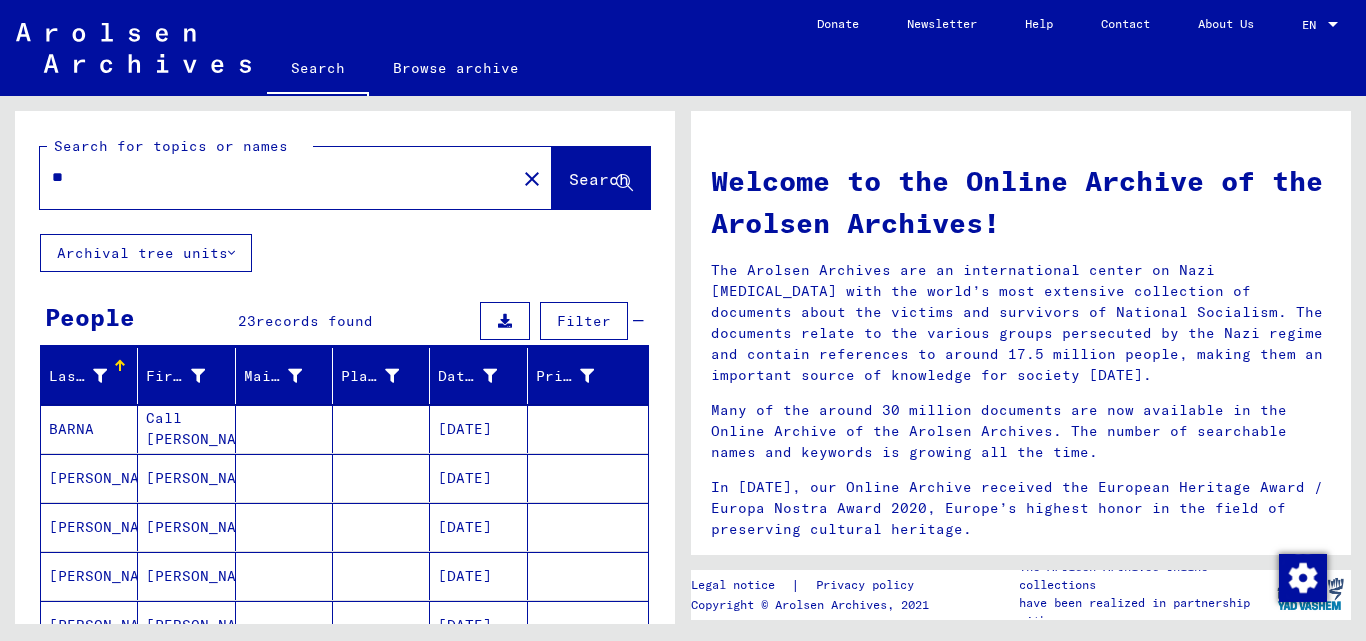 type on "*" 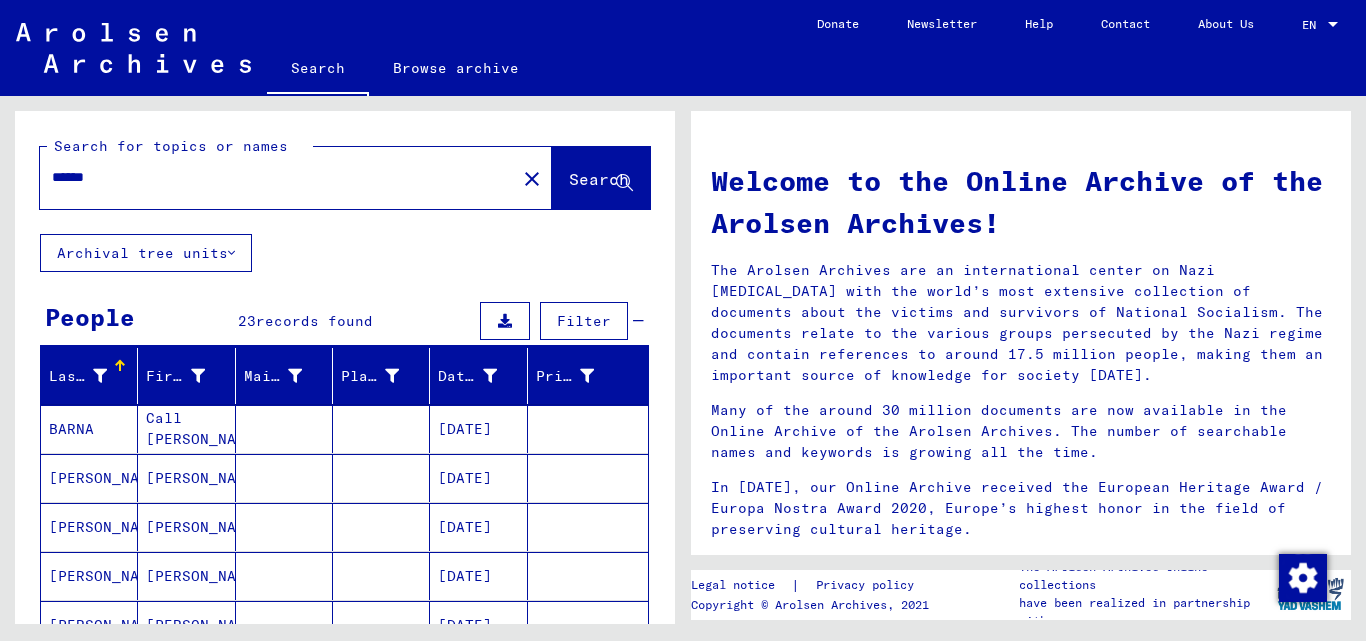 type on "******" 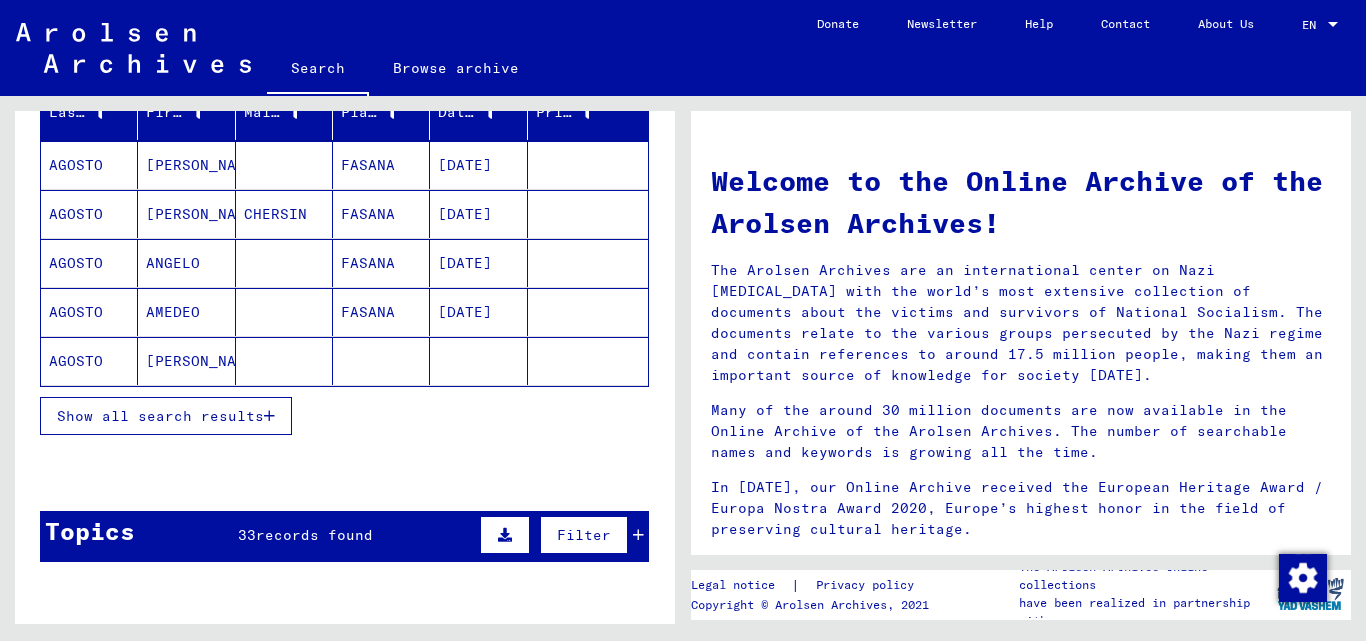 scroll, scrollTop: 352, scrollLeft: 0, axis: vertical 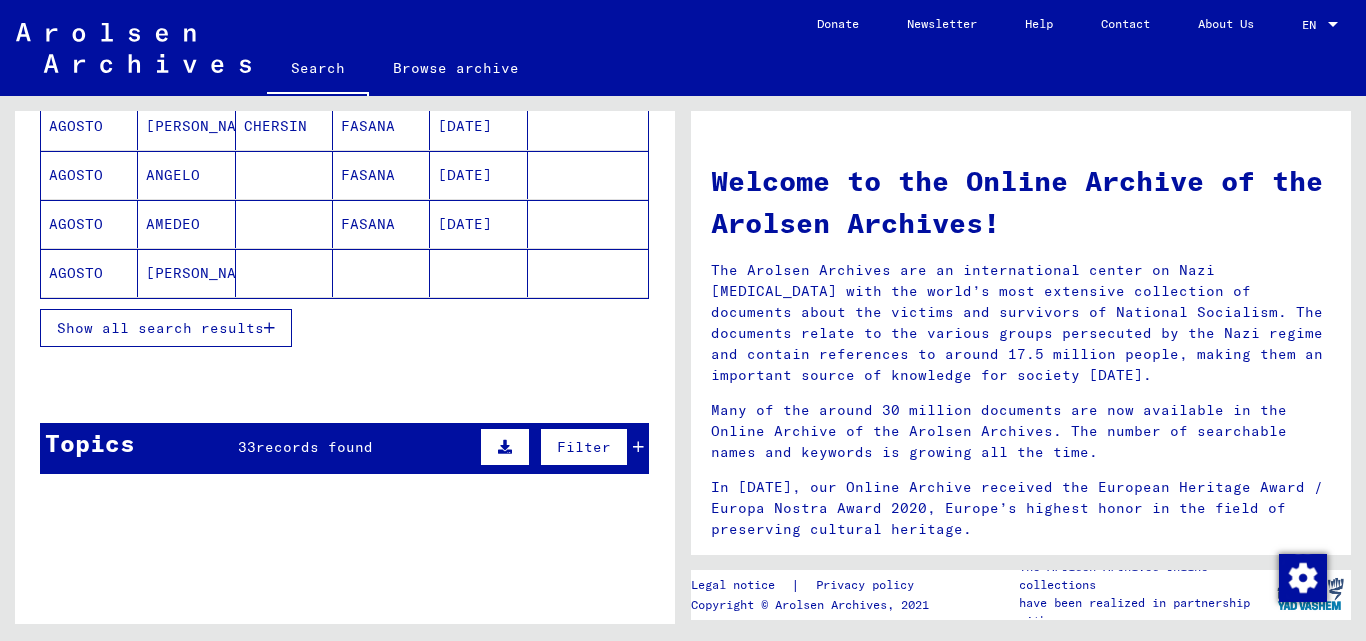 click at bounding box center (269, 328) 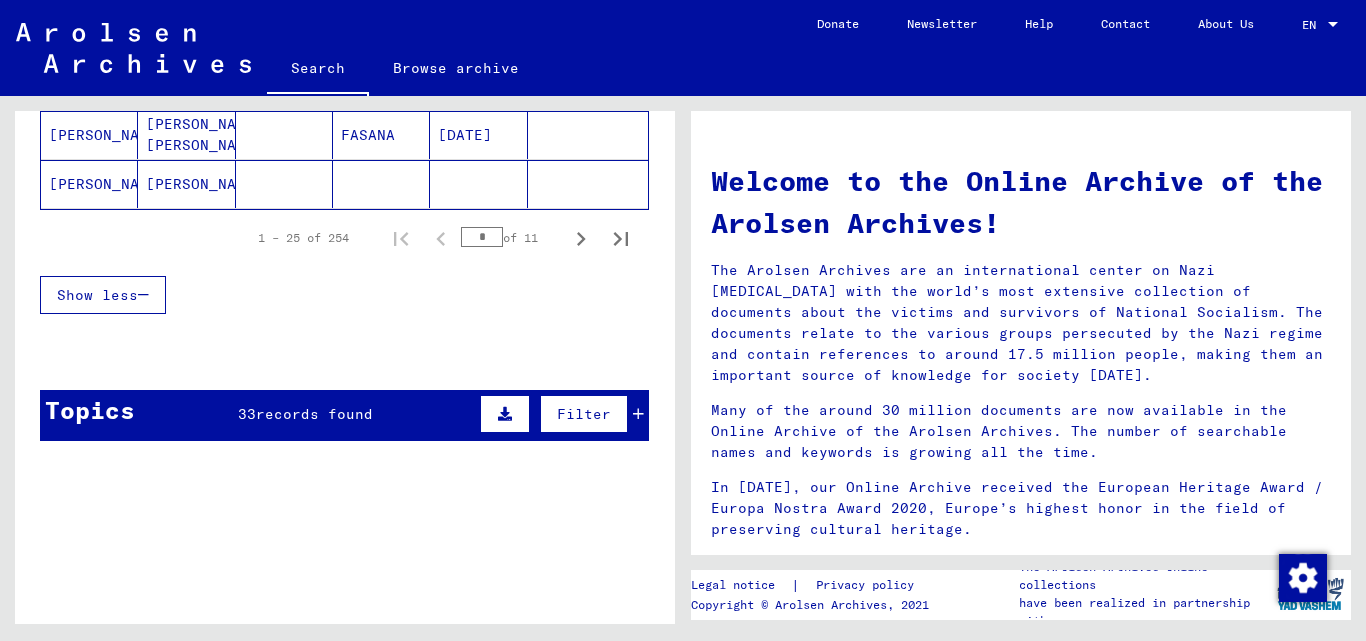 scroll, scrollTop: 1496, scrollLeft: 0, axis: vertical 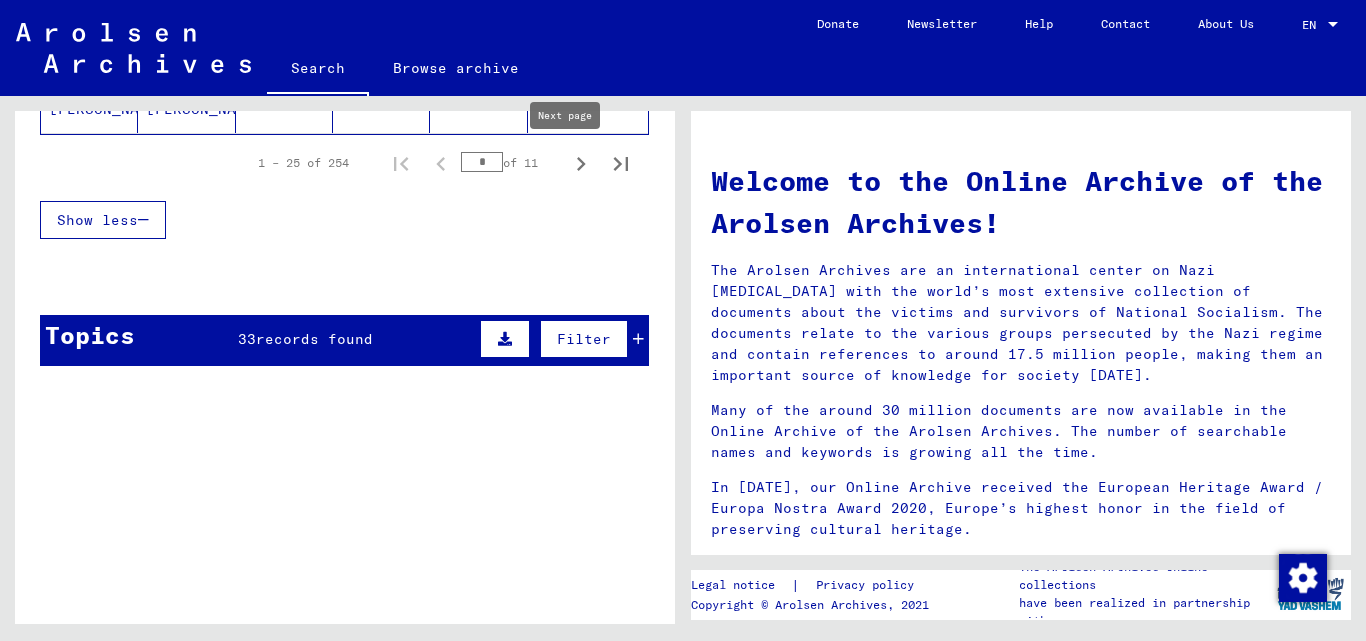 click 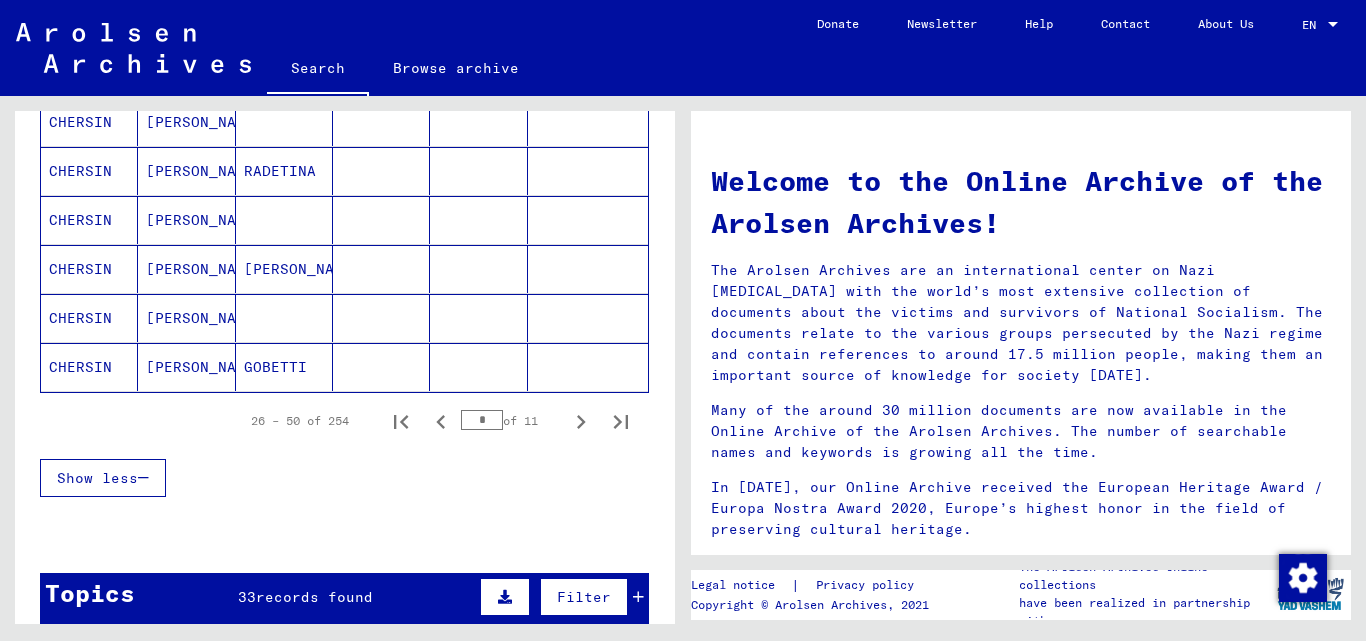 scroll, scrollTop: 1116, scrollLeft: 0, axis: vertical 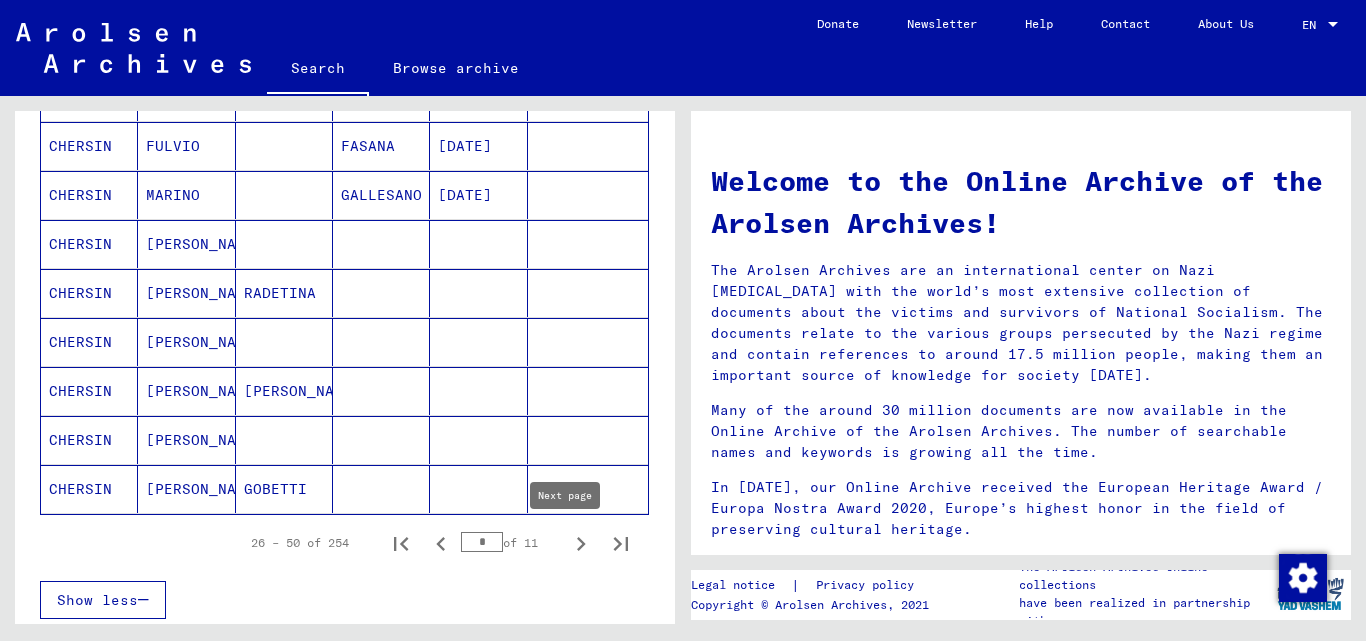 click 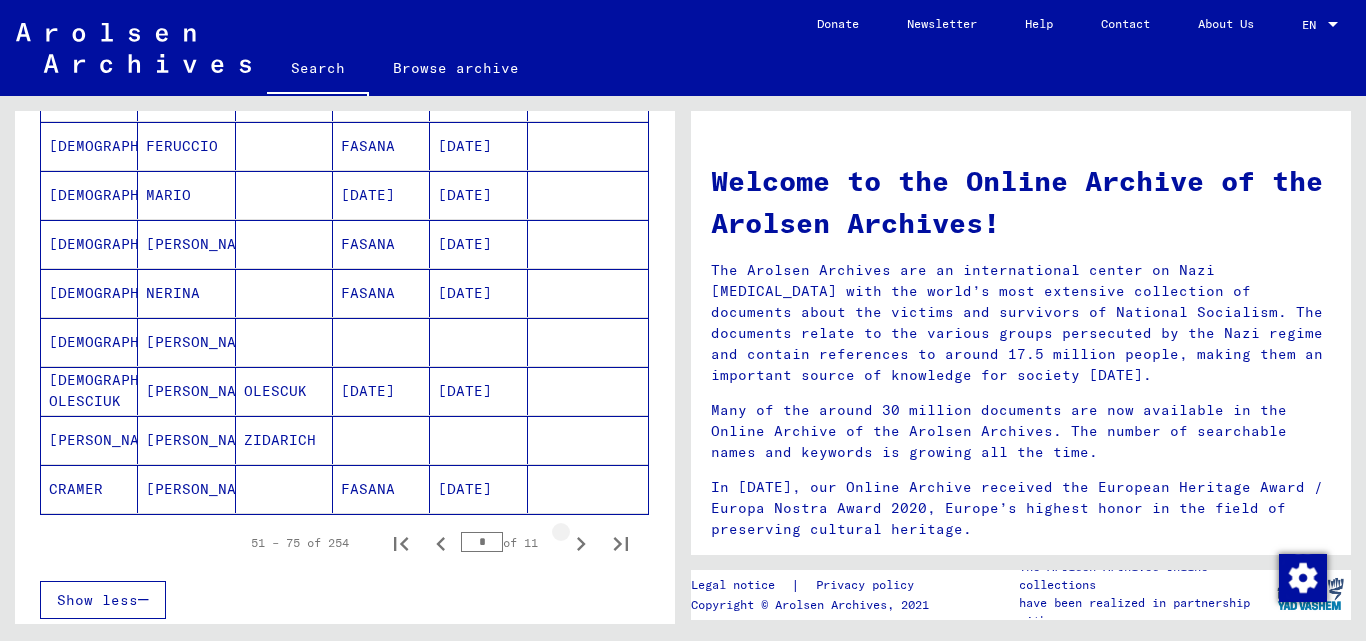 click 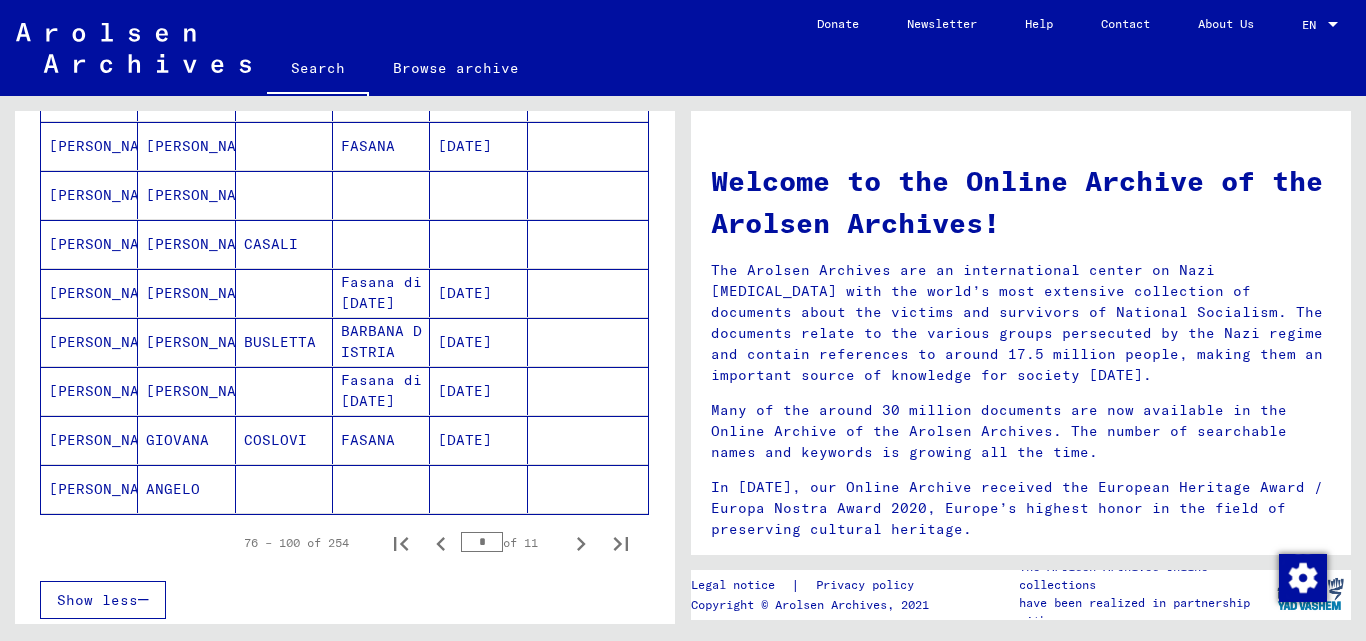 click 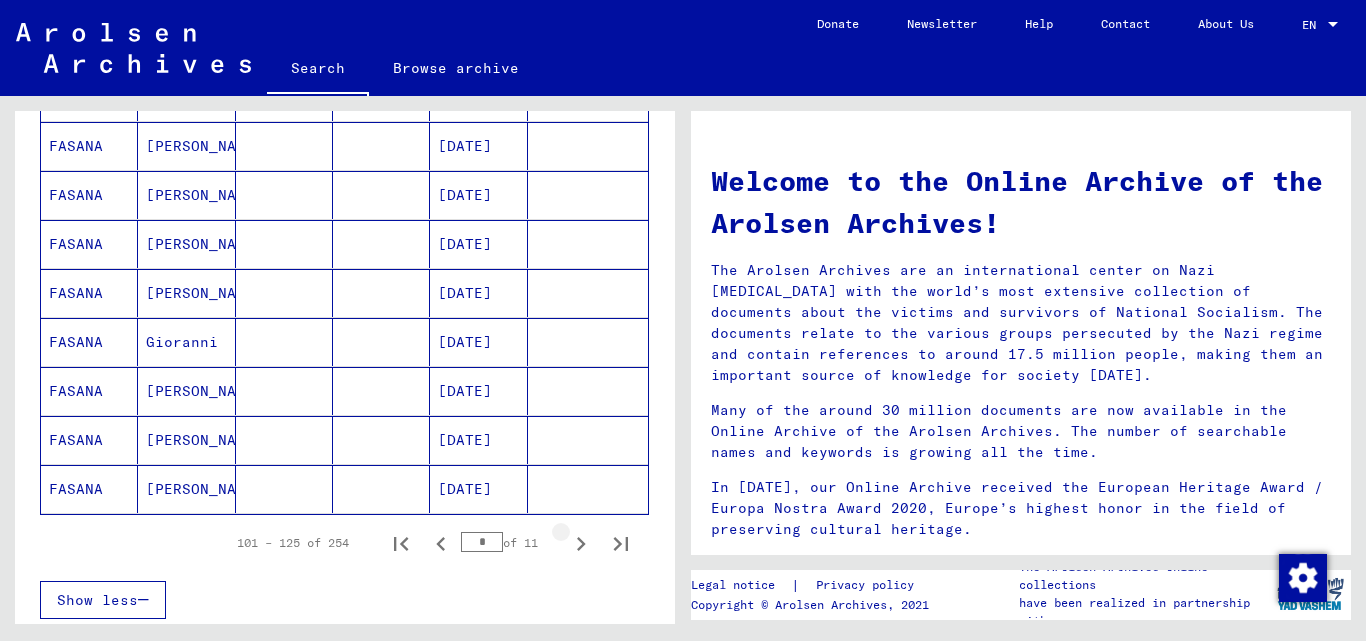 click 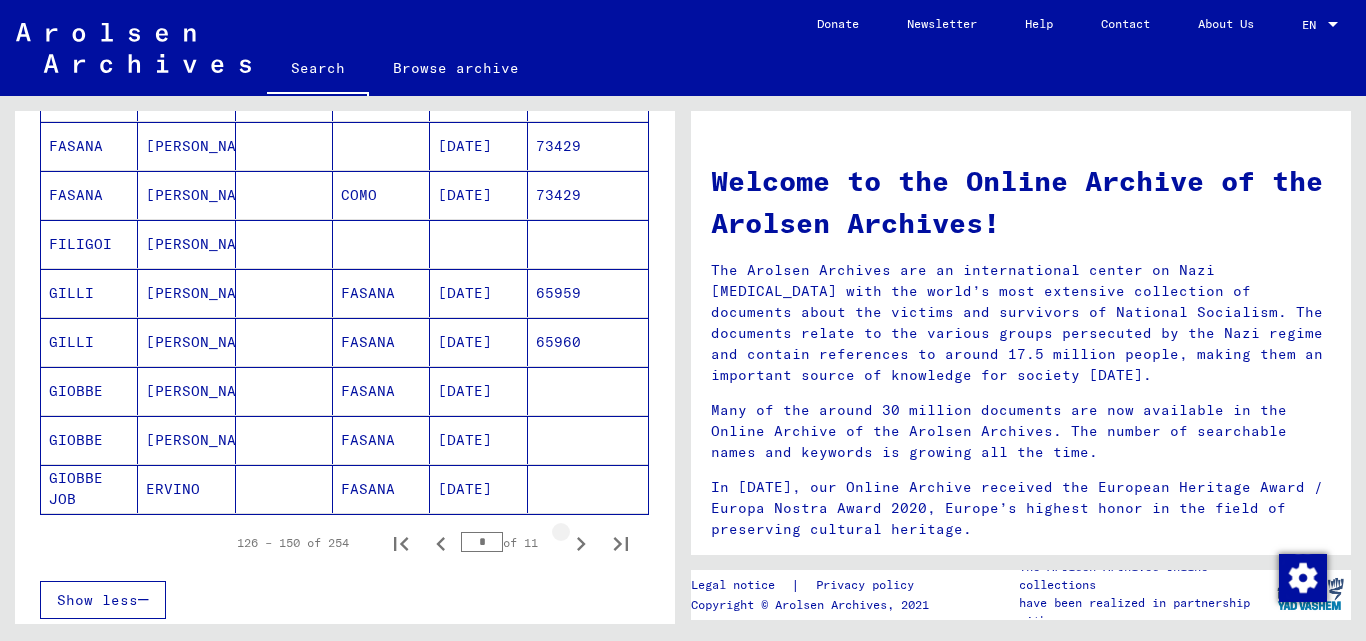 click 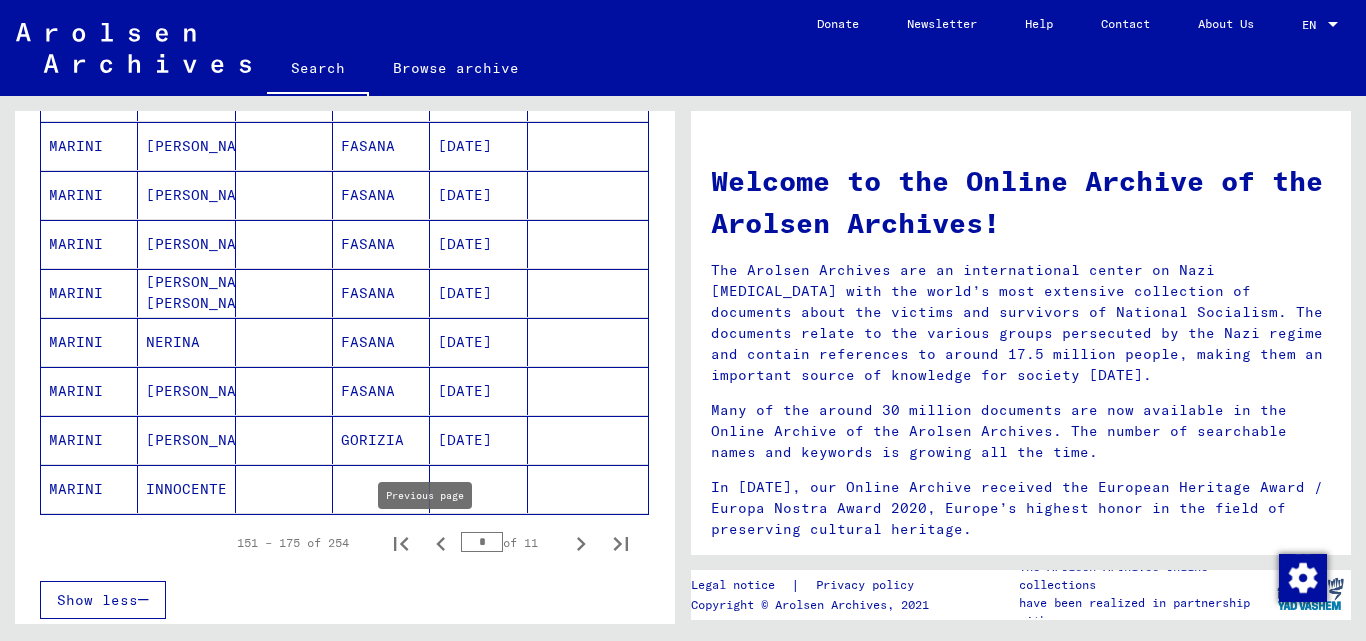 click 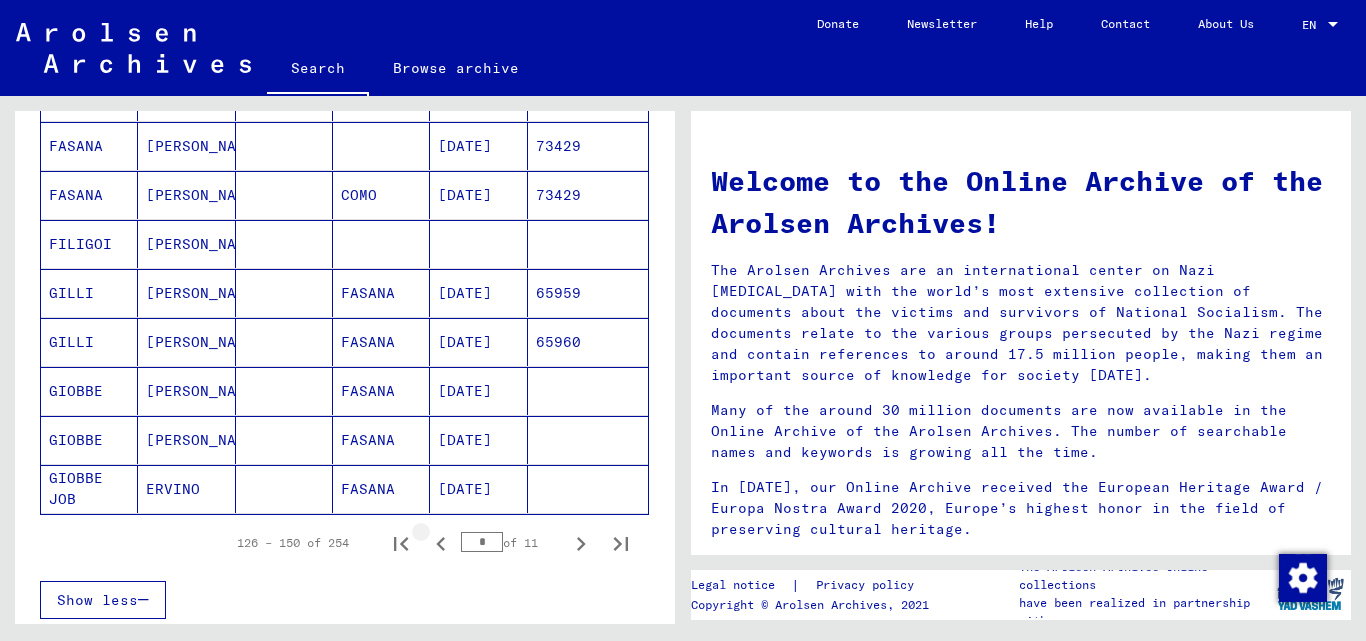 click 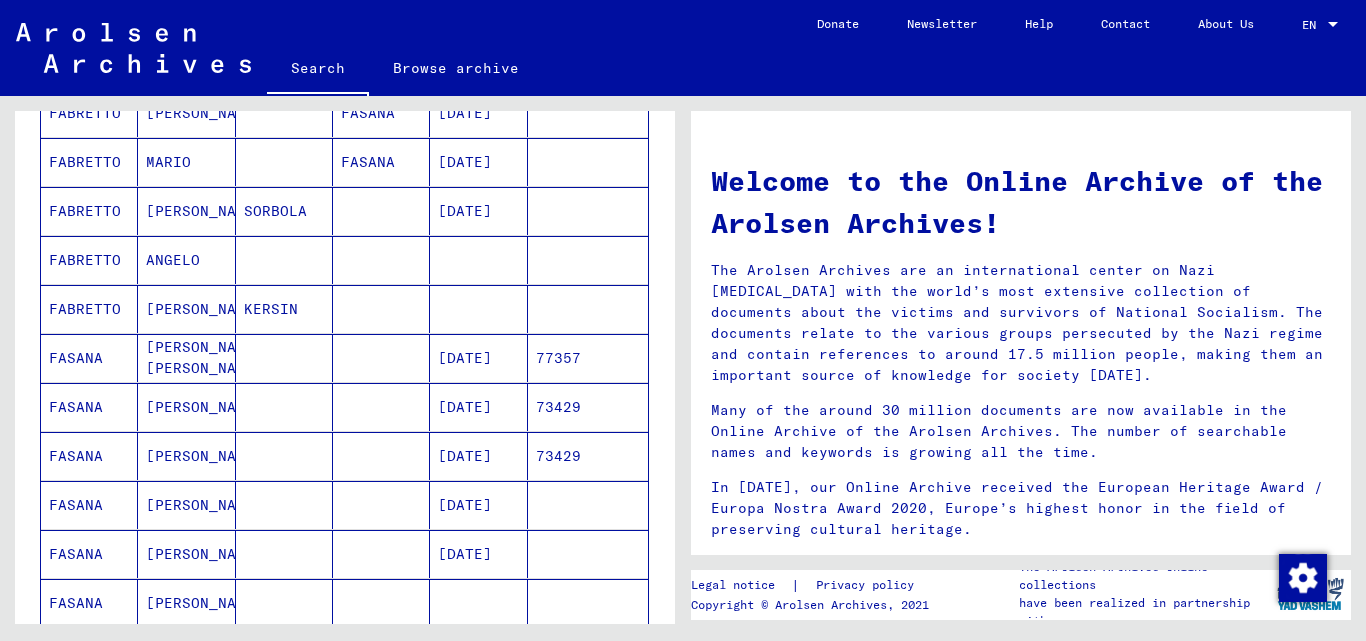 scroll, scrollTop: 605, scrollLeft: 0, axis: vertical 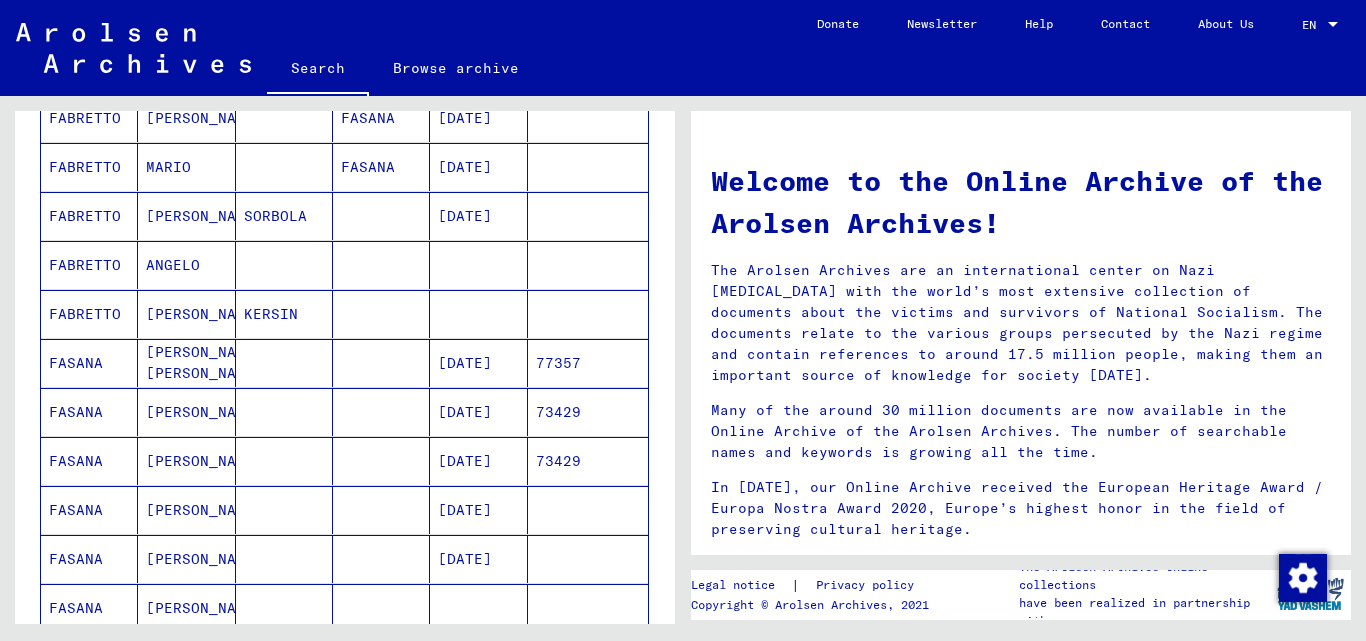 click on "FASANA" at bounding box center [89, 412] 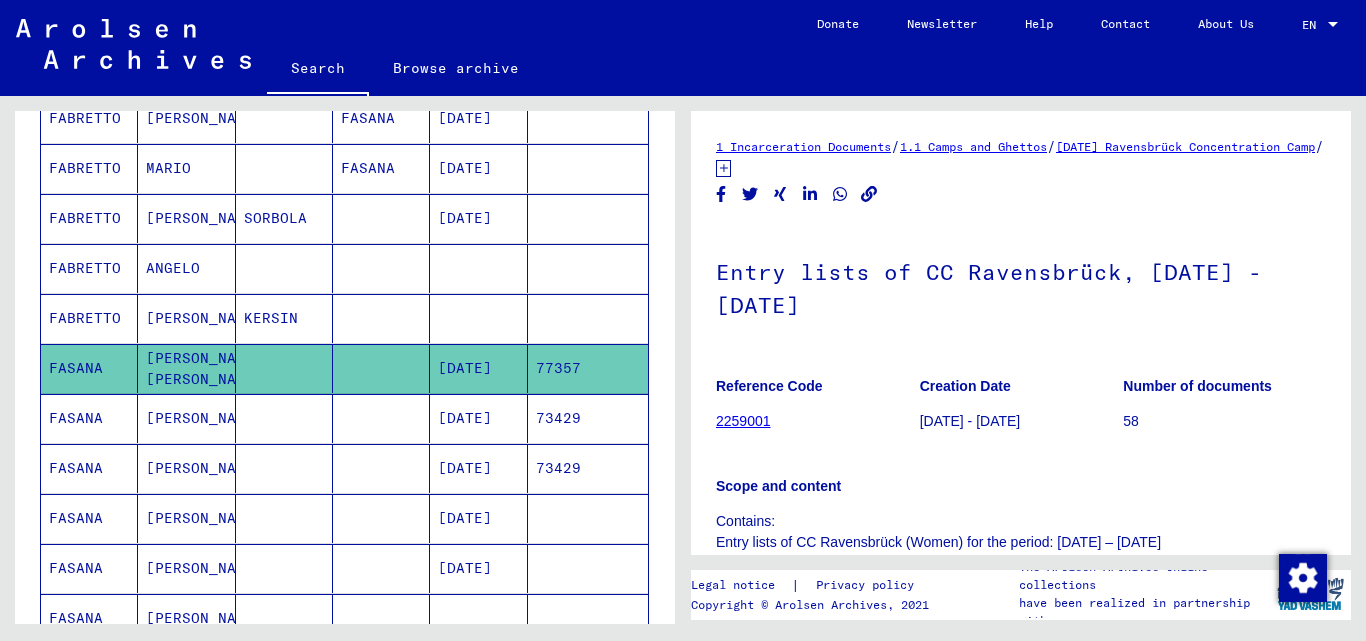 scroll, scrollTop: 0, scrollLeft: 0, axis: both 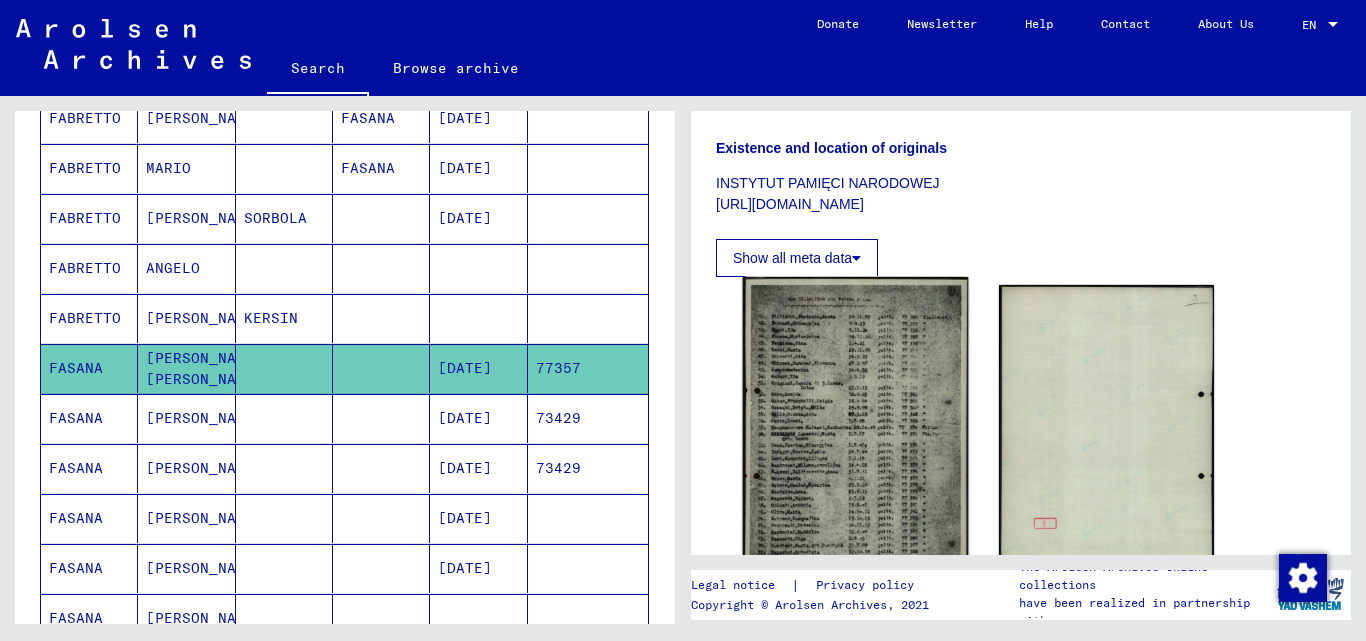 click 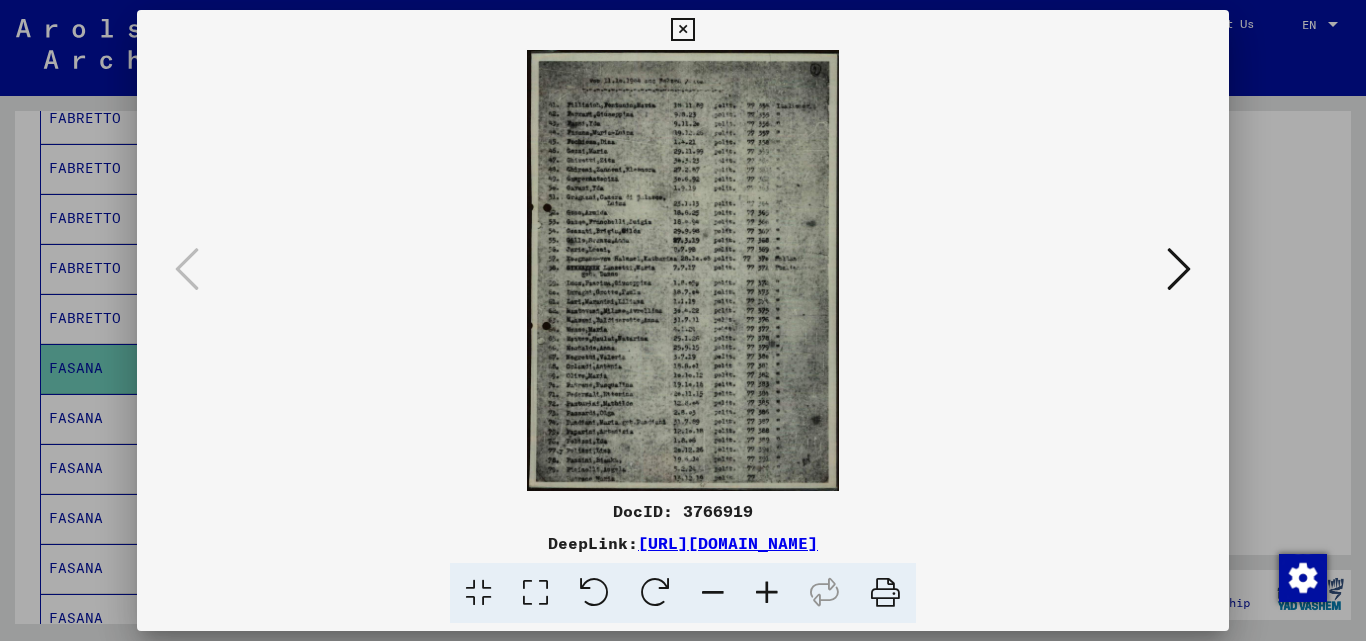 type 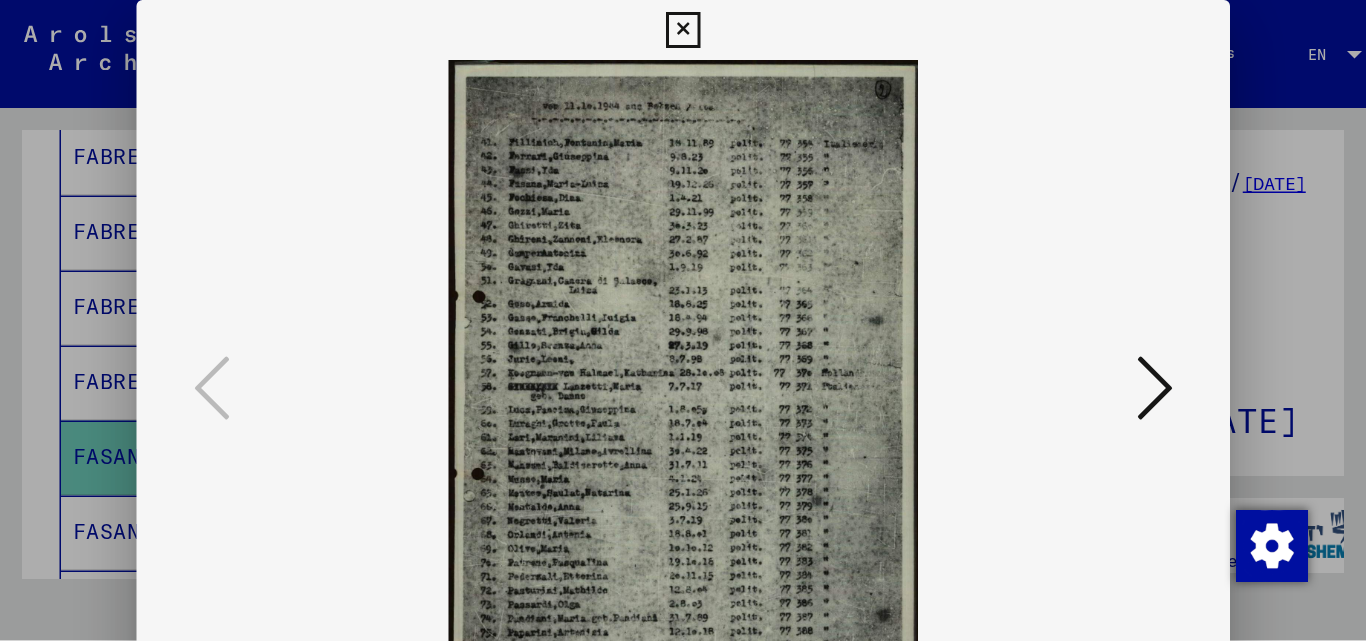 scroll, scrollTop: 663, scrollLeft: 0, axis: vertical 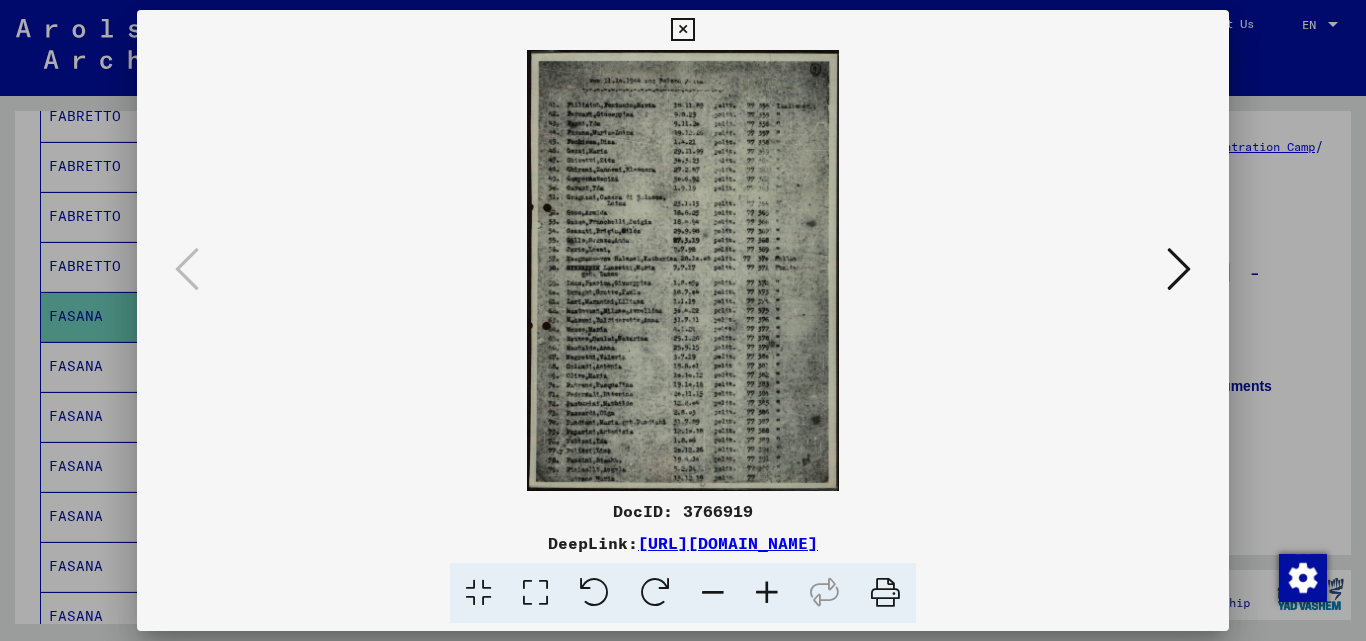 click at bounding box center [683, 320] 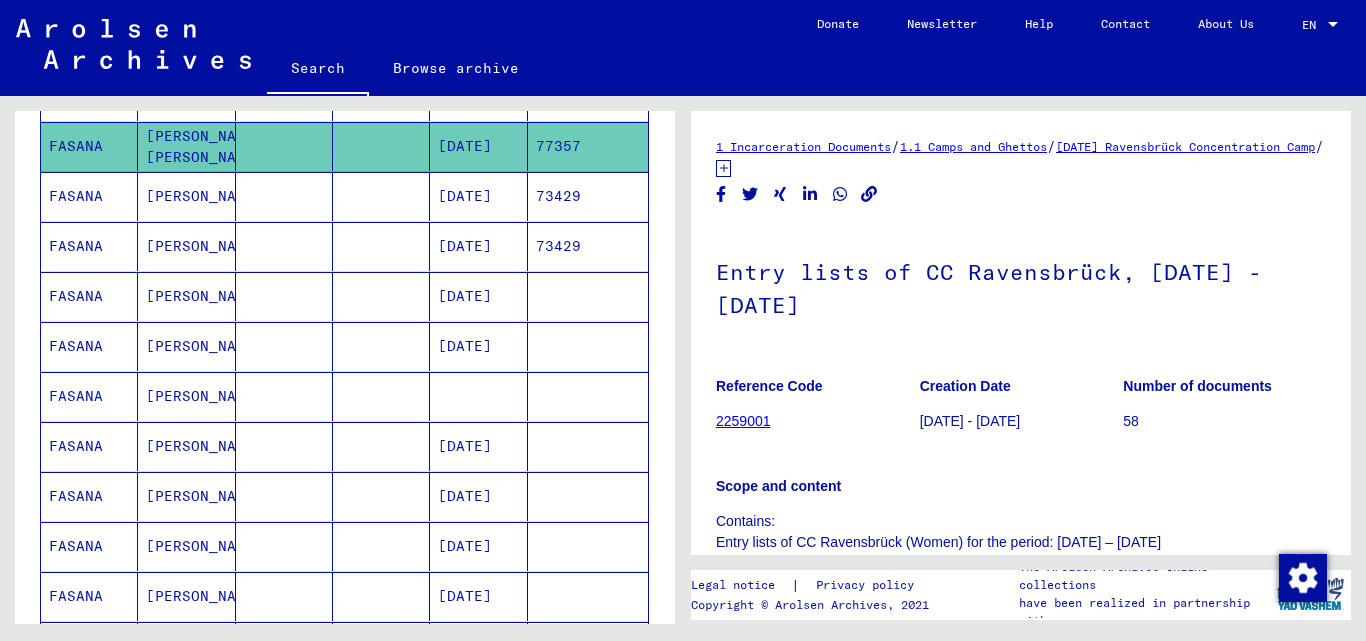 scroll, scrollTop: 1273, scrollLeft: 0, axis: vertical 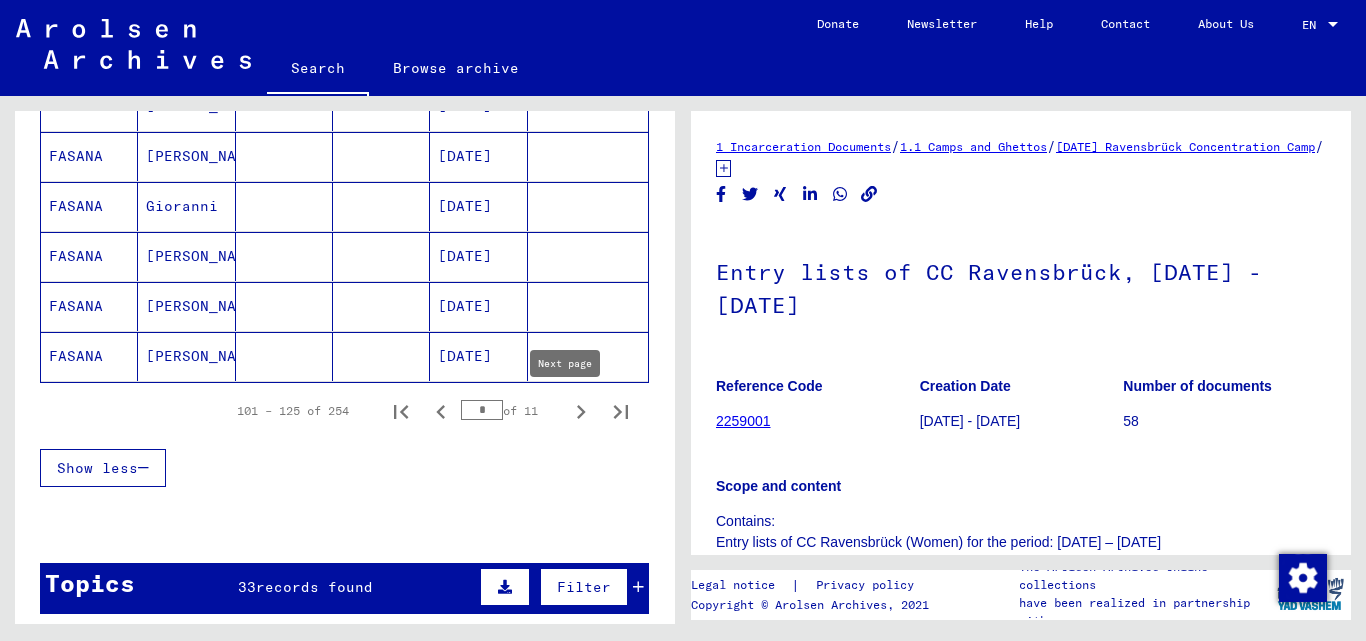 click 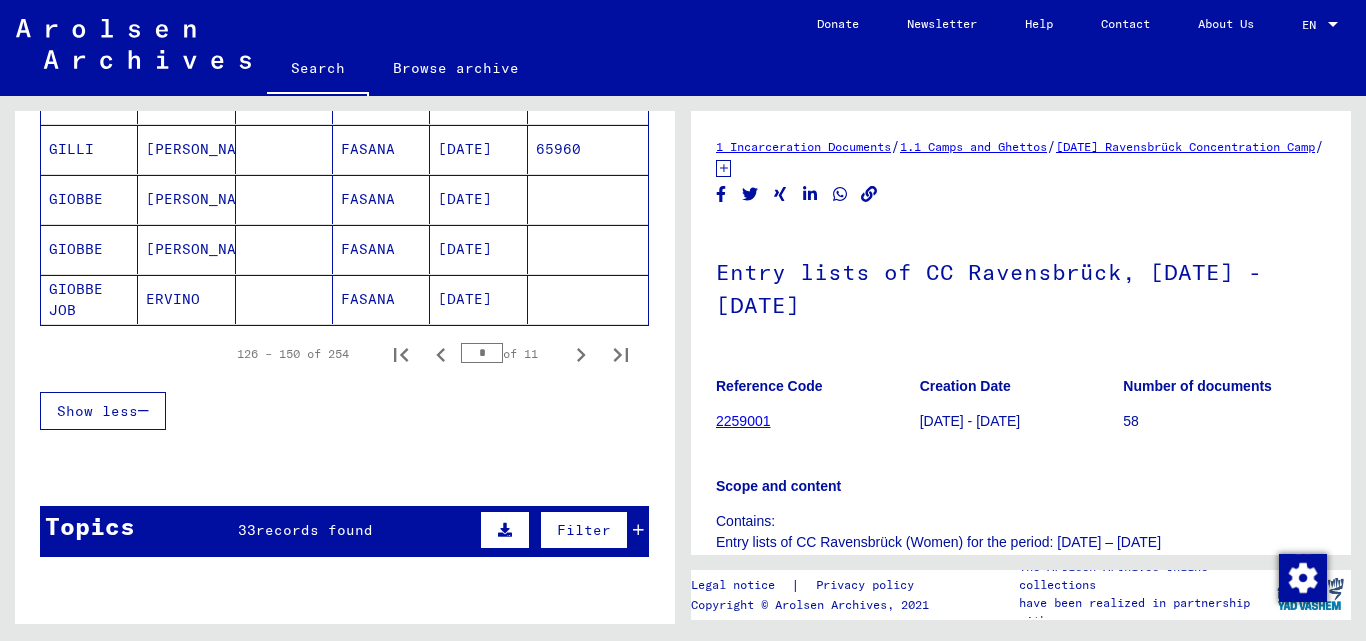 scroll, scrollTop: 1335, scrollLeft: 0, axis: vertical 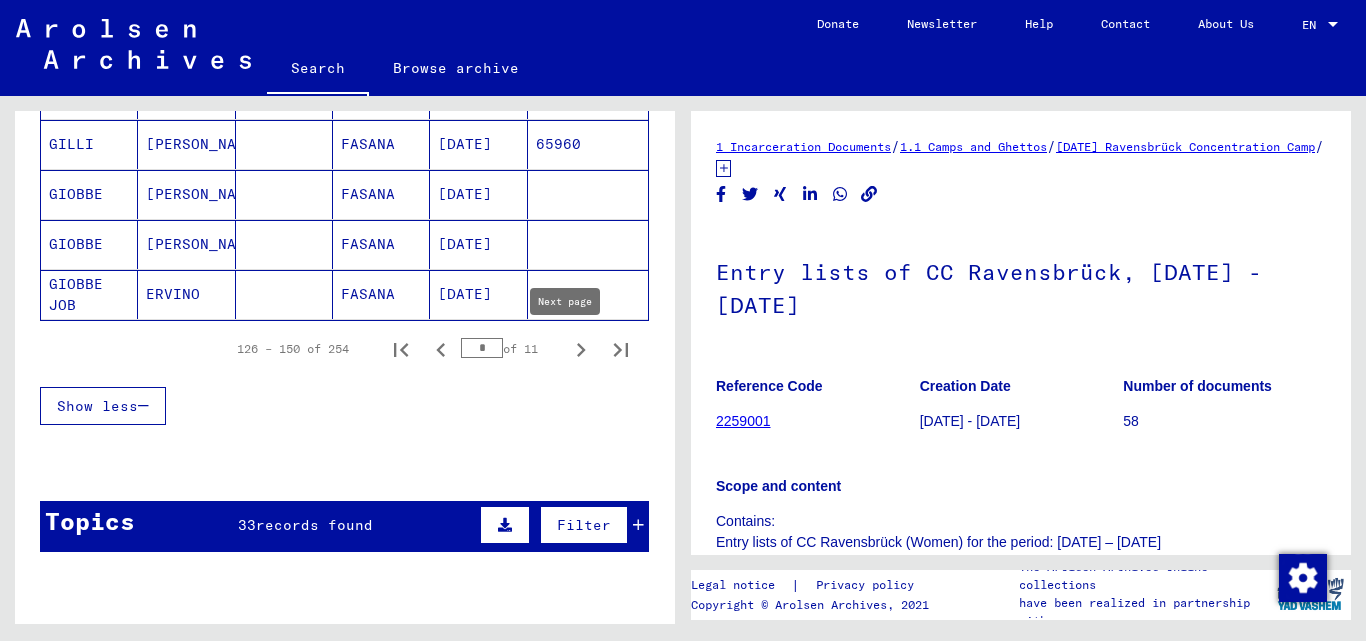 click 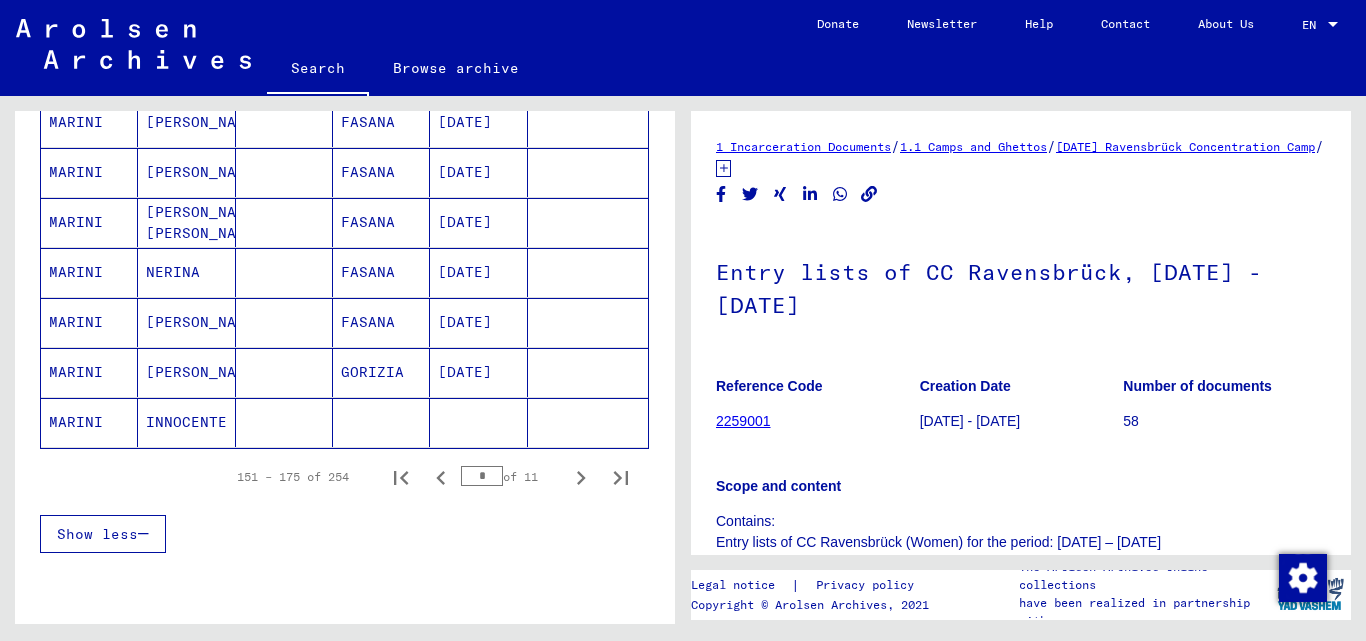 scroll, scrollTop: 1231, scrollLeft: 0, axis: vertical 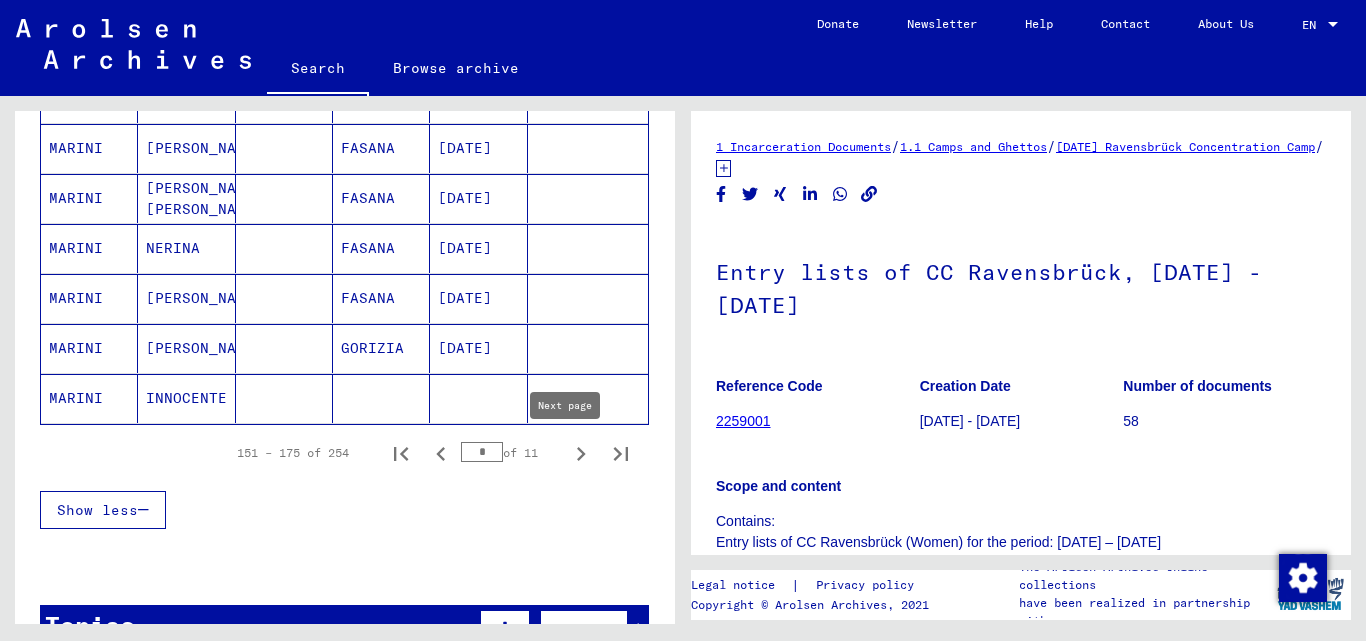 click 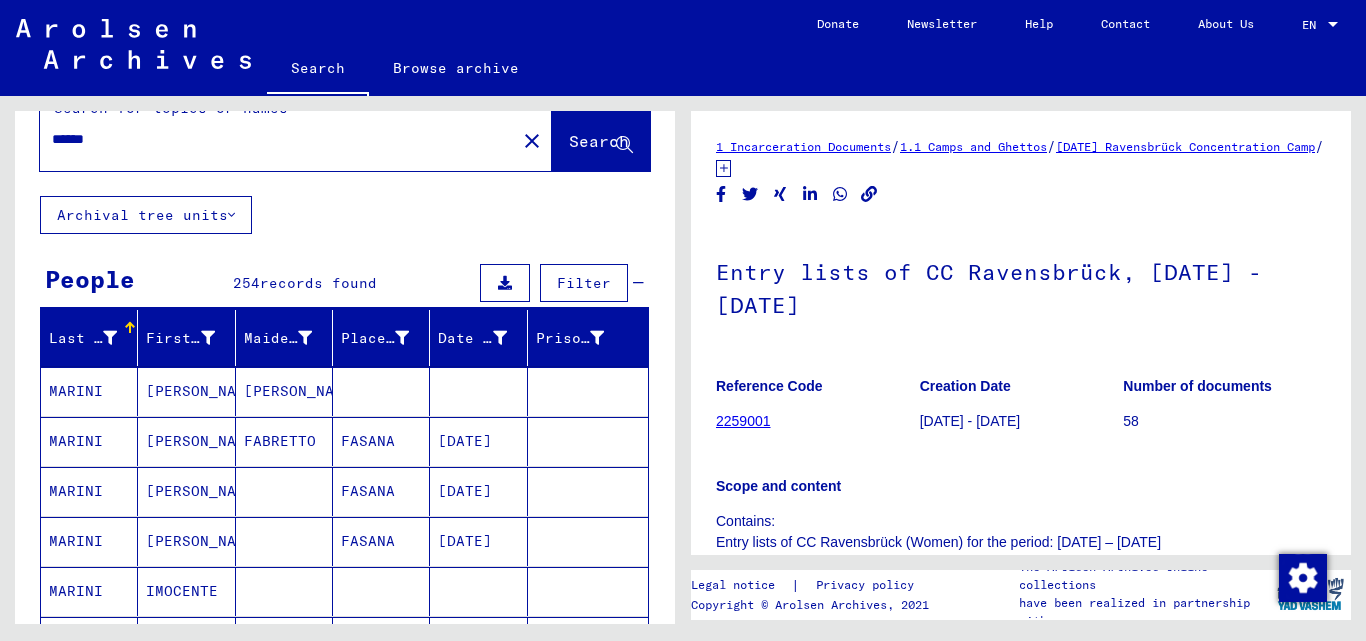 scroll, scrollTop: 0, scrollLeft: 0, axis: both 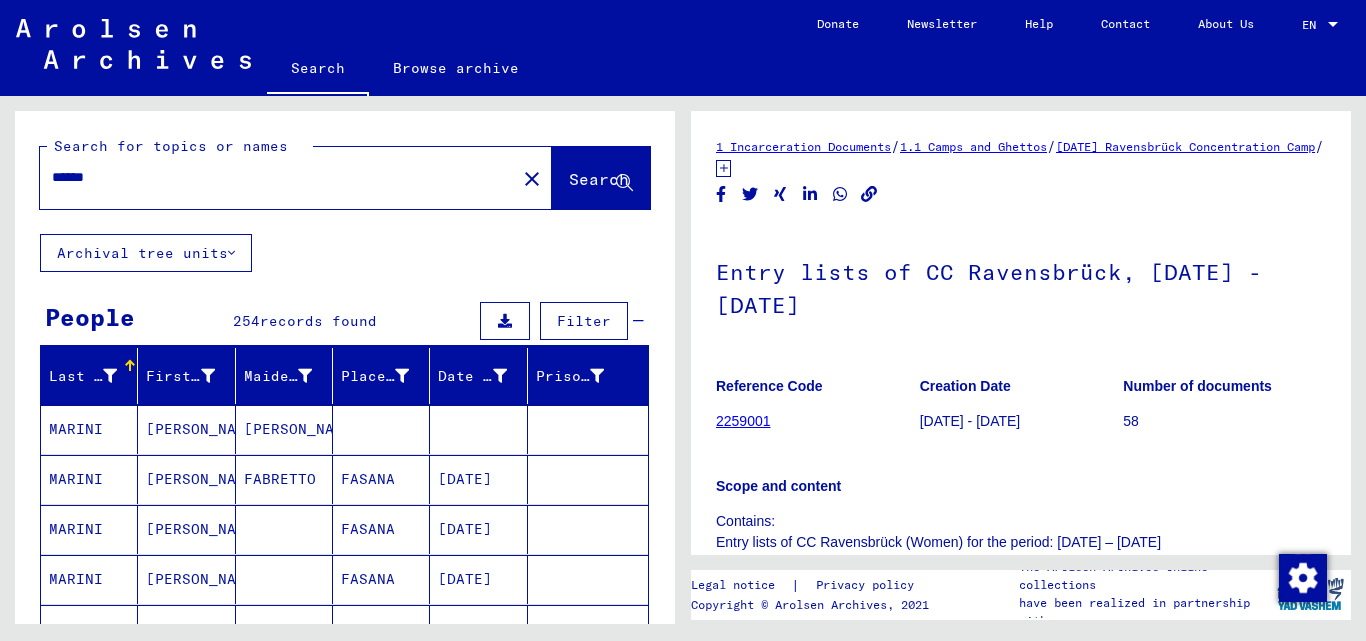 click on "close" 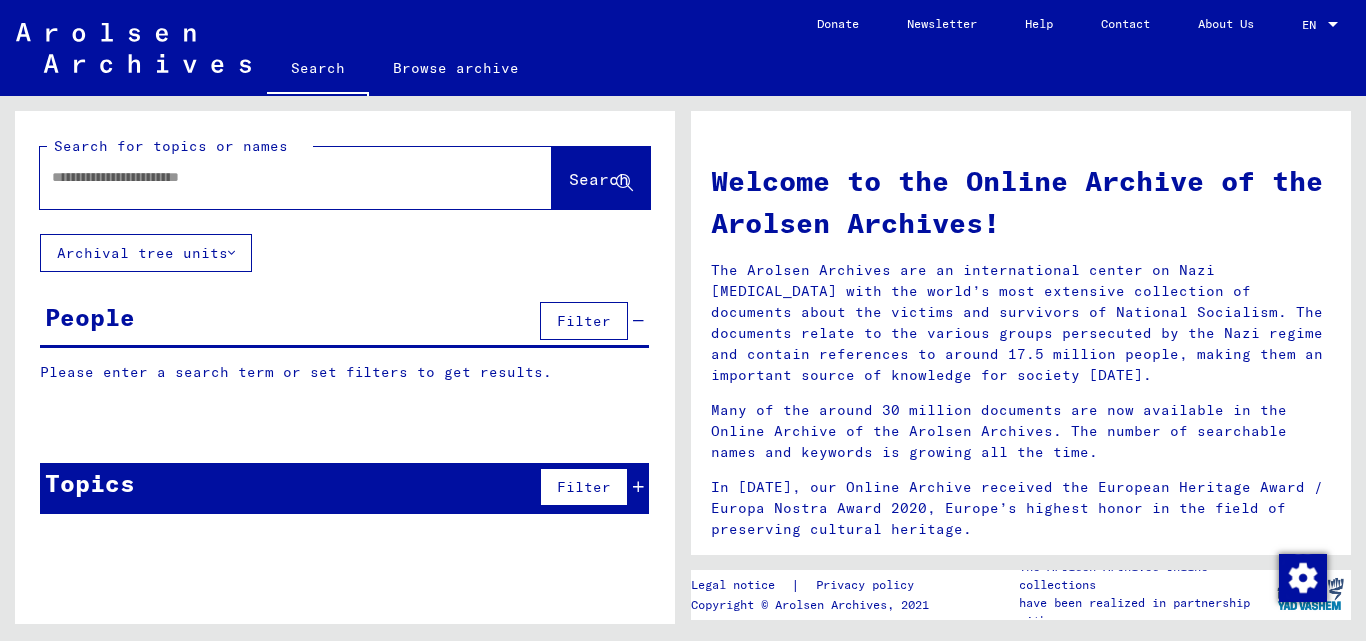 click on "Search for topics or names  Search     Archival tree units  People  Filter   Please enter a search term or set filters to get results.  Signature Last Name First Name Maiden Name Place of Birth Date of Birth Prisoner # Father (adoptive father) Mother (adoptive mother) Religion Nationality Occupaton Place of incarceration Date of decease Last residence Last residence (Country) Last residence (District) Last residence (Province) Last residence (Town) Last residence (Part of town) Last residence (Street) Last residence (House number) [TECHNICAL_ID] - Files with names from ABADI AGOSTO [PERSON_NAME] [DATE] Roman Catholic [GEOGRAPHIC_DATA]  [TECHNICAL_ID] - Files with names from ABADI AGOSTO [PERSON_NAME] [DATE] [TECHNICAL_ID] - Files with names from ABADI AGOSTO [PERSON_NAME] [DATE] [TECHNICAL_ID] - Files with names from ABADI AGOSTO [PERSON_NAME] [DATE] [TECHNICAL_ID] - Files with names from ABADI [PERSON_NAME] [TECHNICAL_ID] - Files with names from ABADI AGOSTO [PERSON_NAME] [TECHNICAL_ID] - Files with names from [PERSON_NAME] [PERSON_NAME]" 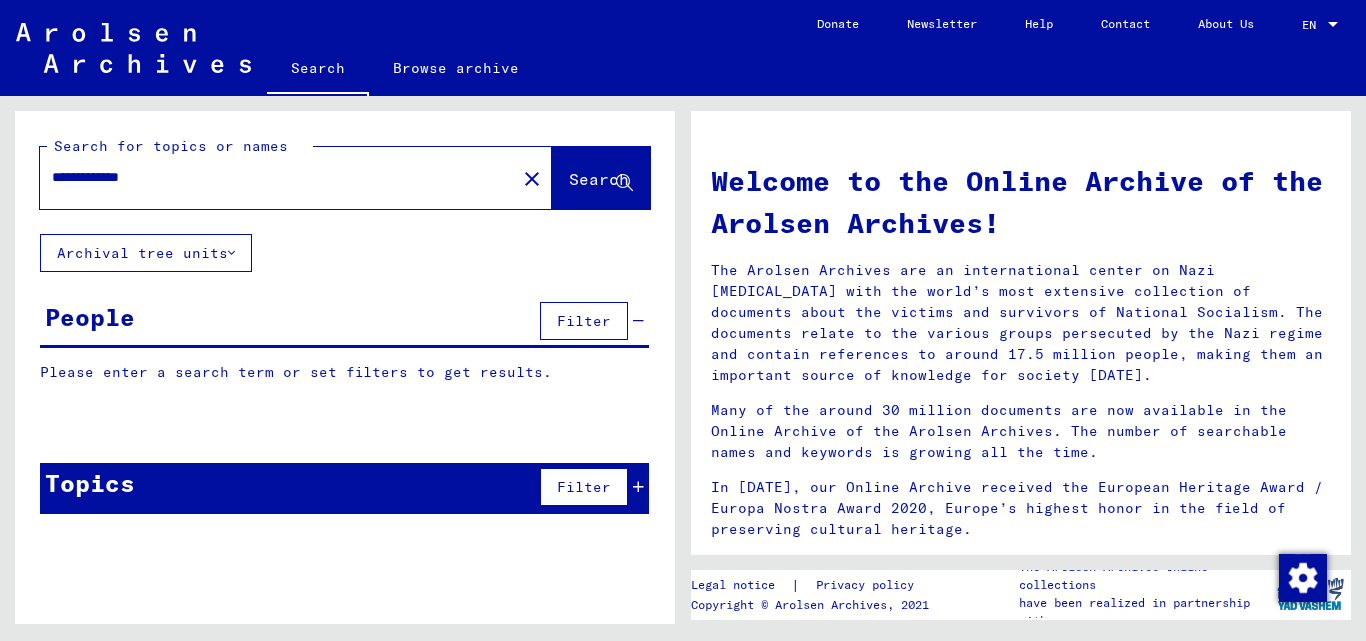 type on "**********" 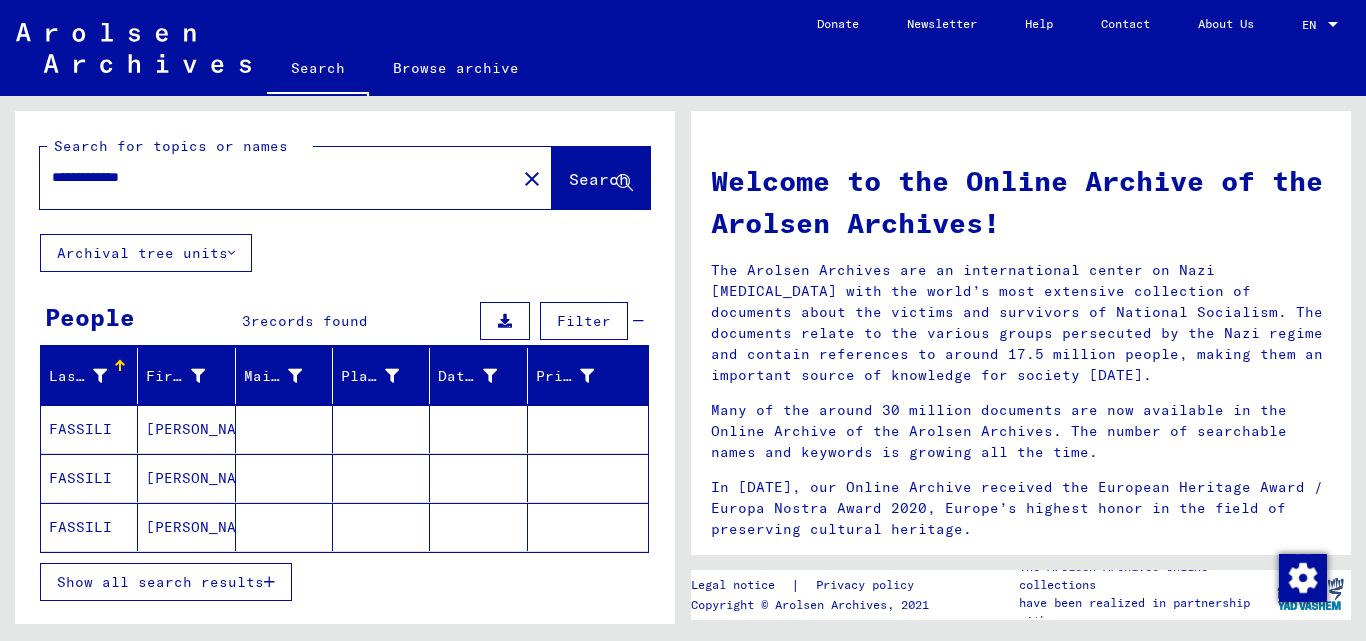 click on "FASSILI" at bounding box center (89, 478) 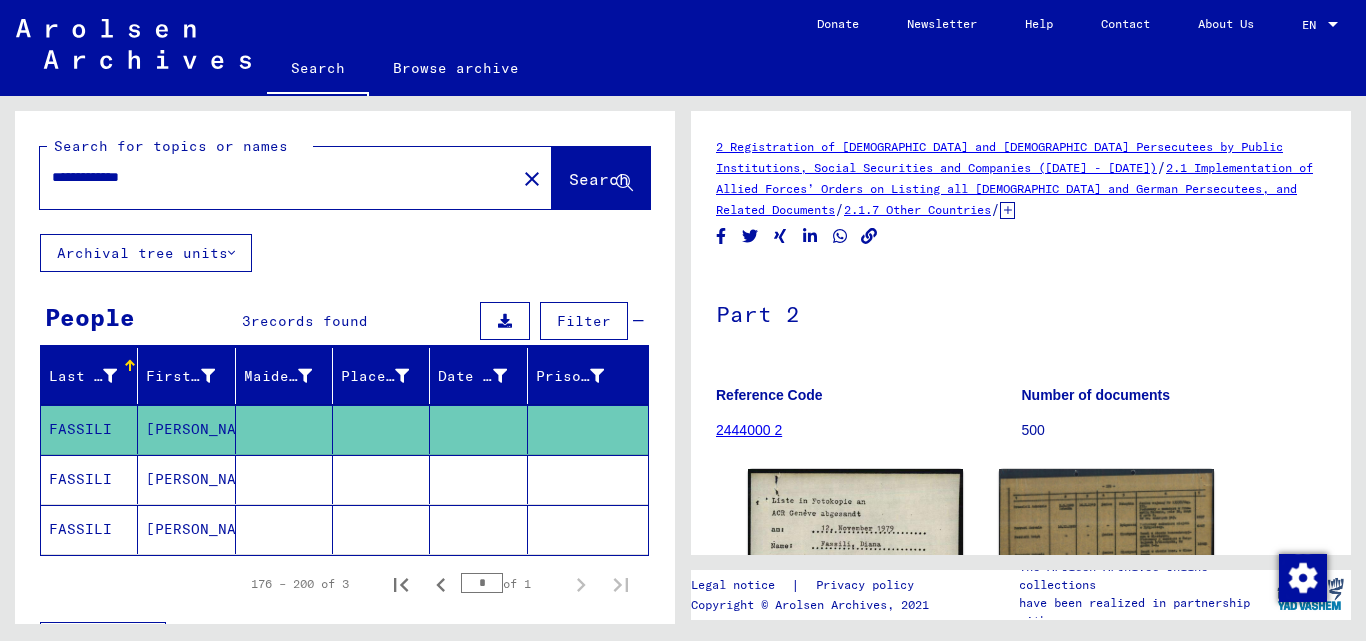 scroll, scrollTop: 0, scrollLeft: 0, axis: both 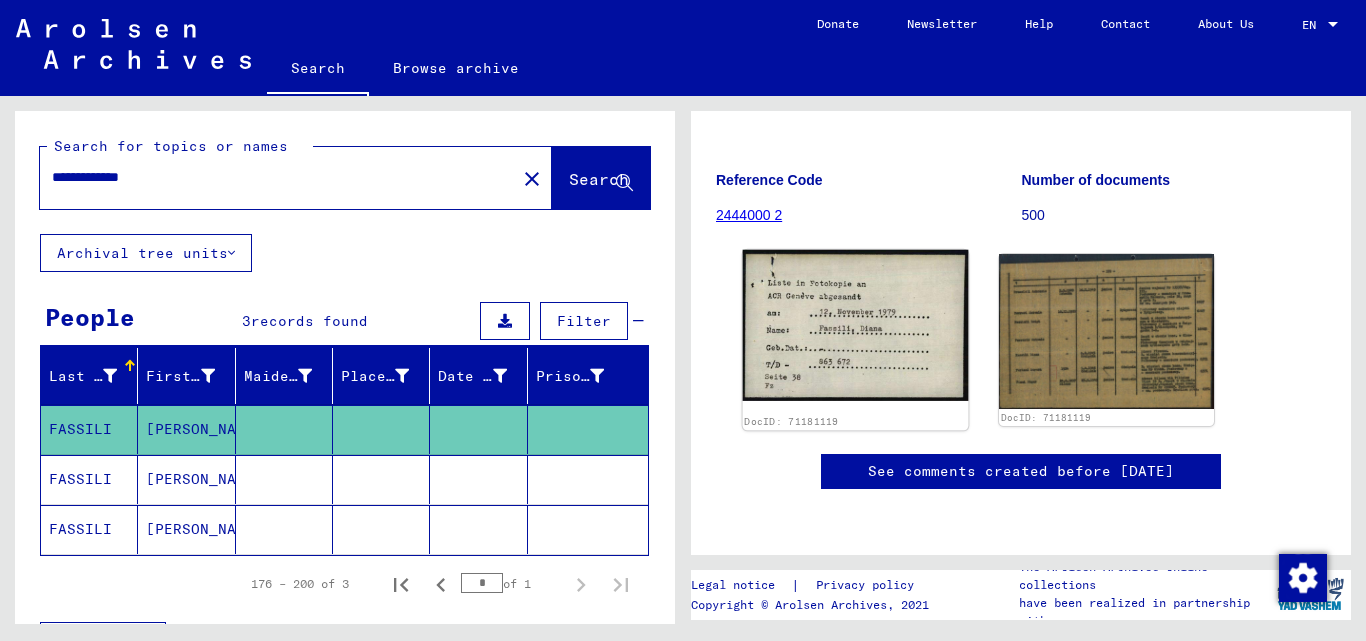 click 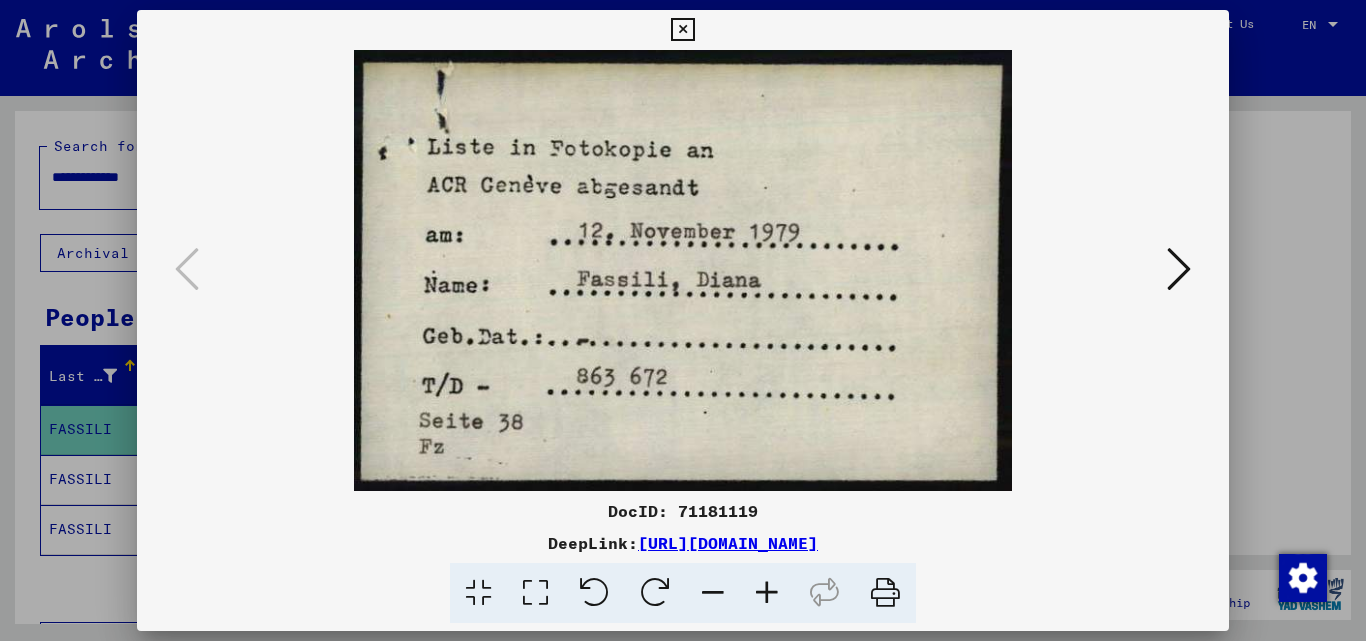 click at bounding box center [1179, 269] 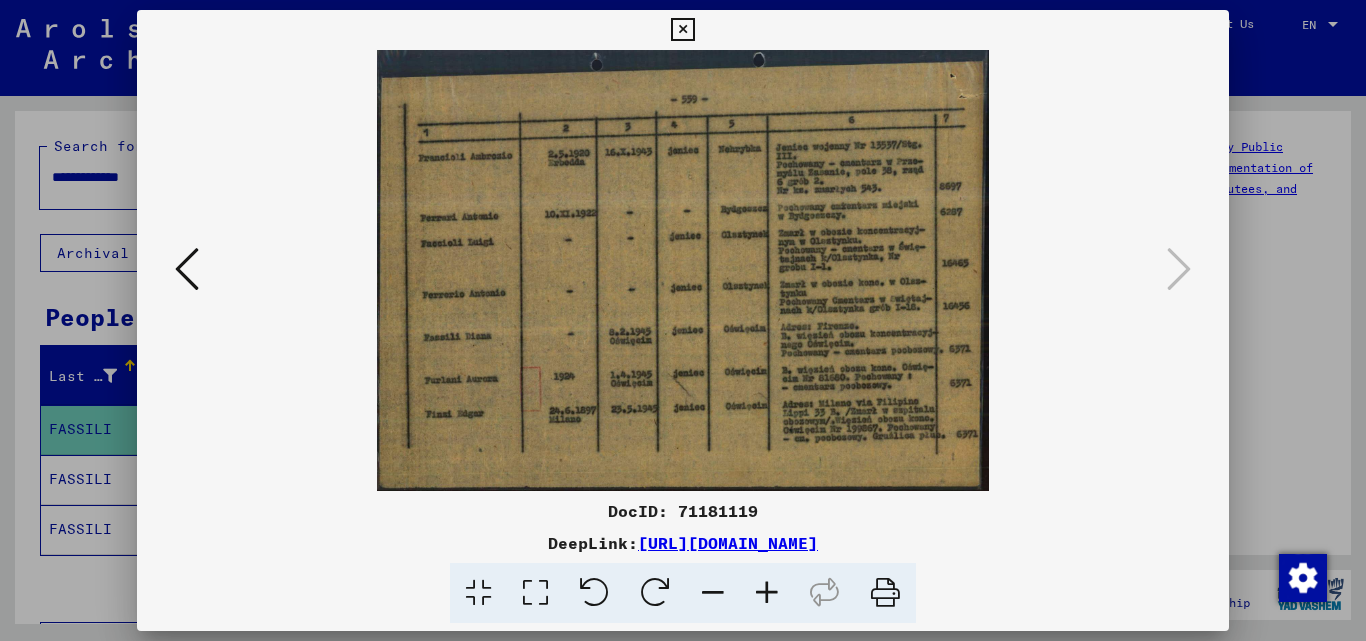 scroll, scrollTop: 0, scrollLeft: 0, axis: both 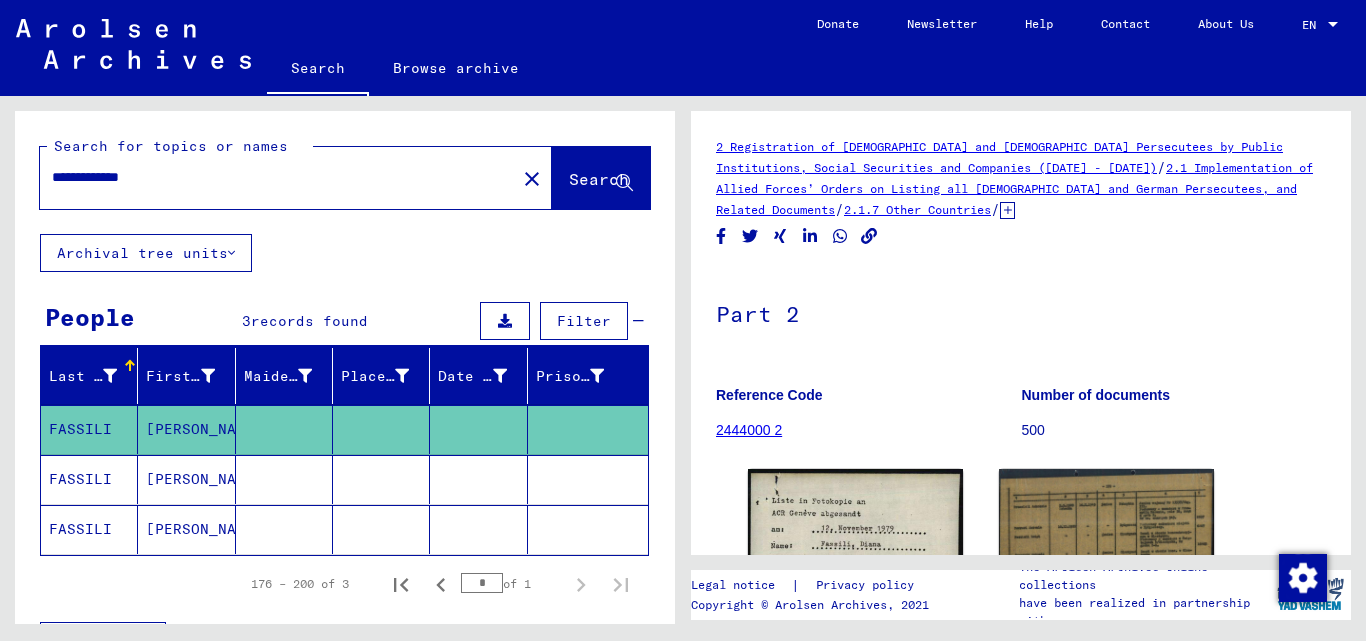 click on "FASSILI" at bounding box center [89, 529] 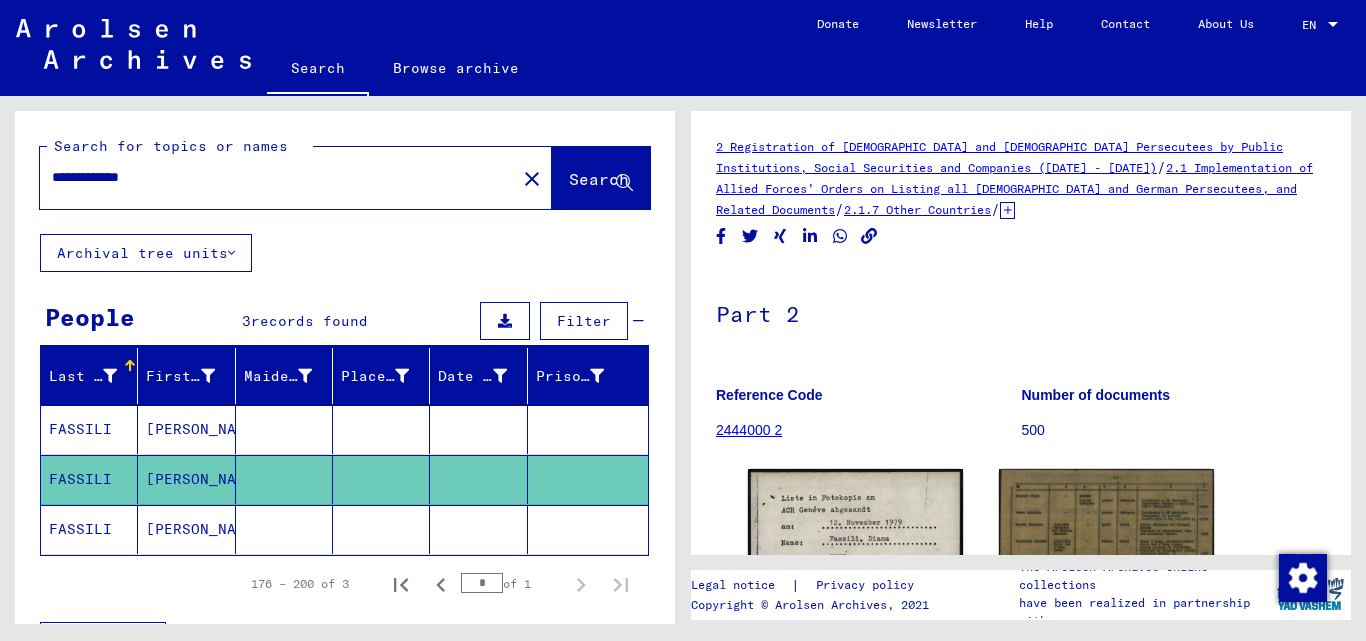 scroll, scrollTop: 0, scrollLeft: 0, axis: both 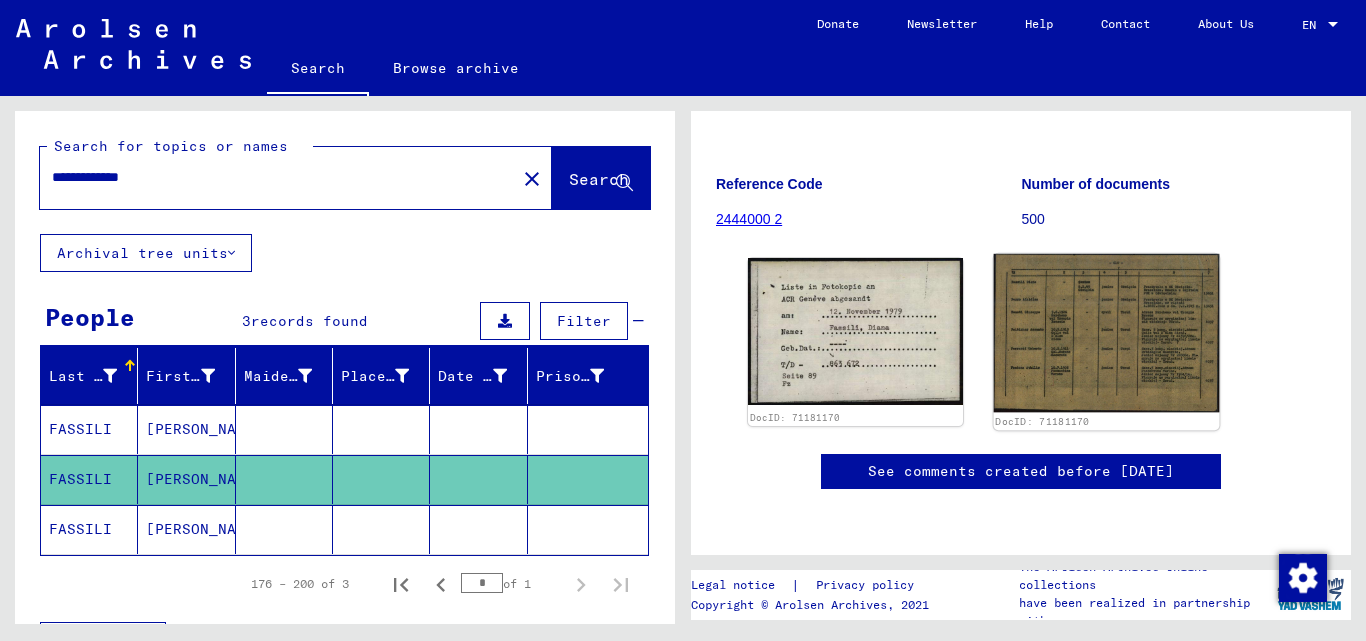 click 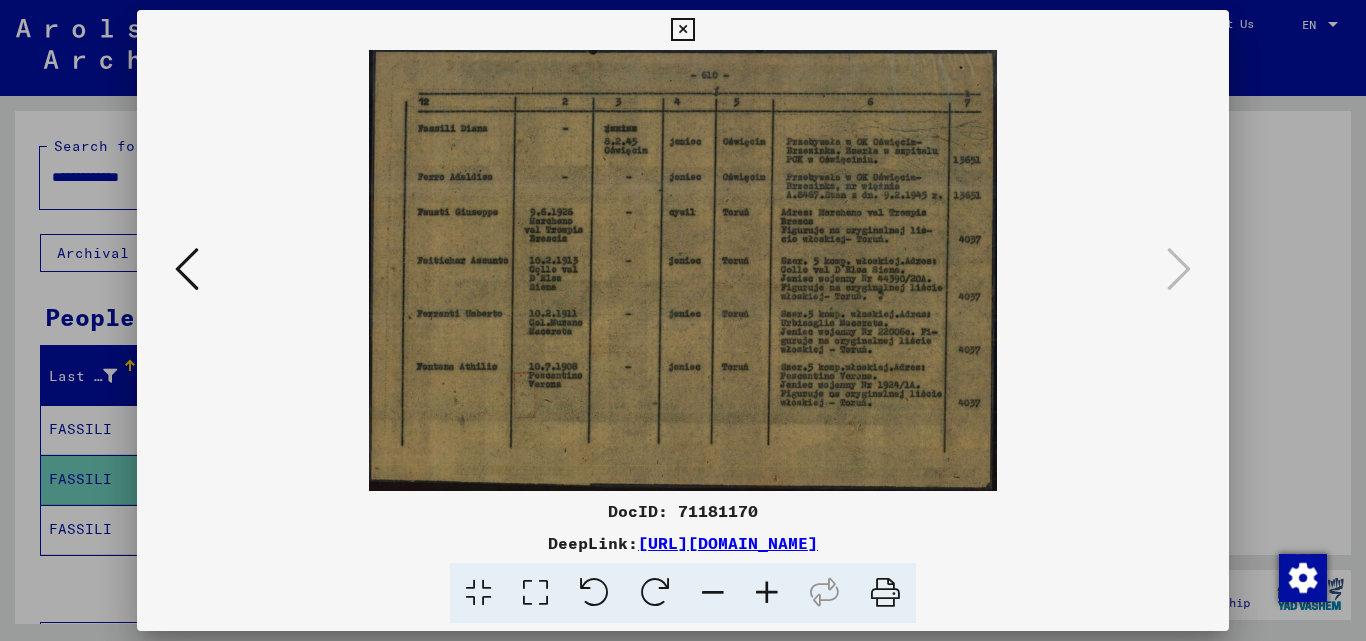 click at bounding box center (683, 320) 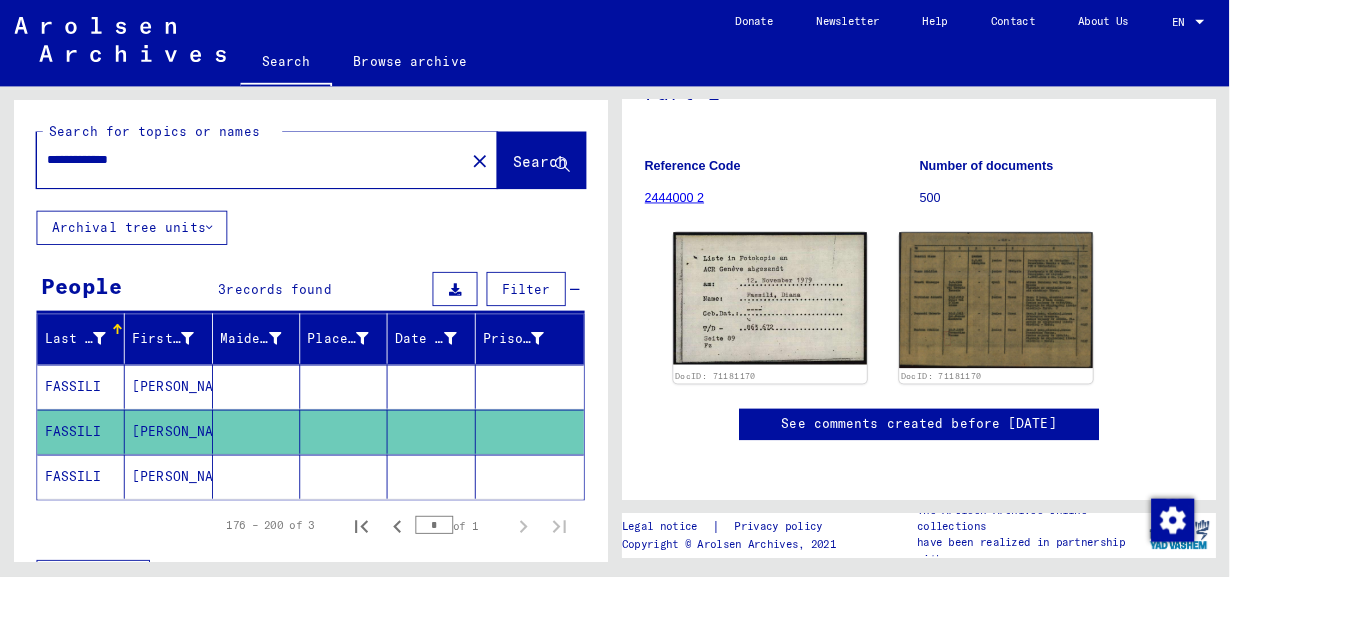 scroll, scrollTop: 248, scrollLeft: 0, axis: vertical 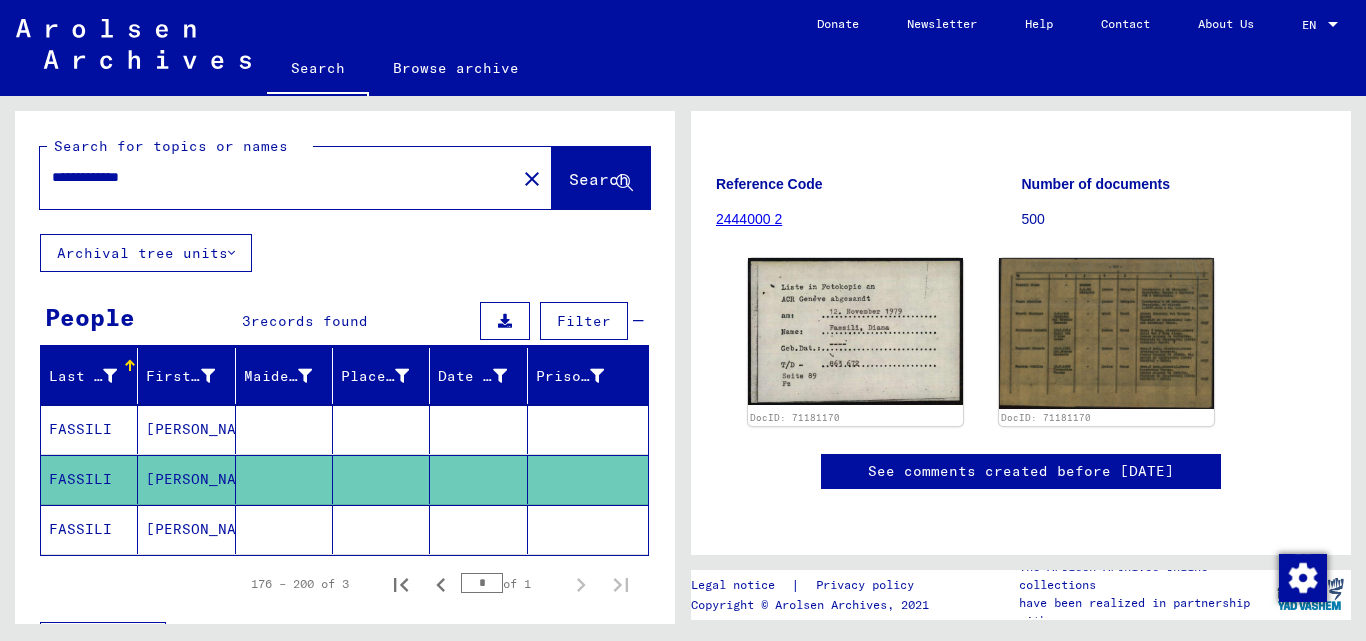 click on "[PERSON_NAME]" 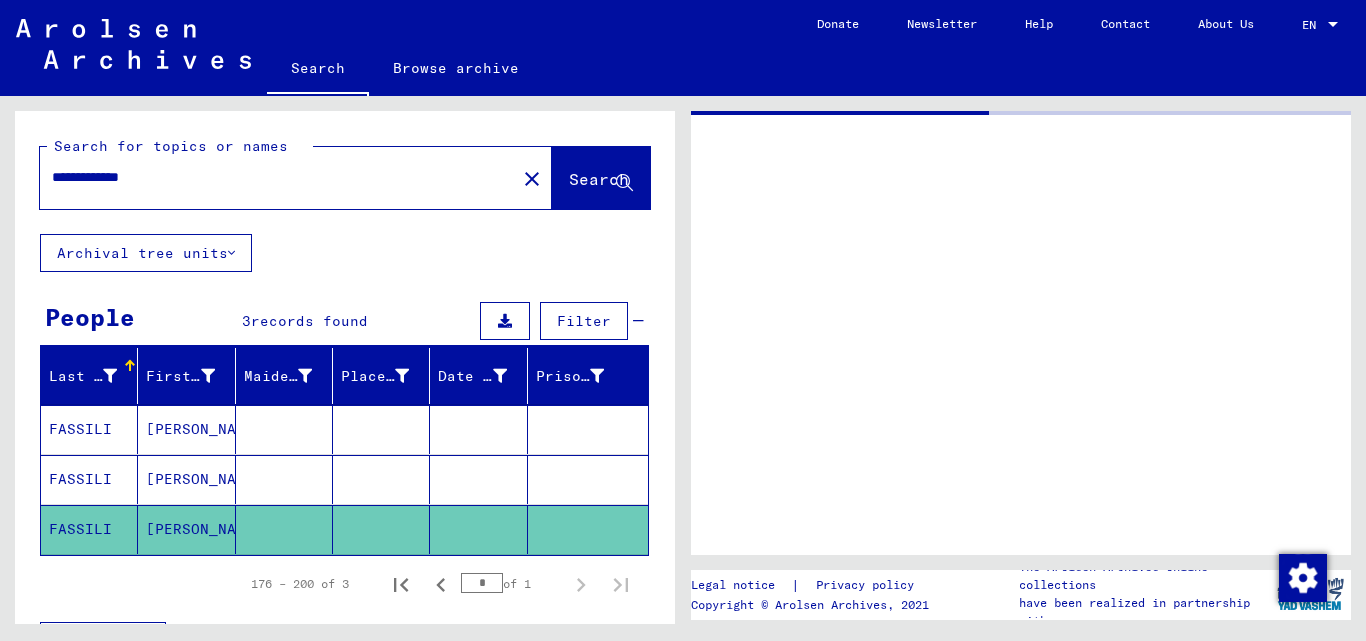 scroll, scrollTop: 0, scrollLeft: 0, axis: both 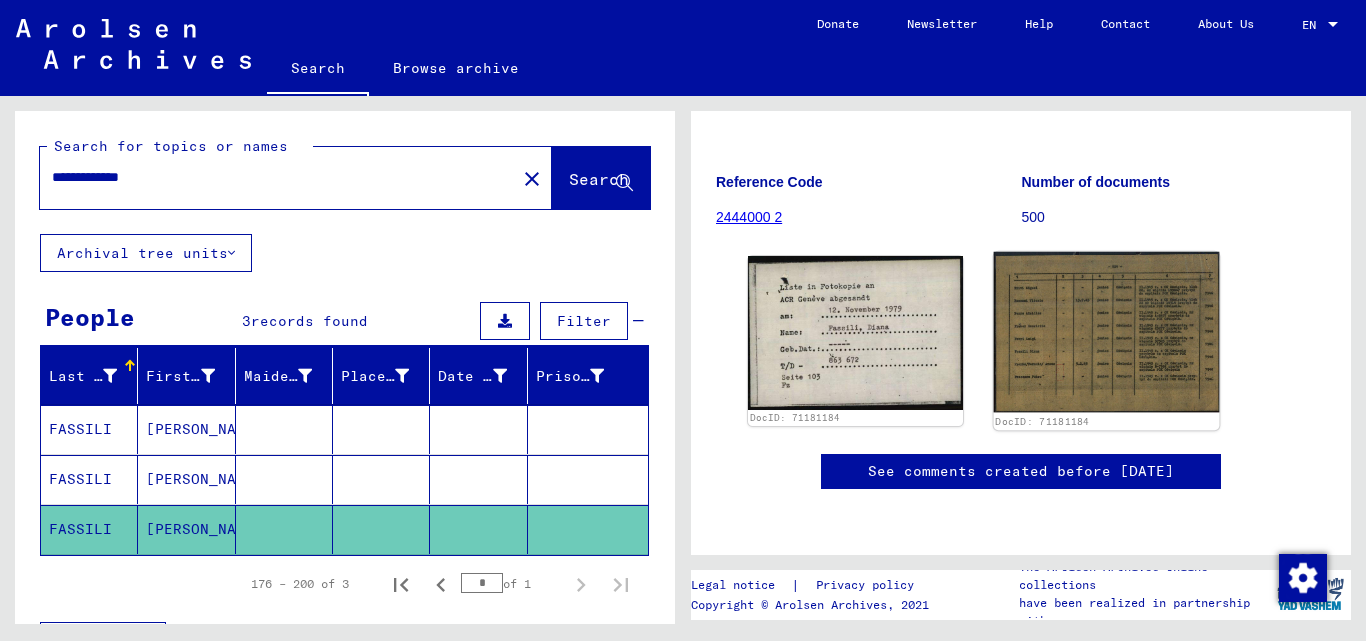 click 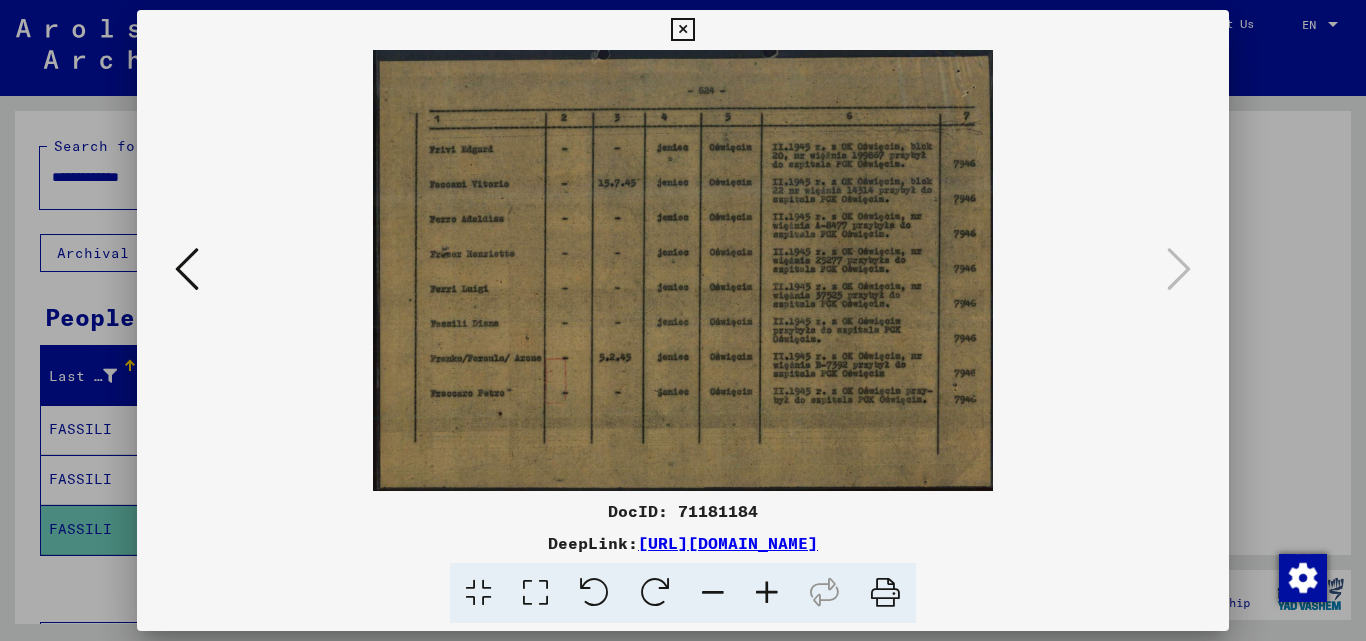 click at bounding box center (683, 320) 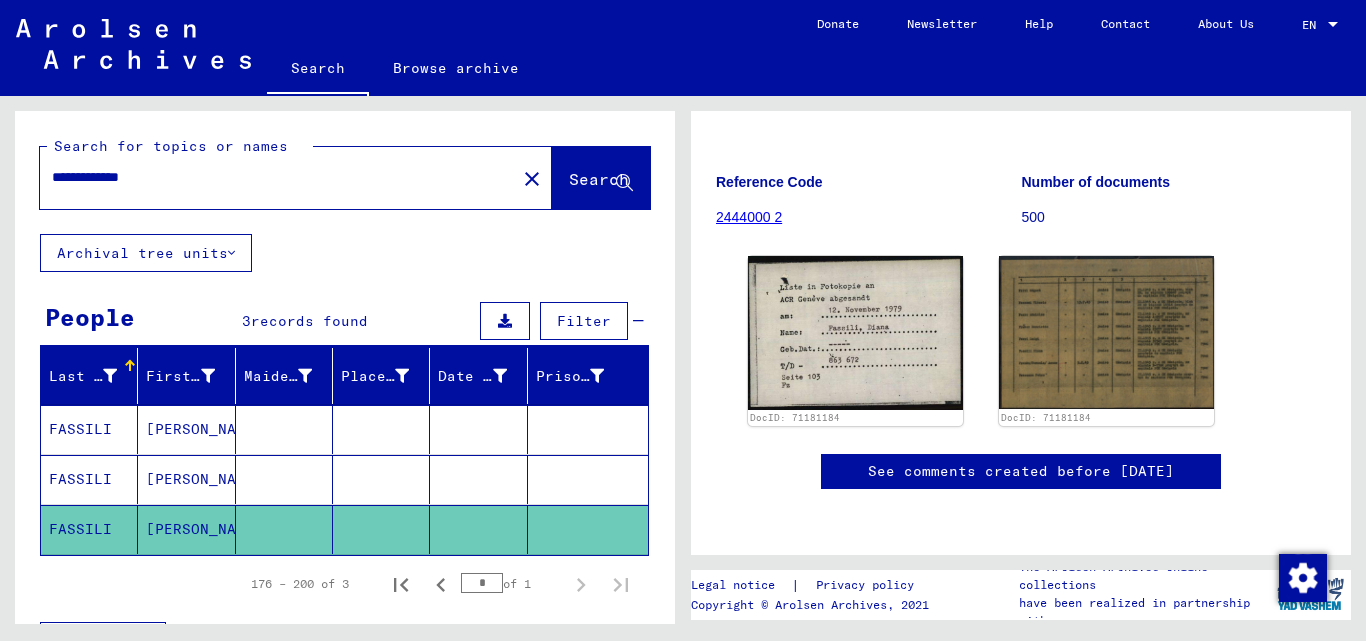 click on "close" 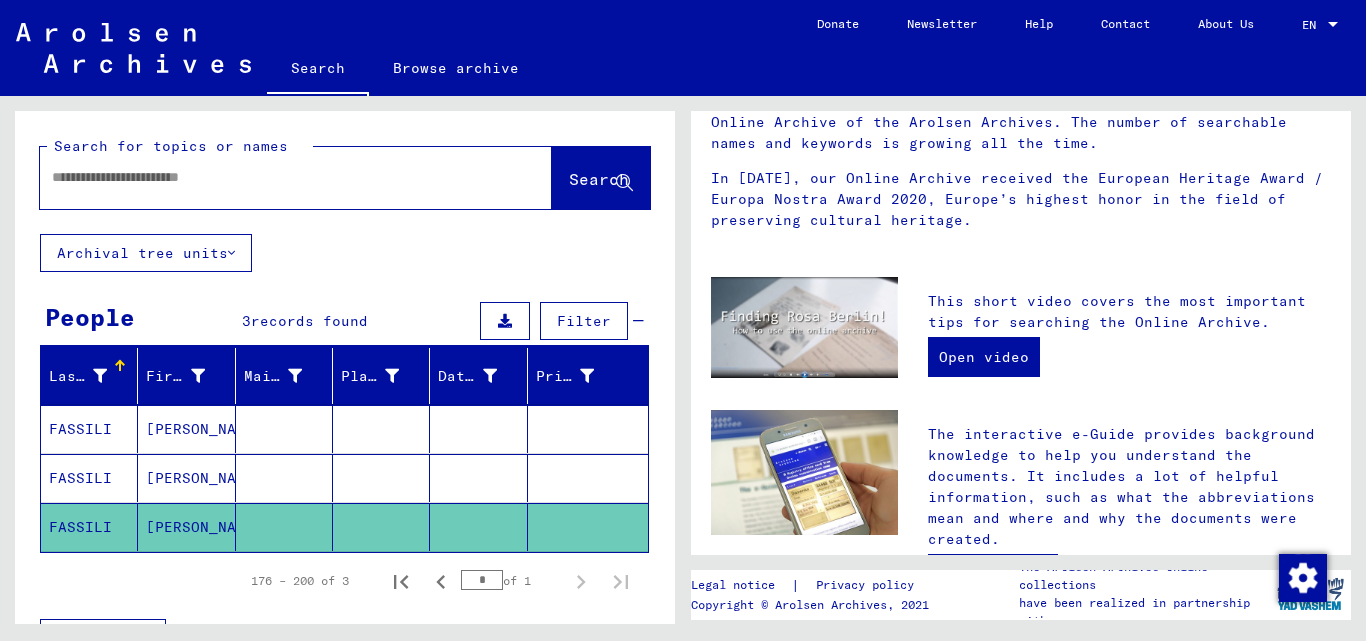 scroll, scrollTop: 0, scrollLeft: 0, axis: both 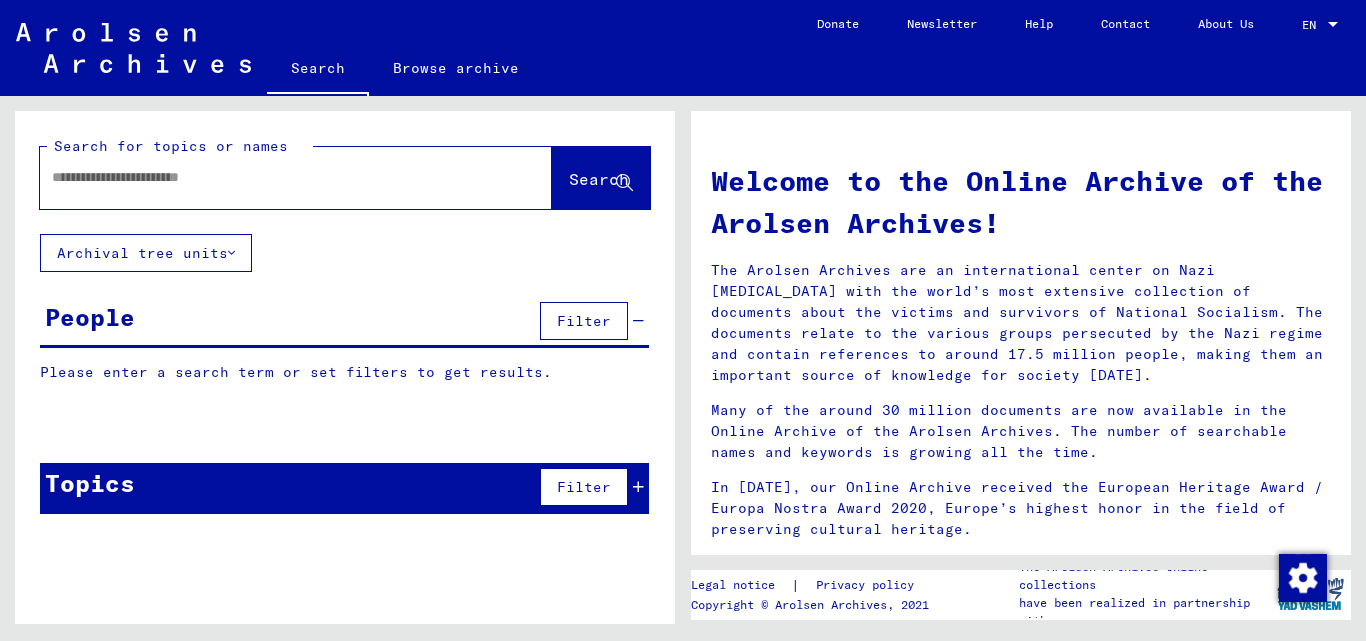 click at bounding box center (272, 177) 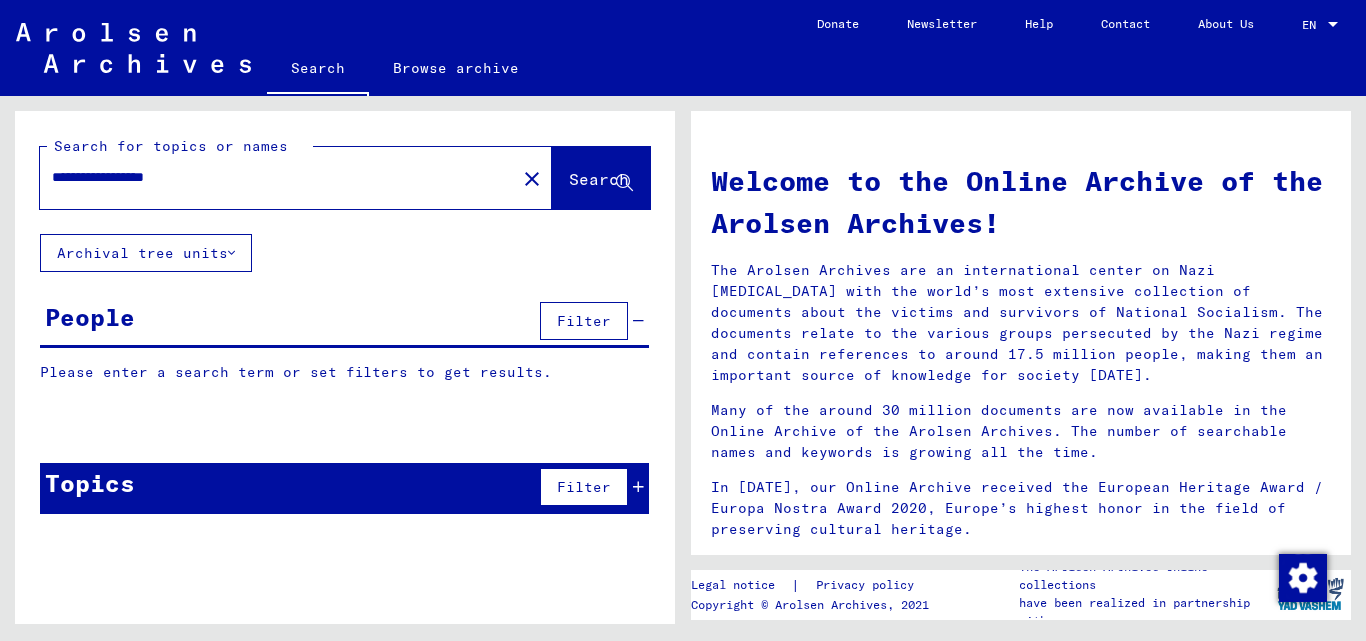 type on "**********" 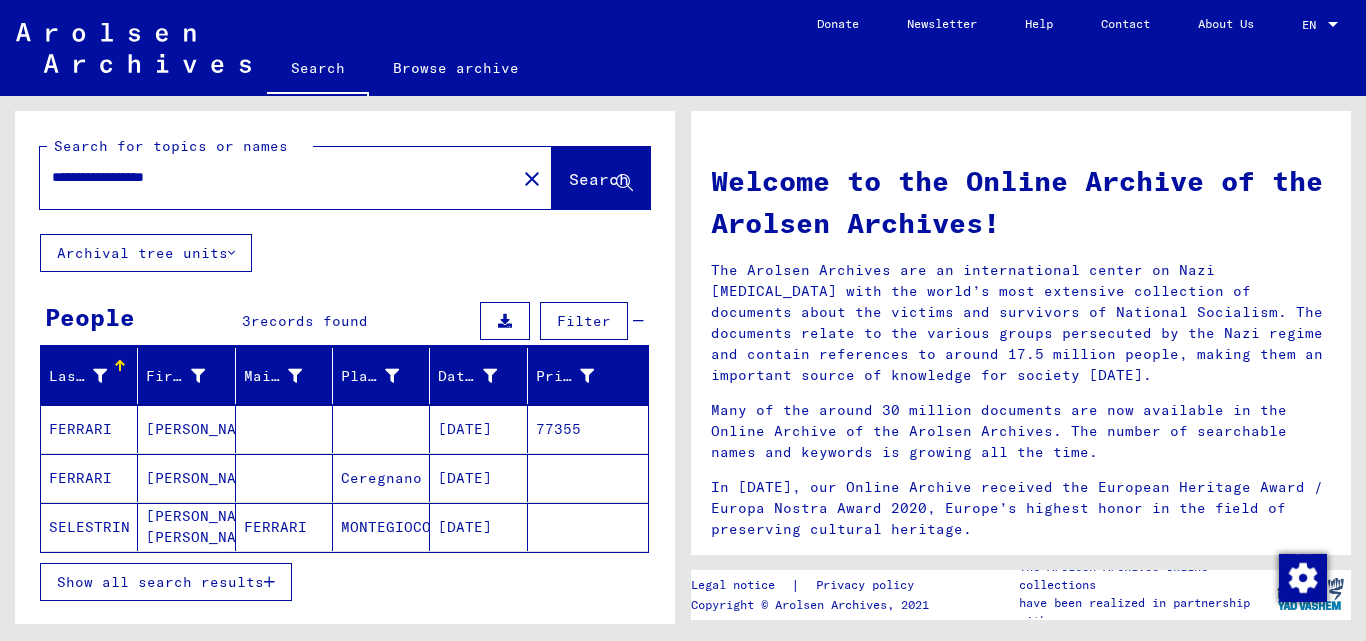 click on "[PERSON_NAME]" at bounding box center (186, 478) 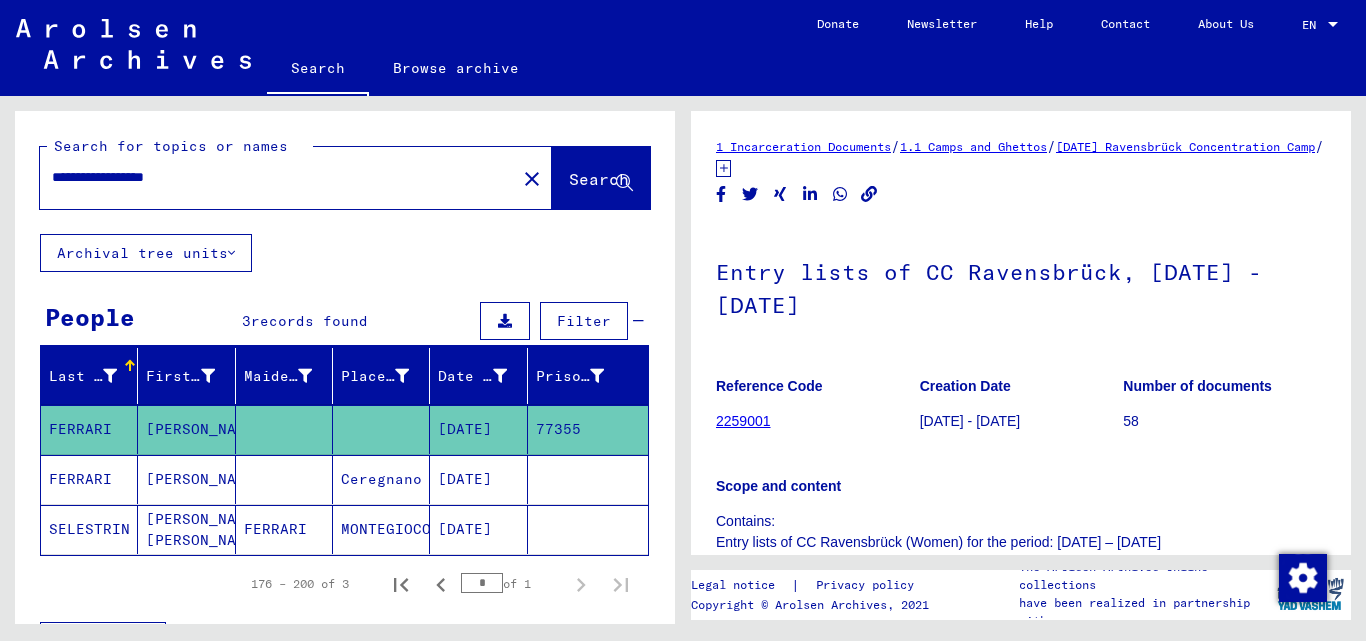 scroll, scrollTop: 0, scrollLeft: 0, axis: both 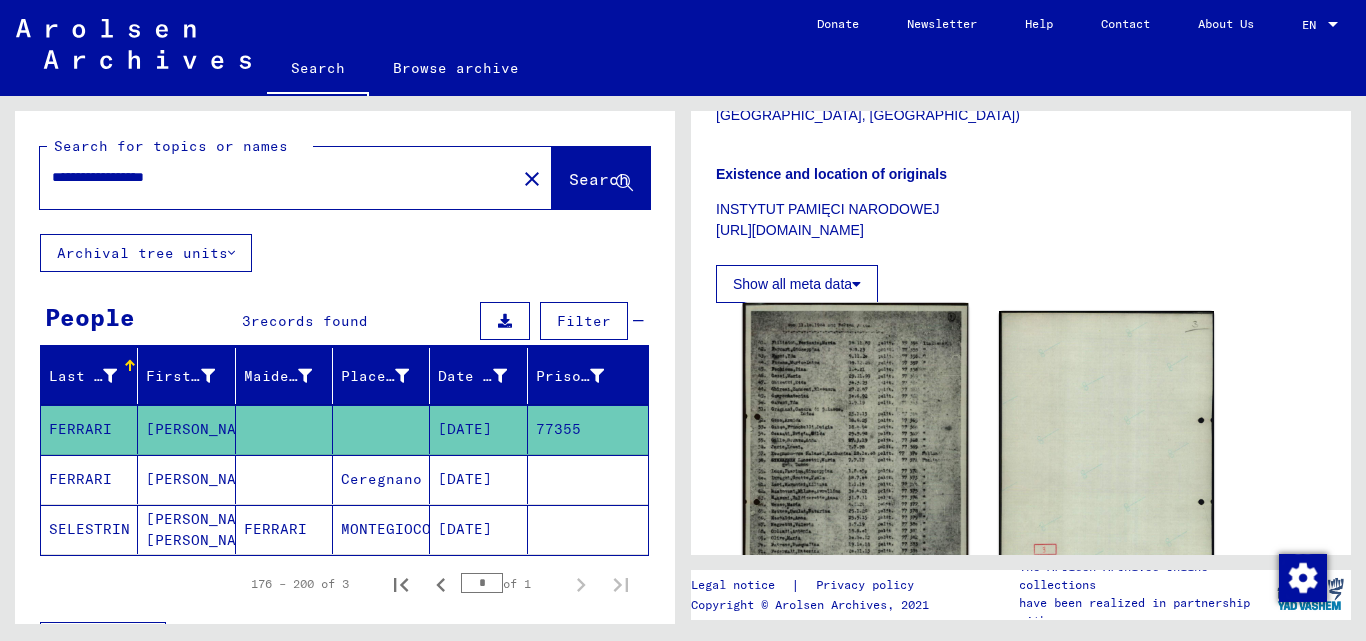 click 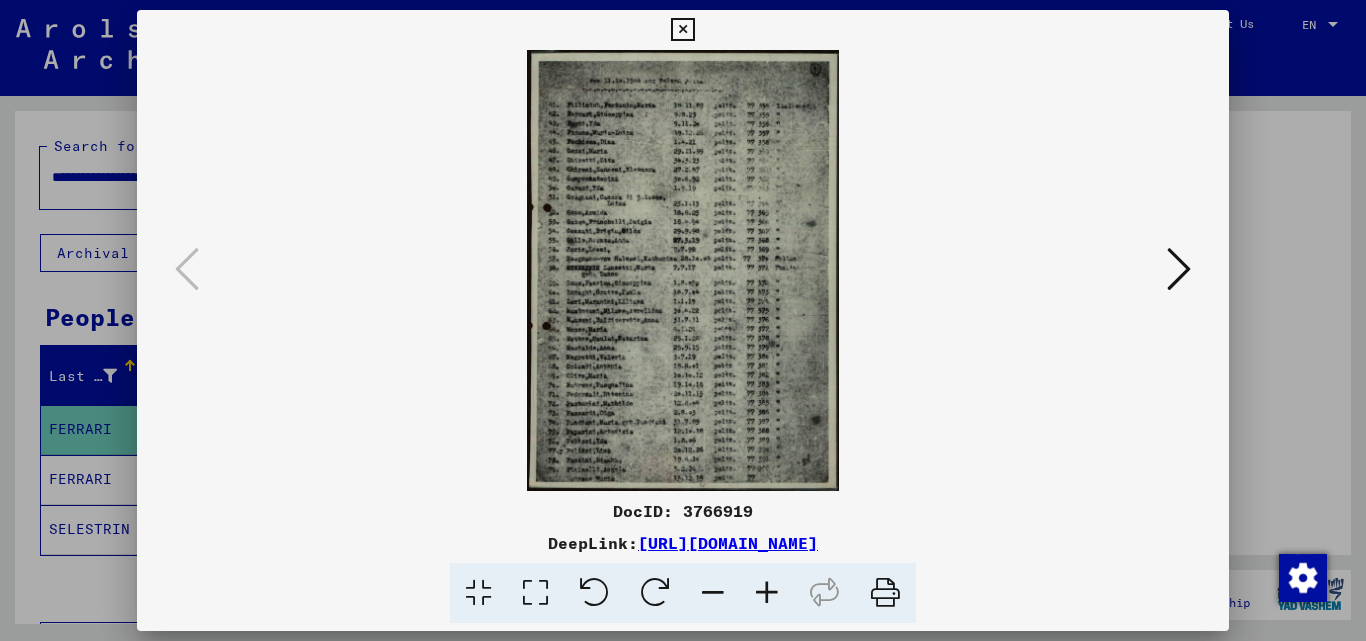 type 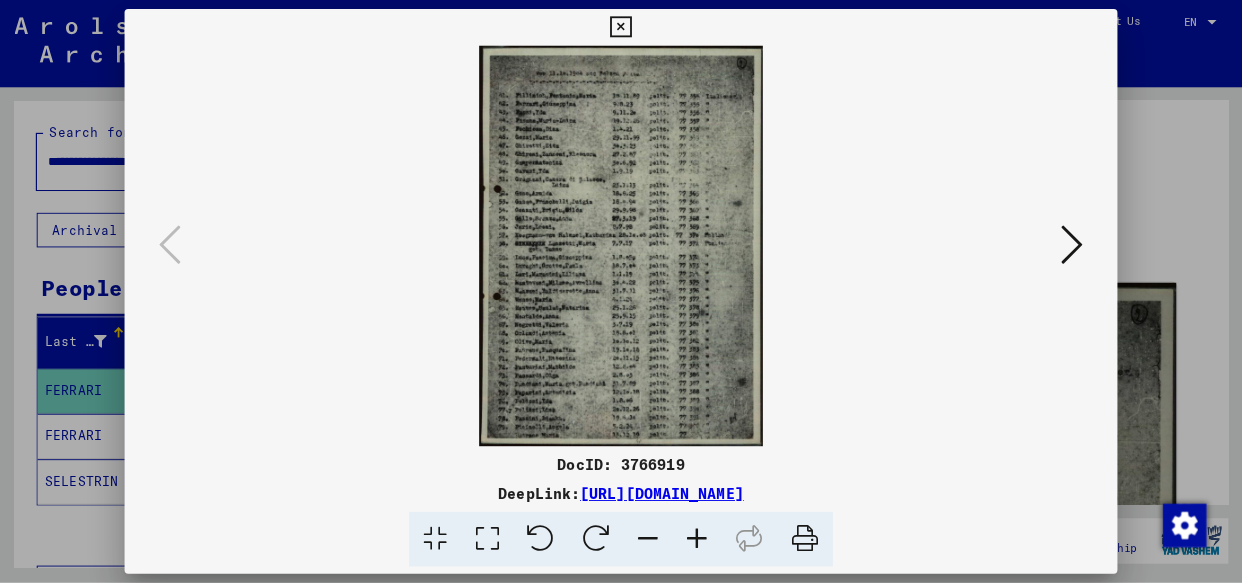 scroll, scrollTop: 0, scrollLeft: 0, axis: both 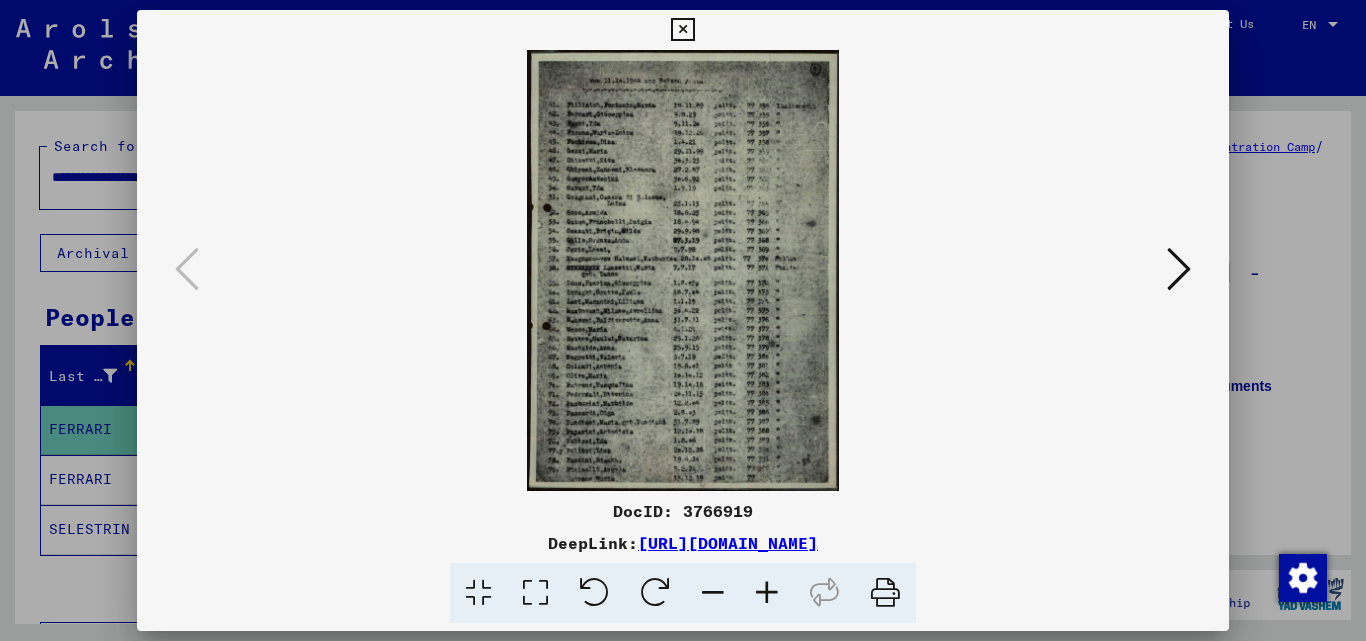 click at bounding box center [683, 320] 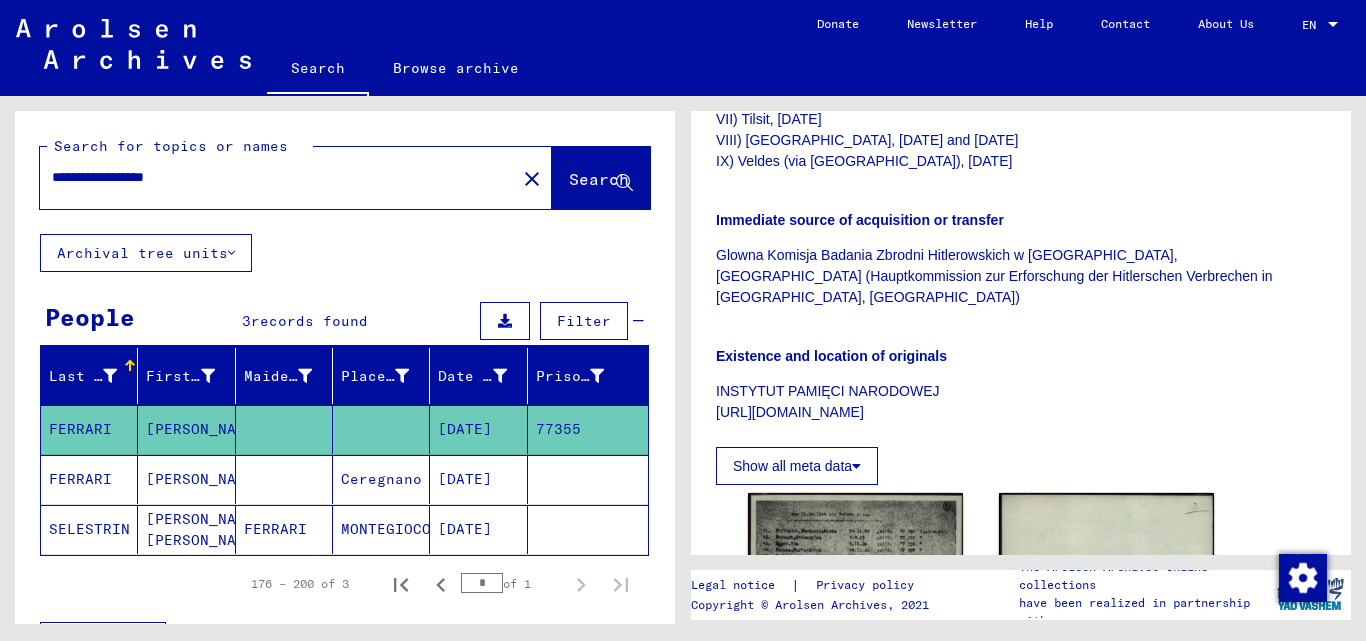 scroll, scrollTop: 1040, scrollLeft: 0, axis: vertical 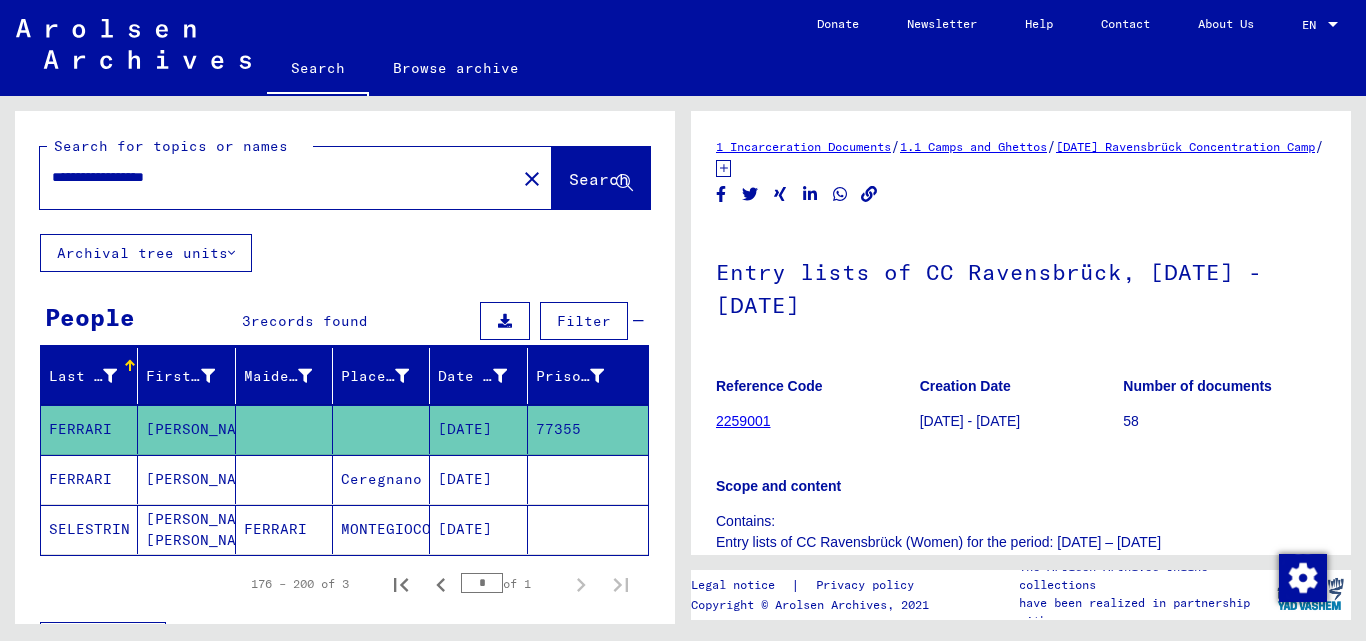 click on "close" 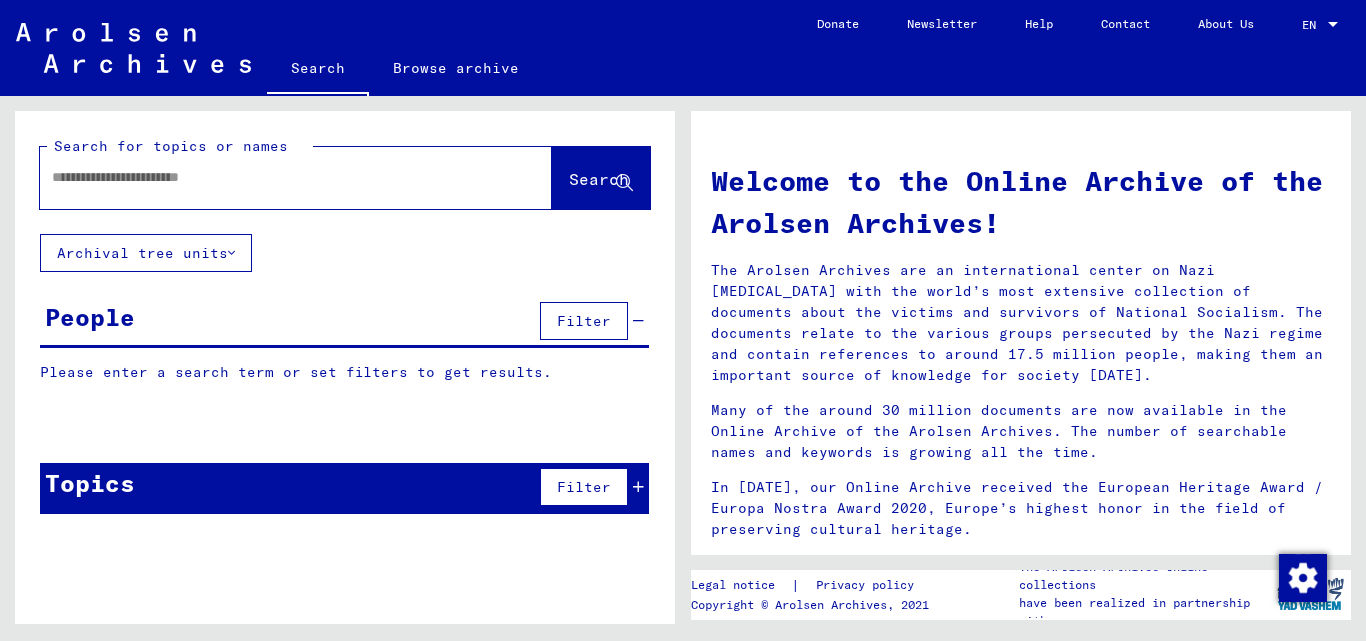 click at bounding box center [272, 177] 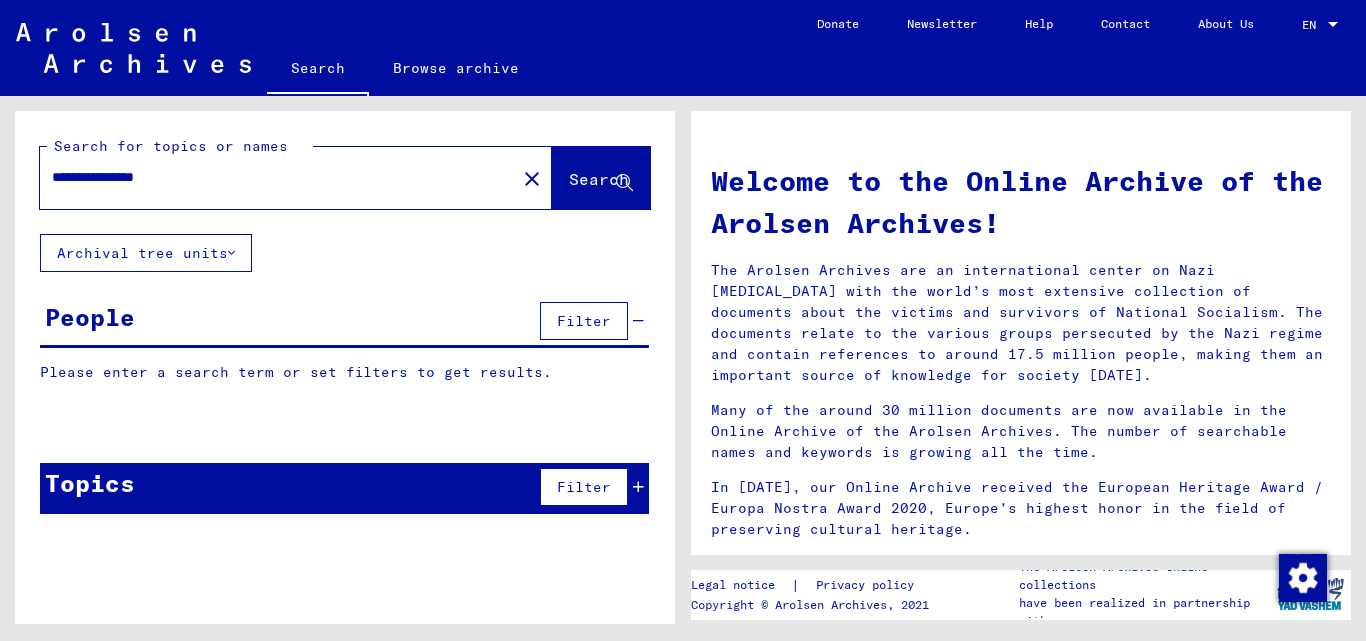 type on "**********" 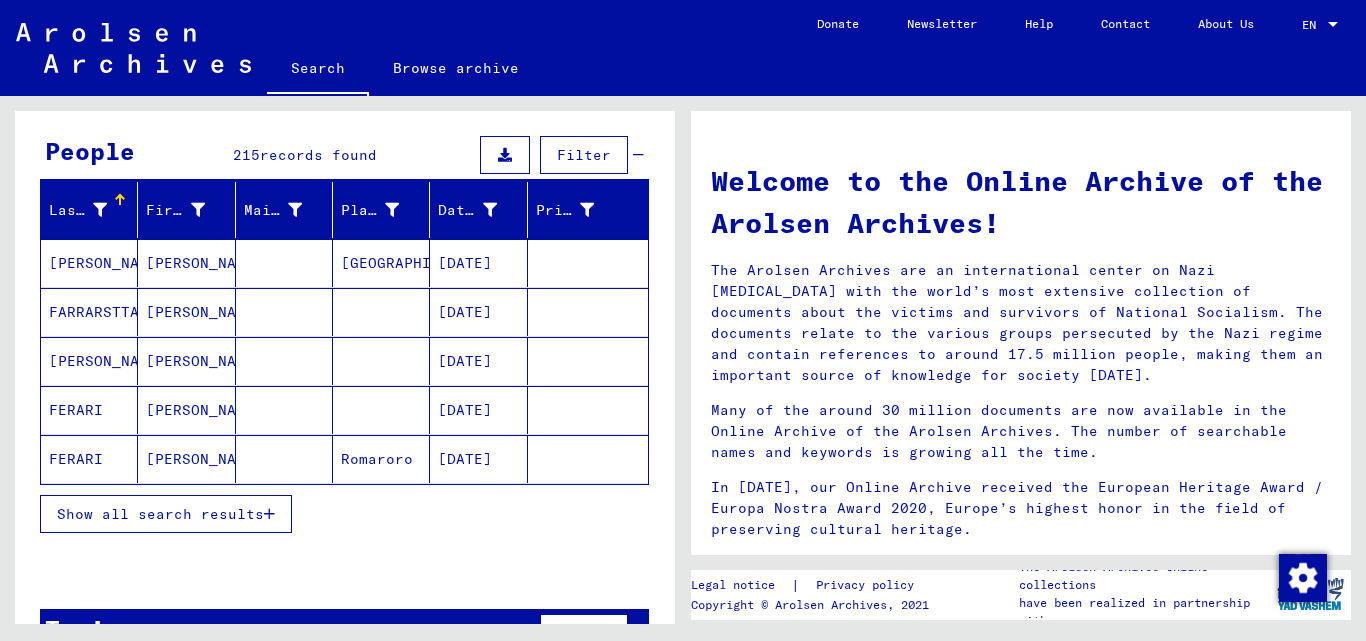scroll, scrollTop: 172, scrollLeft: 0, axis: vertical 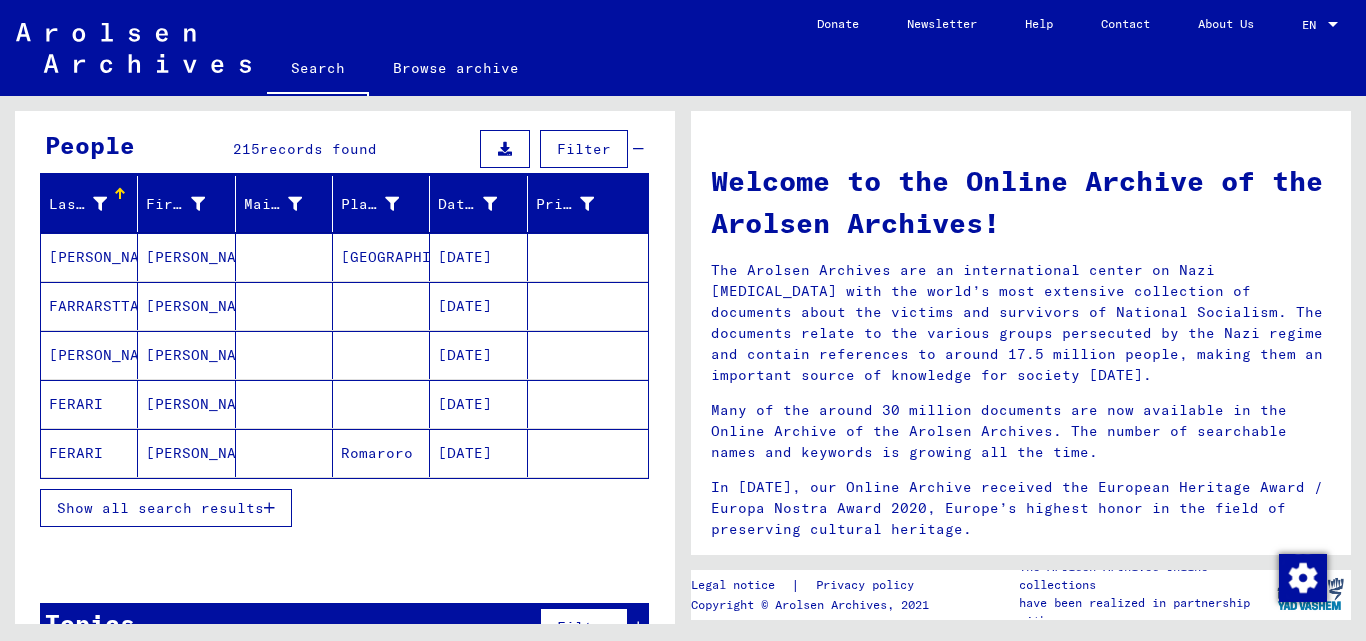 click on "Show all search results" at bounding box center (160, 508) 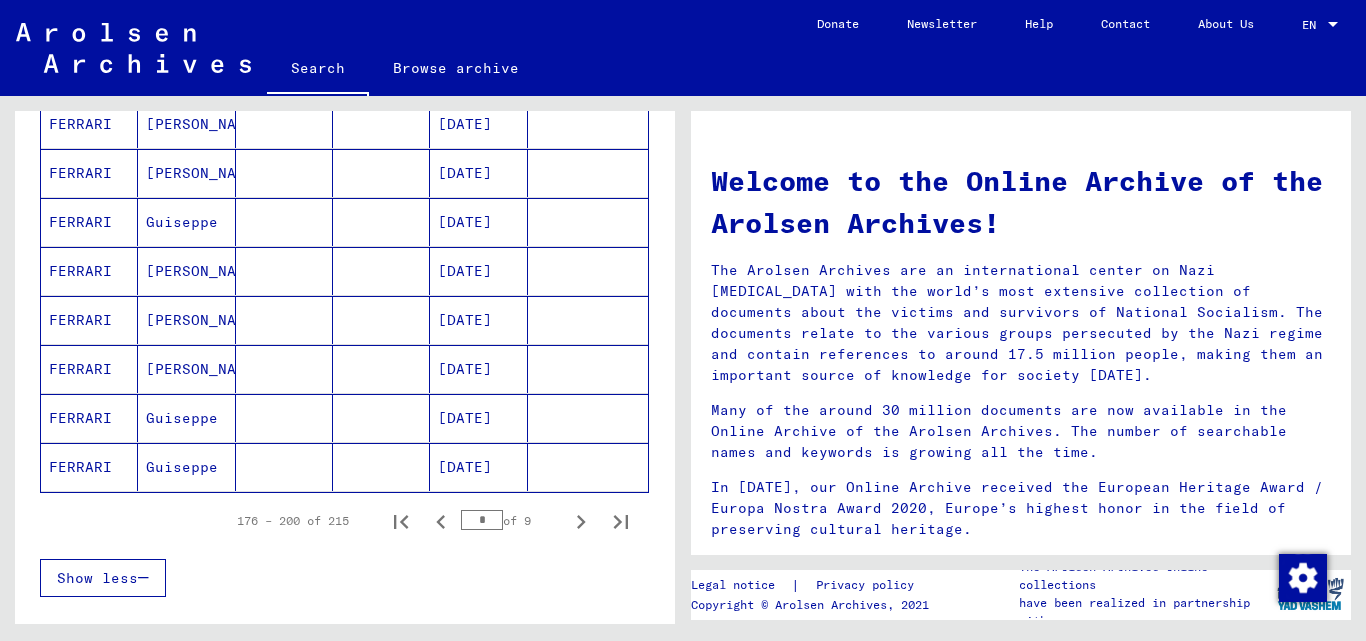 scroll, scrollTop: 1160, scrollLeft: 0, axis: vertical 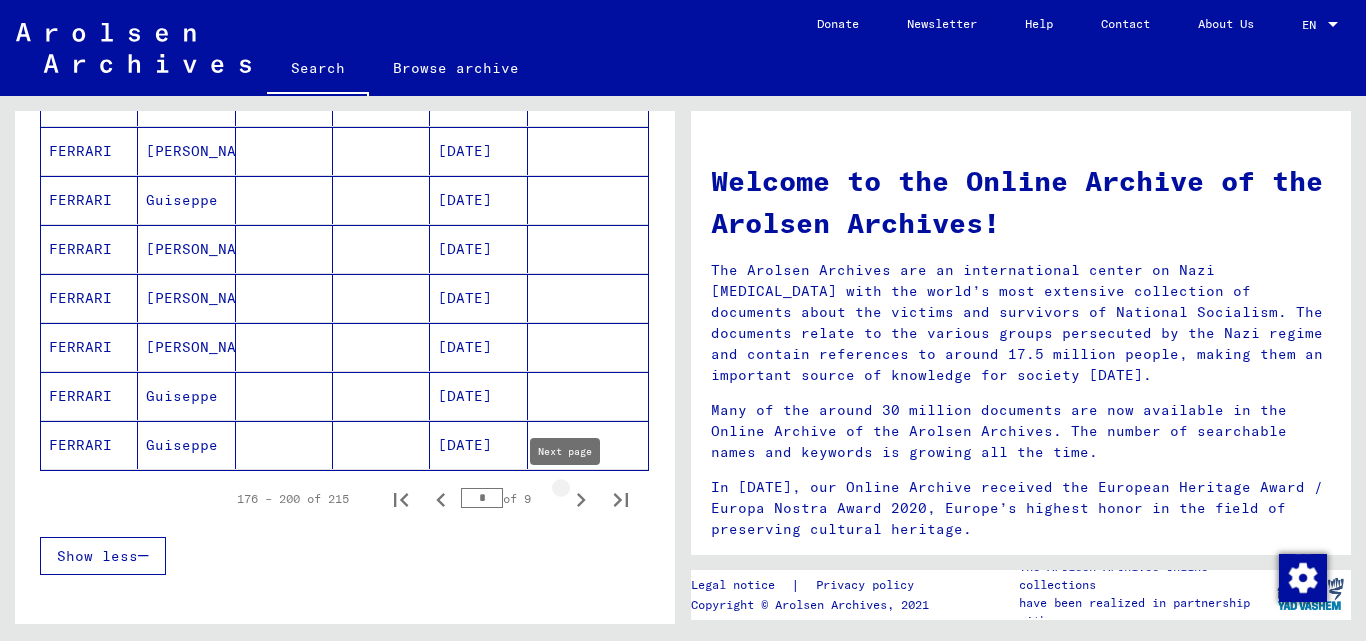 click 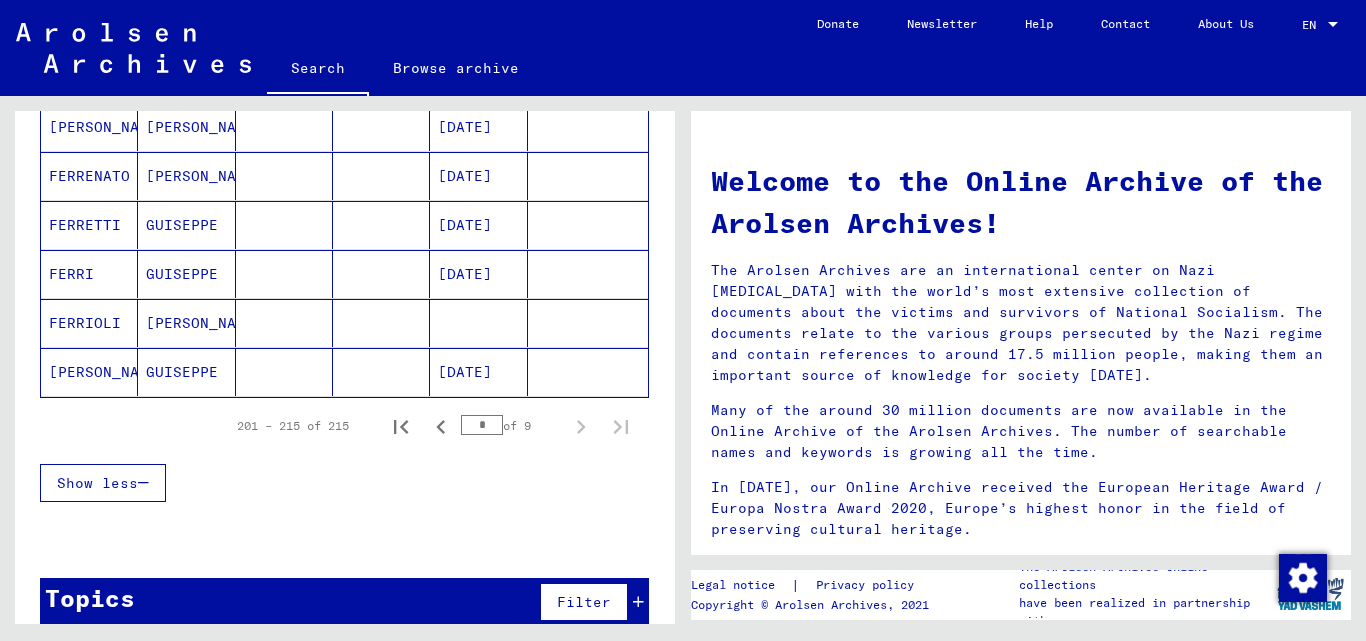 scroll, scrollTop: 767, scrollLeft: 0, axis: vertical 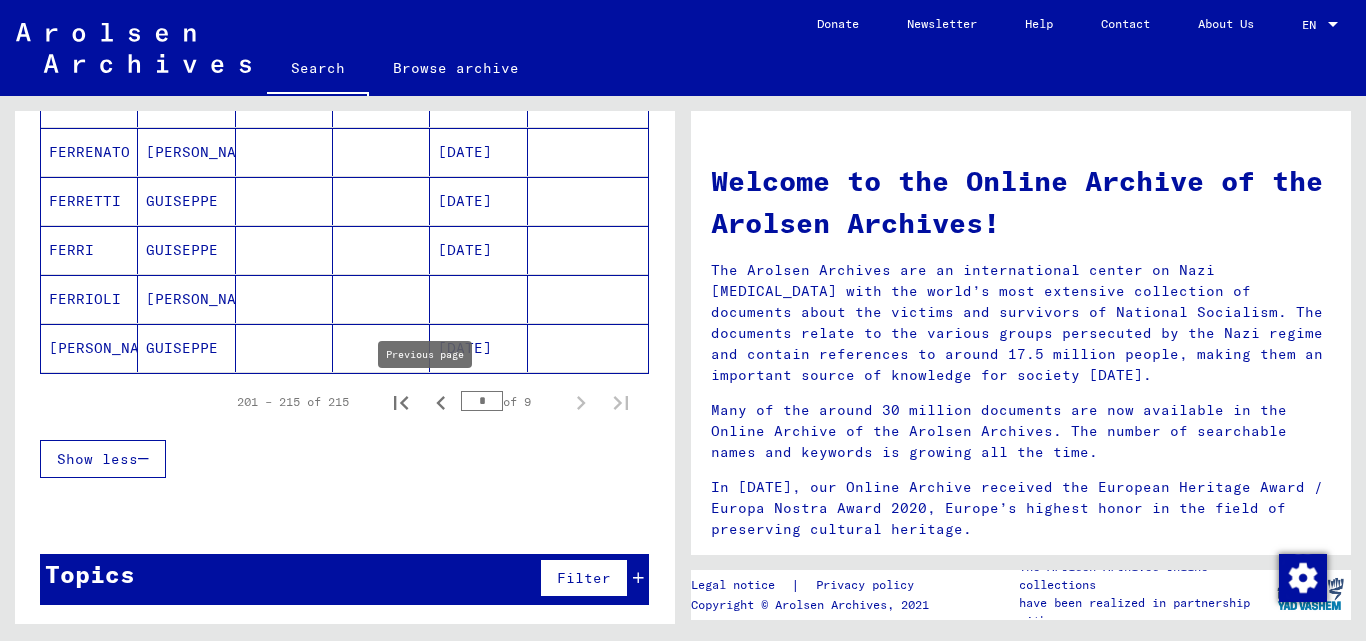 click 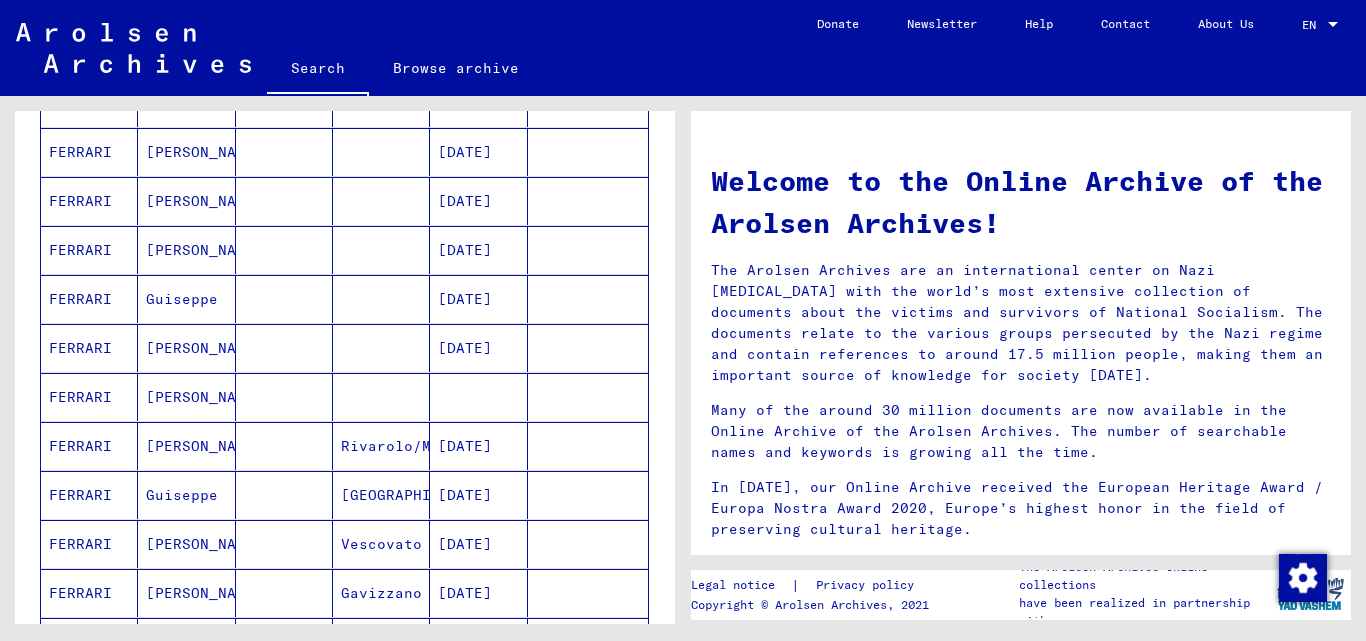 drag, startPoint x: 679, startPoint y: 410, endPoint x: 679, endPoint y: 394, distance: 16 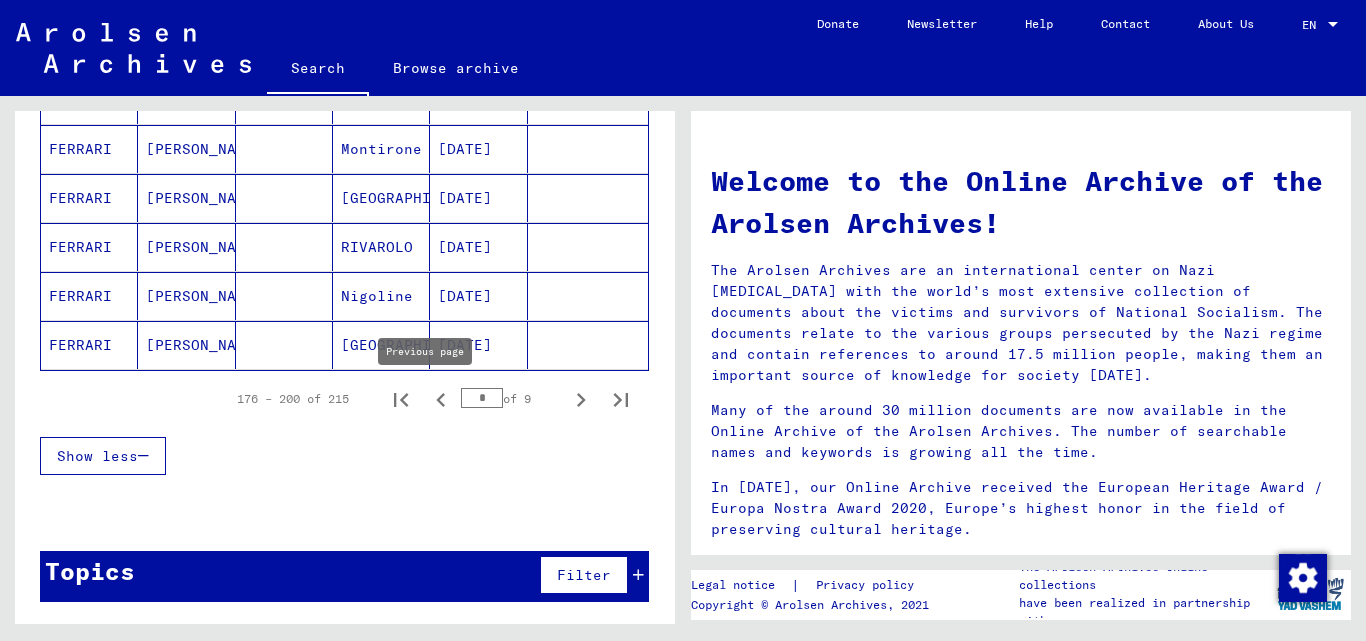click 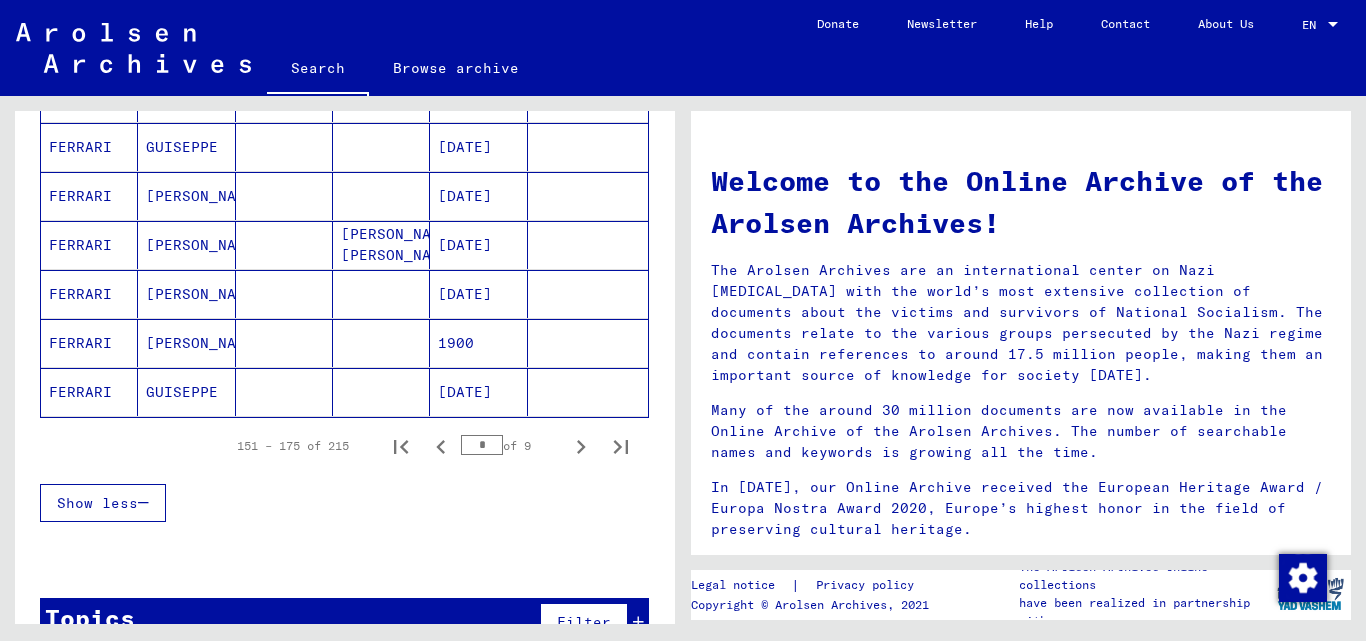 scroll, scrollTop: 1260, scrollLeft: 0, axis: vertical 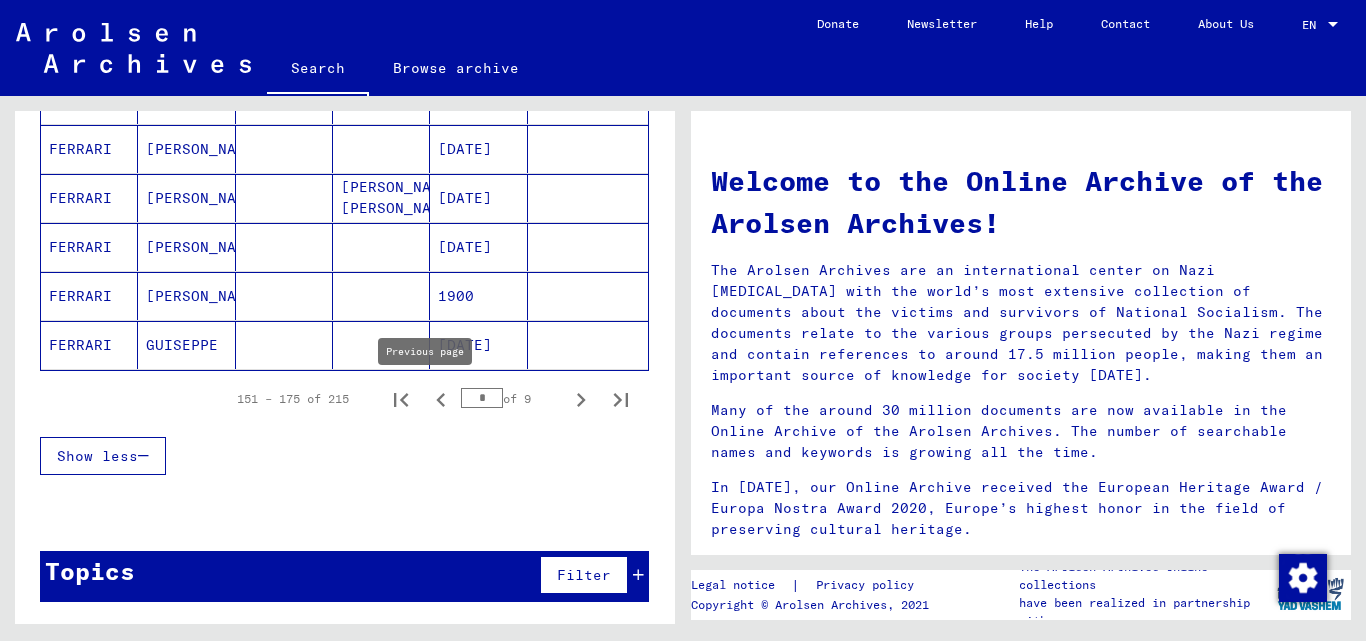 click 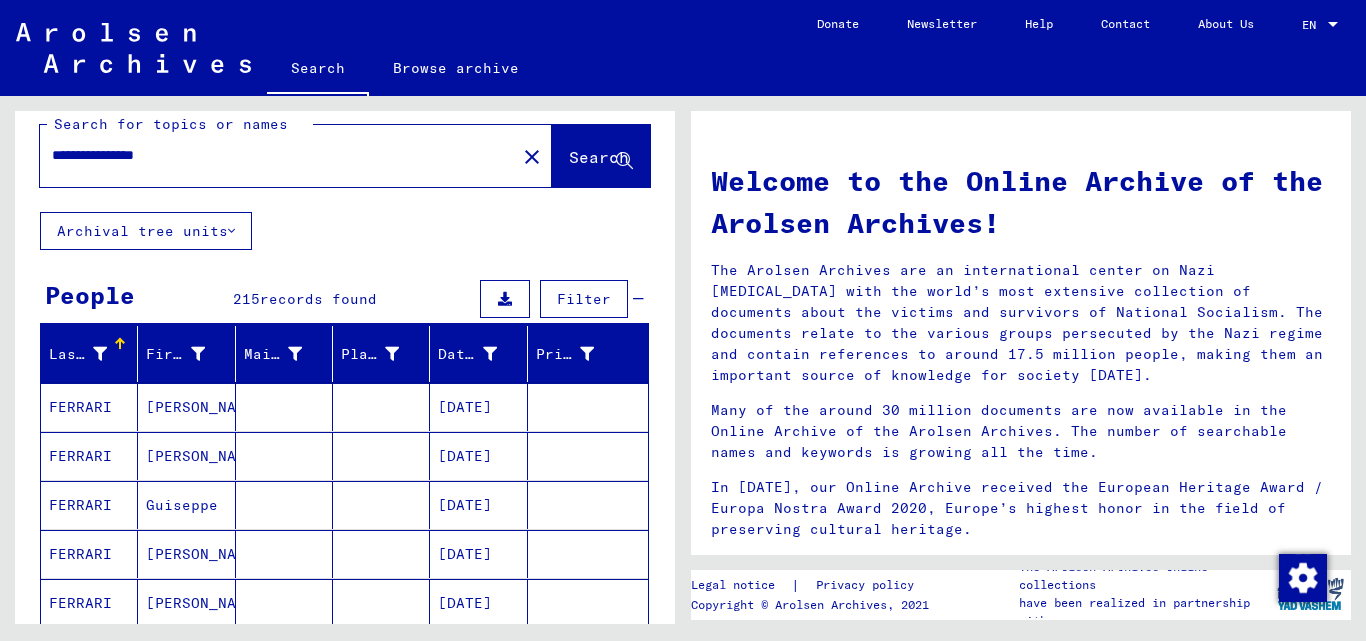 scroll, scrollTop: 1260, scrollLeft: 0, axis: vertical 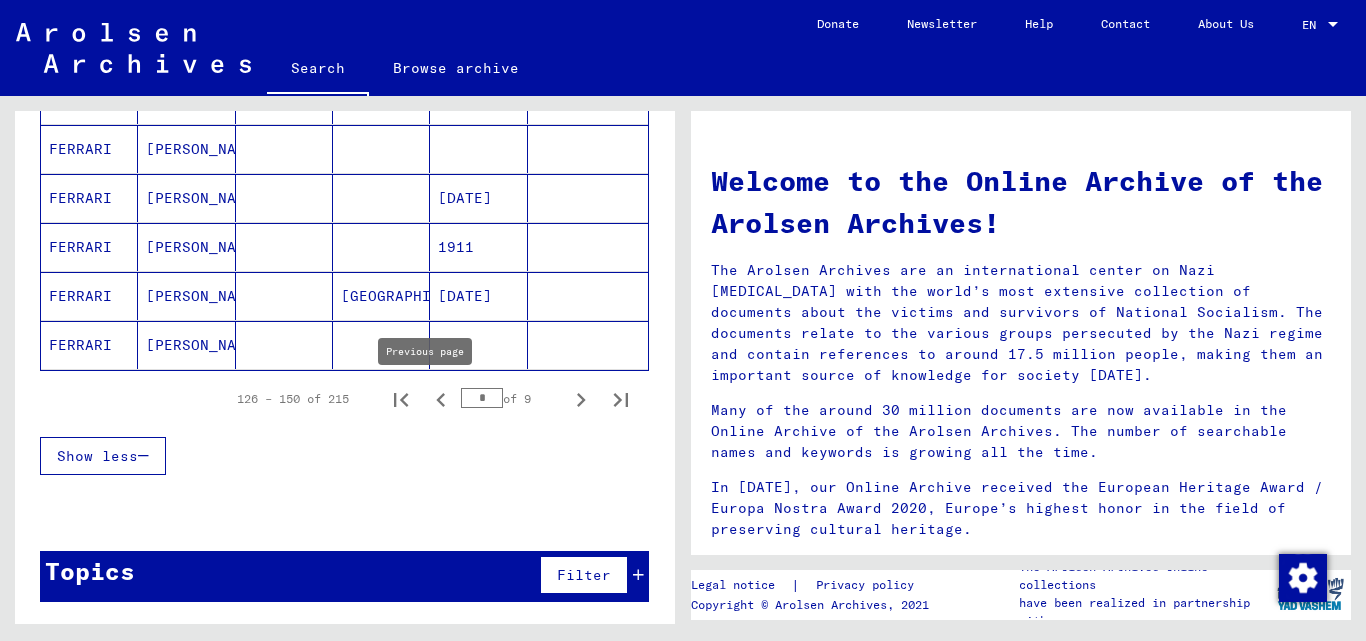 click 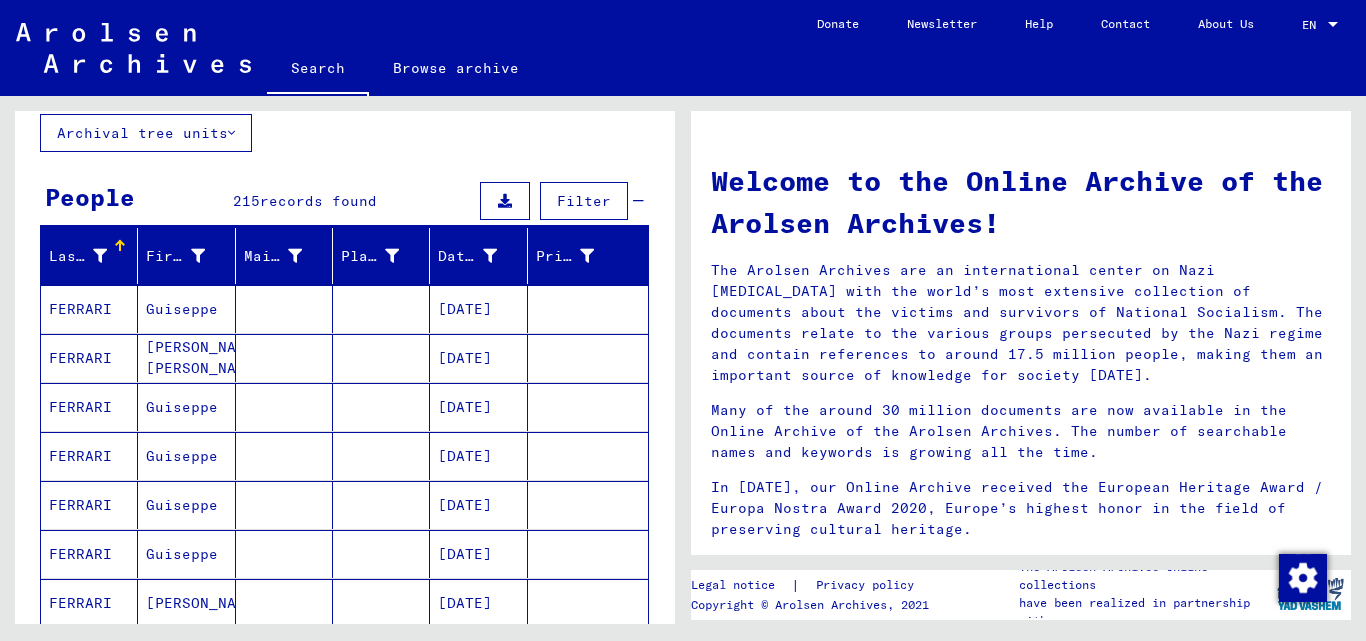 scroll, scrollTop: 1260, scrollLeft: 0, axis: vertical 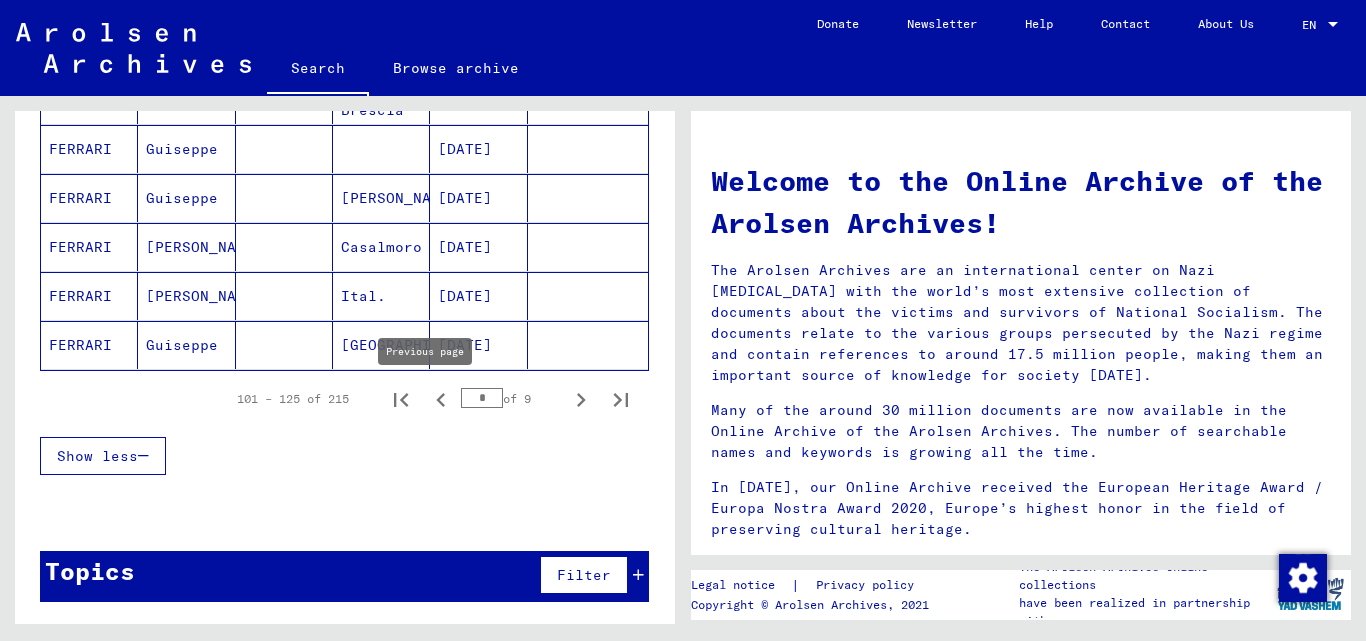 click 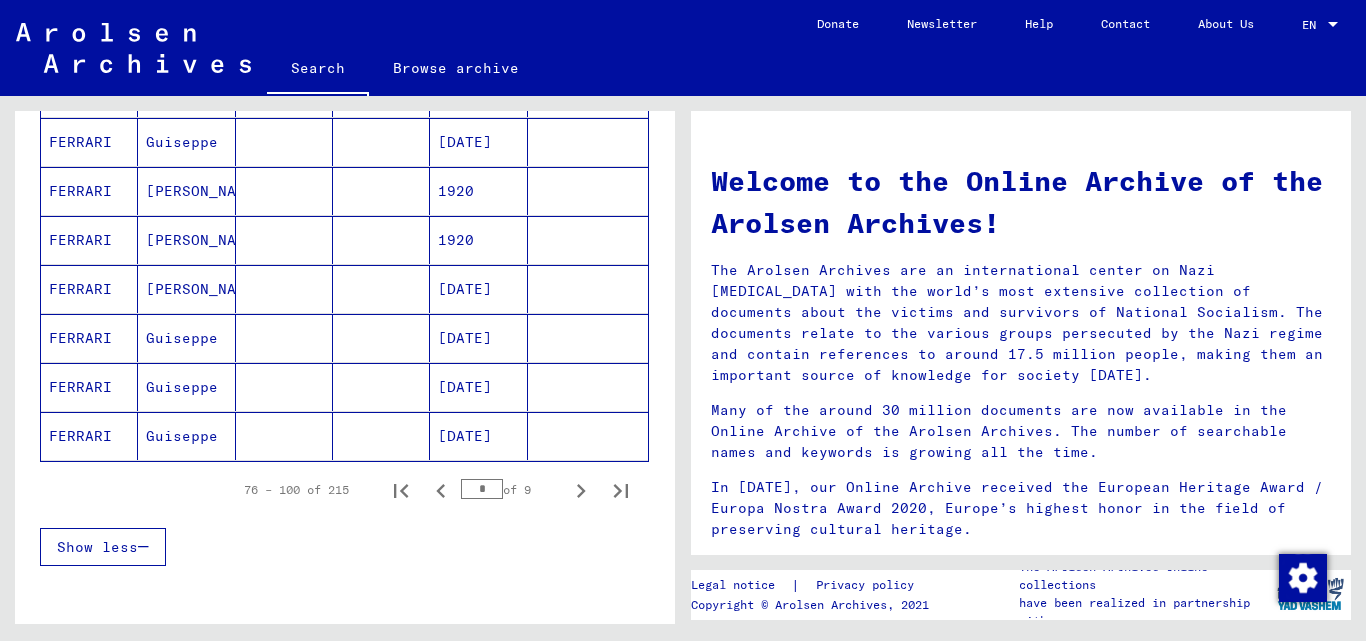 click on "Welcome to the Online Archive of the Arolsen Archives!
The Arolsen Archives are an international center on Nazi [MEDICAL_DATA] with the world’s most extensive collection of documents about the victims and survivors of National Socialism. The documents relate to the various groups persecuted by the Nazi regime and contain references to around 17.5 million people, making them an important source of knowledge for society [DATE].
Many of the around 30 million documents are now available in the Online Archive of the Arolsen Archives. The number of searchable names and keywords is growing all the time.
In [DATE], our Online Archive received the European Heritage Award / Europa Nostra Award 2020, Europe’s highest honor in the field of preserving cultural heritage." at bounding box center (1021, 347) 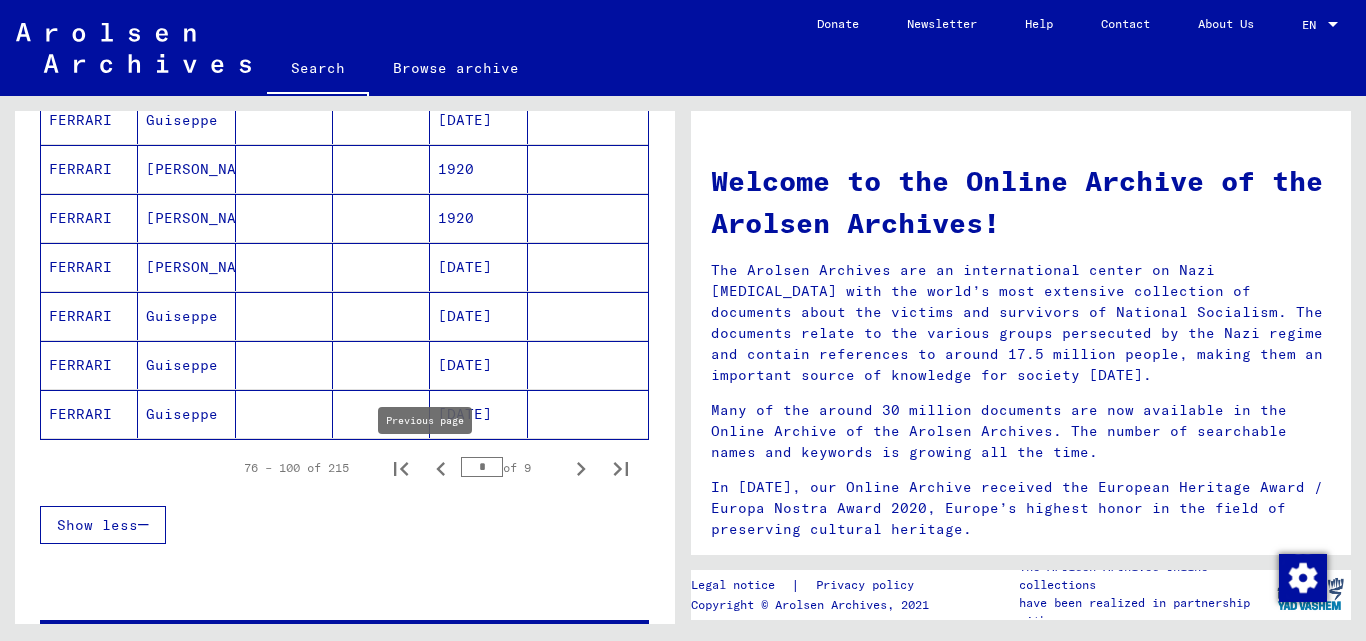 click 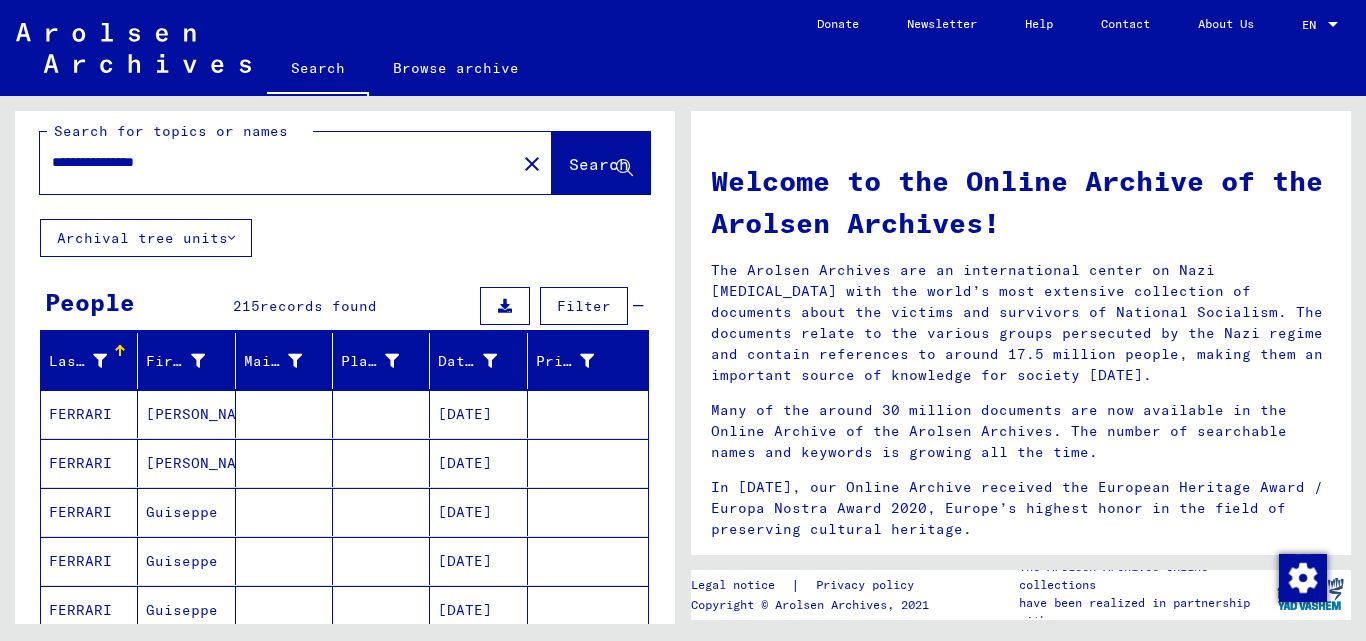 scroll, scrollTop: 1260, scrollLeft: 0, axis: vertical 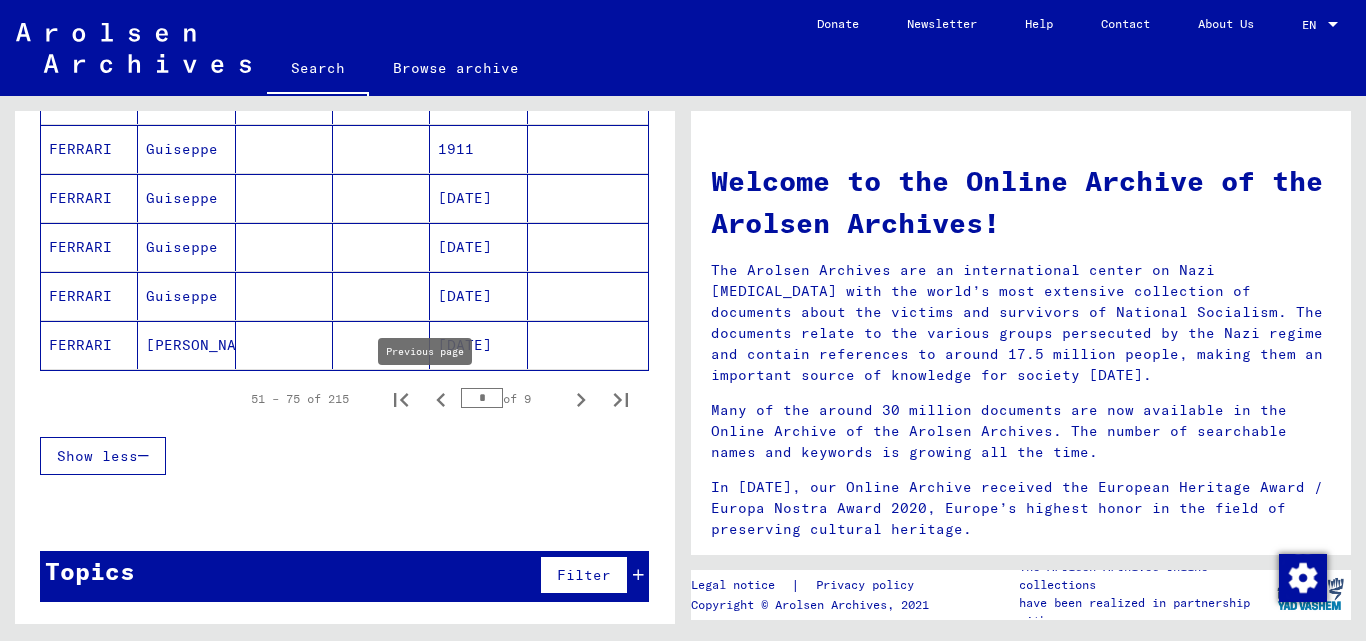 click 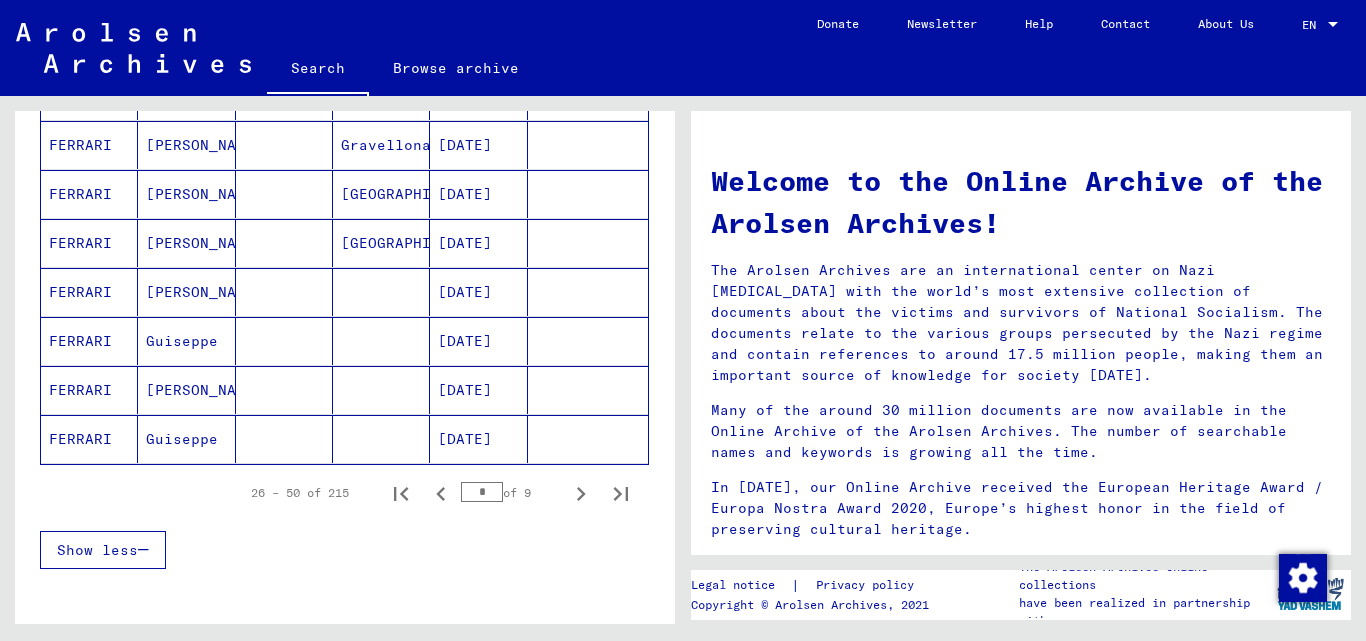 scroll, scrollTop: 1176, scrollLeft: 0, axis: vertical 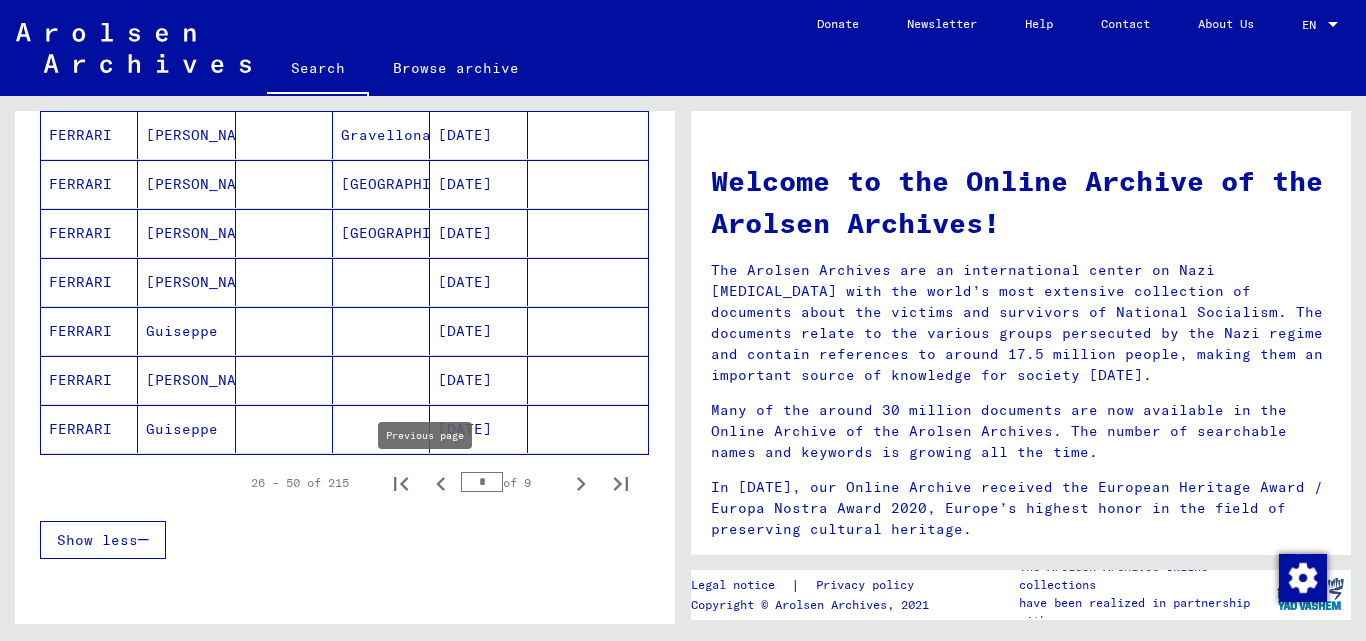 click 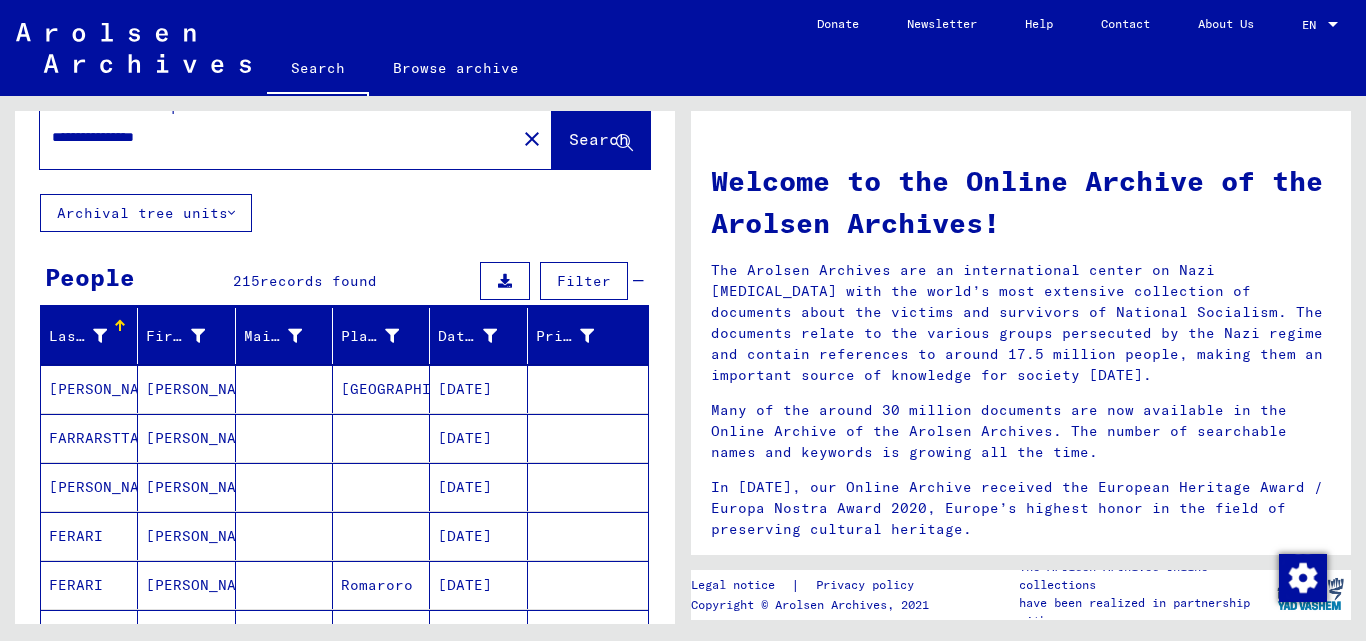 scroll, scrollTop: 0, scrollLeft: 0, axis: both 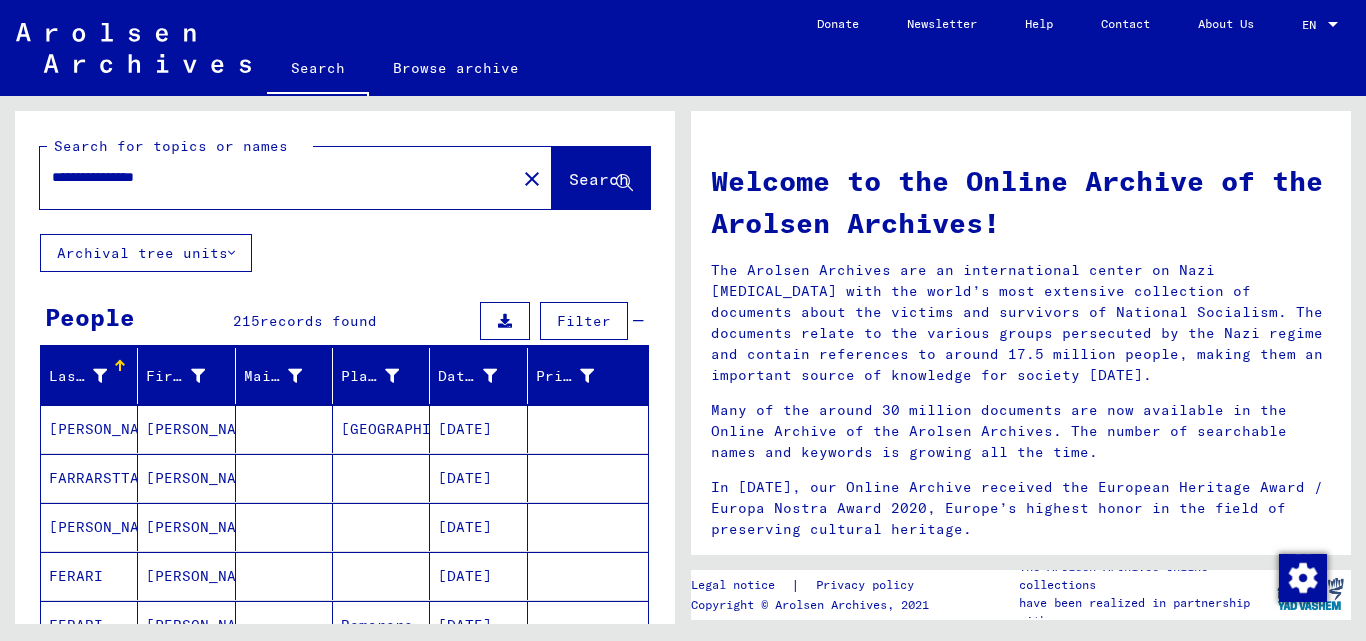 click on "close" 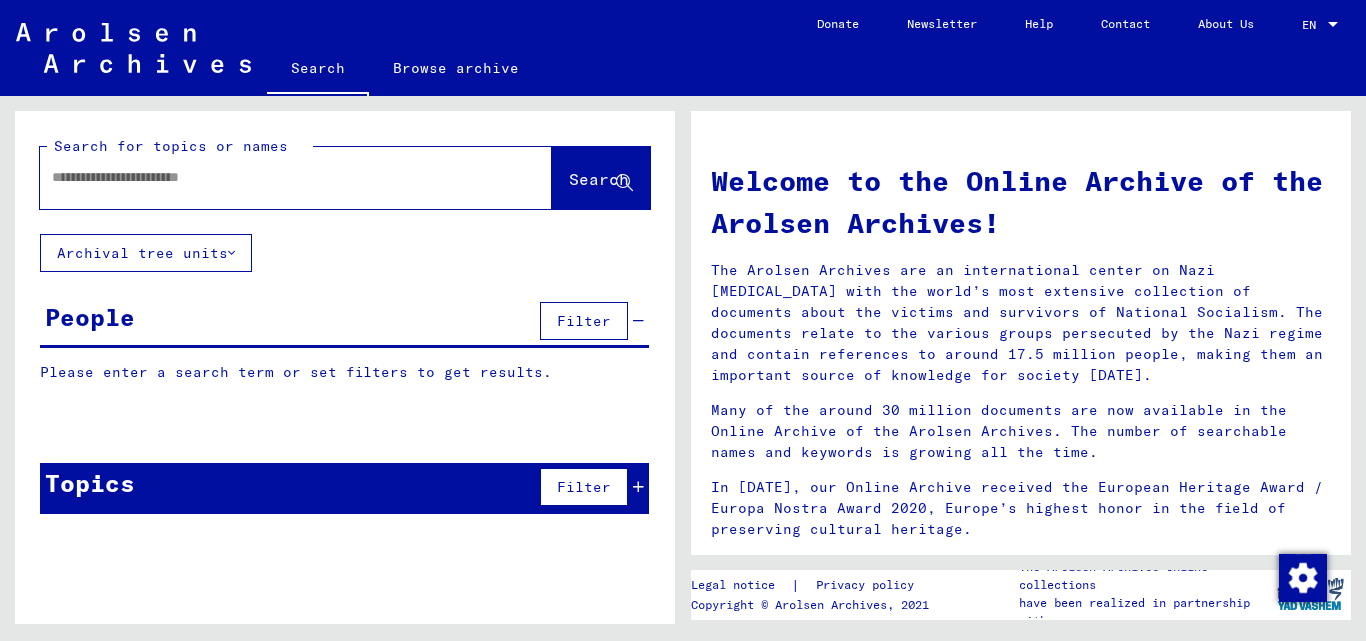 click 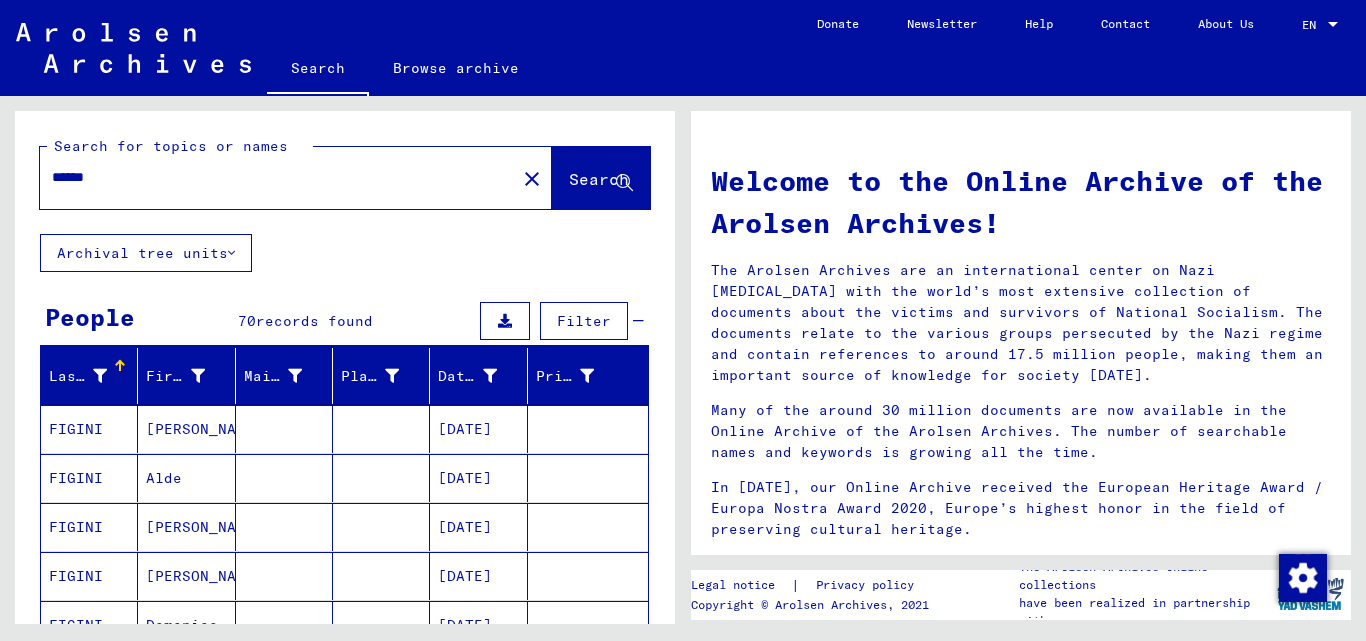 click on "******" at bounding box center [272, 177] 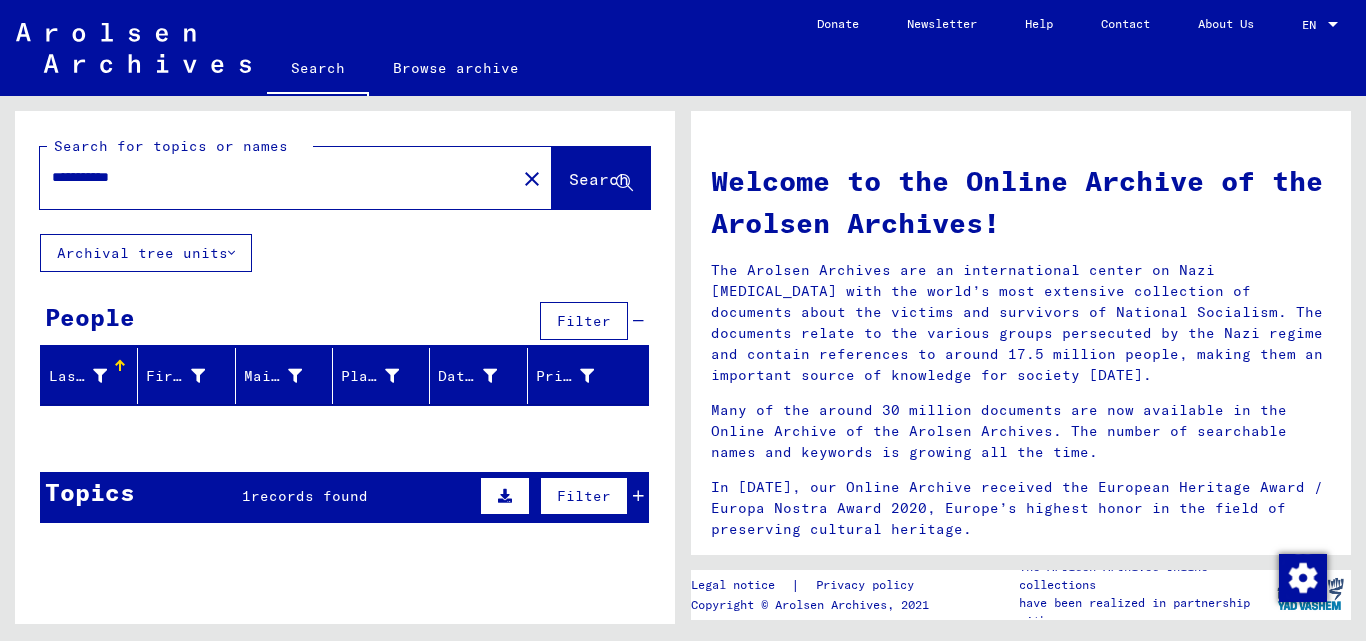click on "Search" 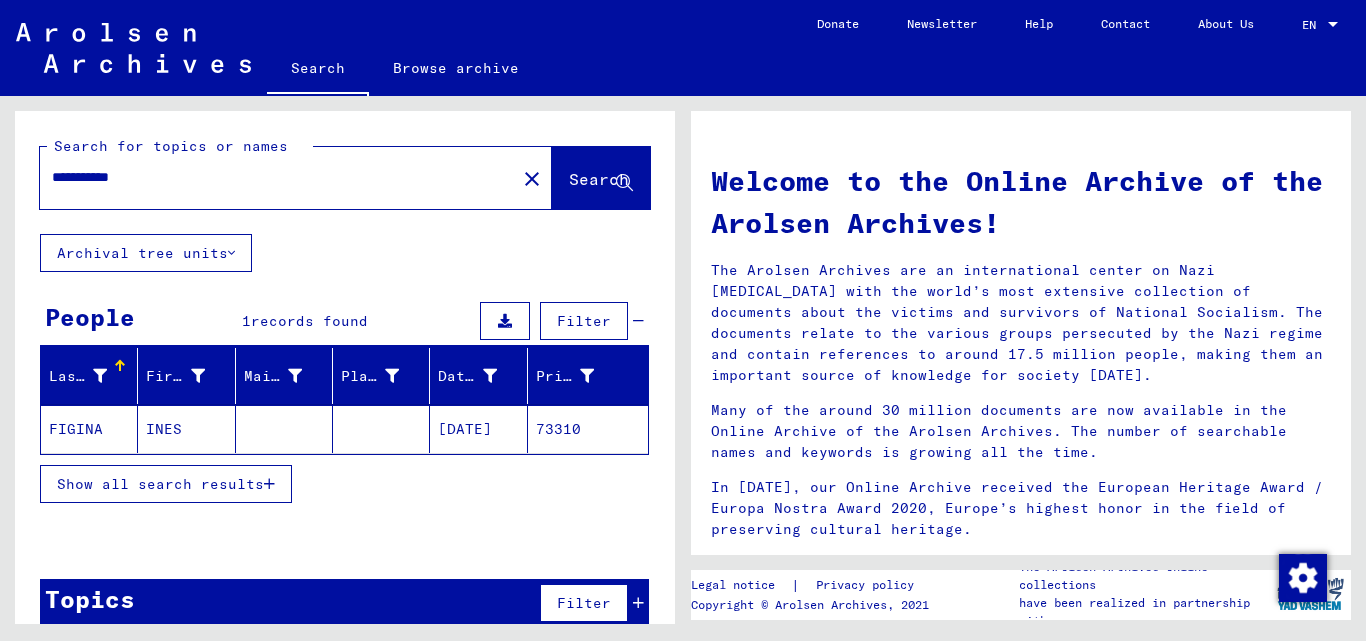 click on "FIGINA" 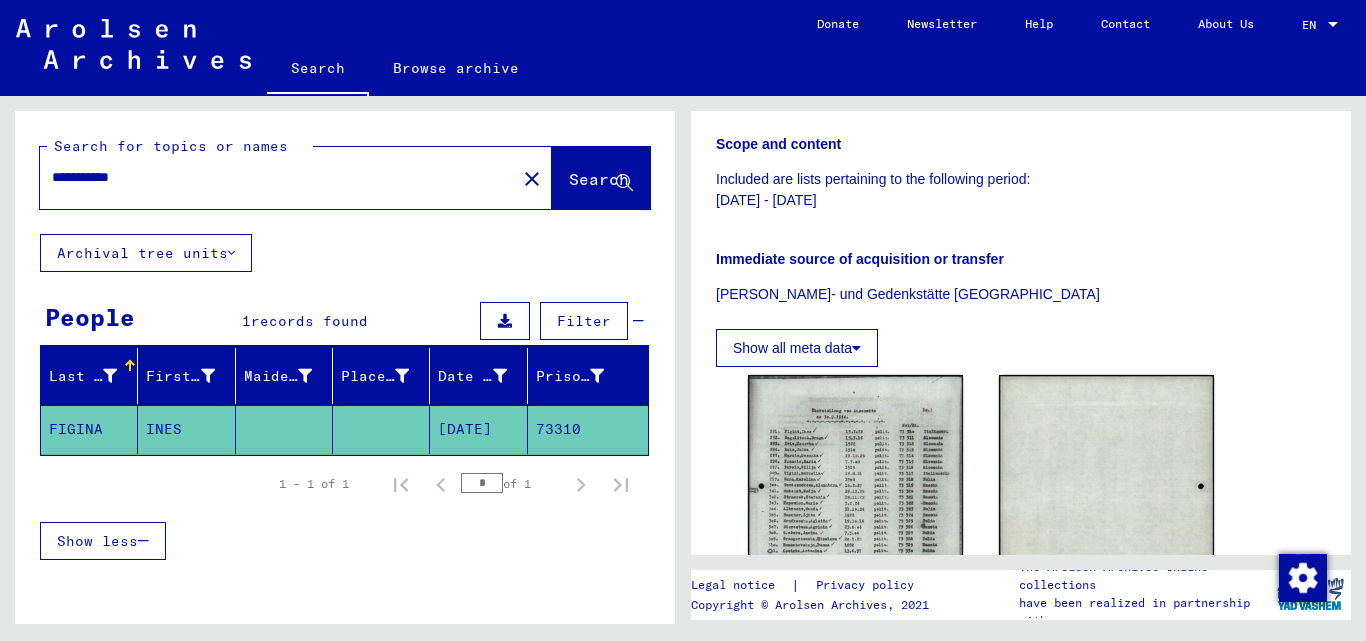 scroll, scrollTop: 676, scrollLeft: 0, axis: vertical 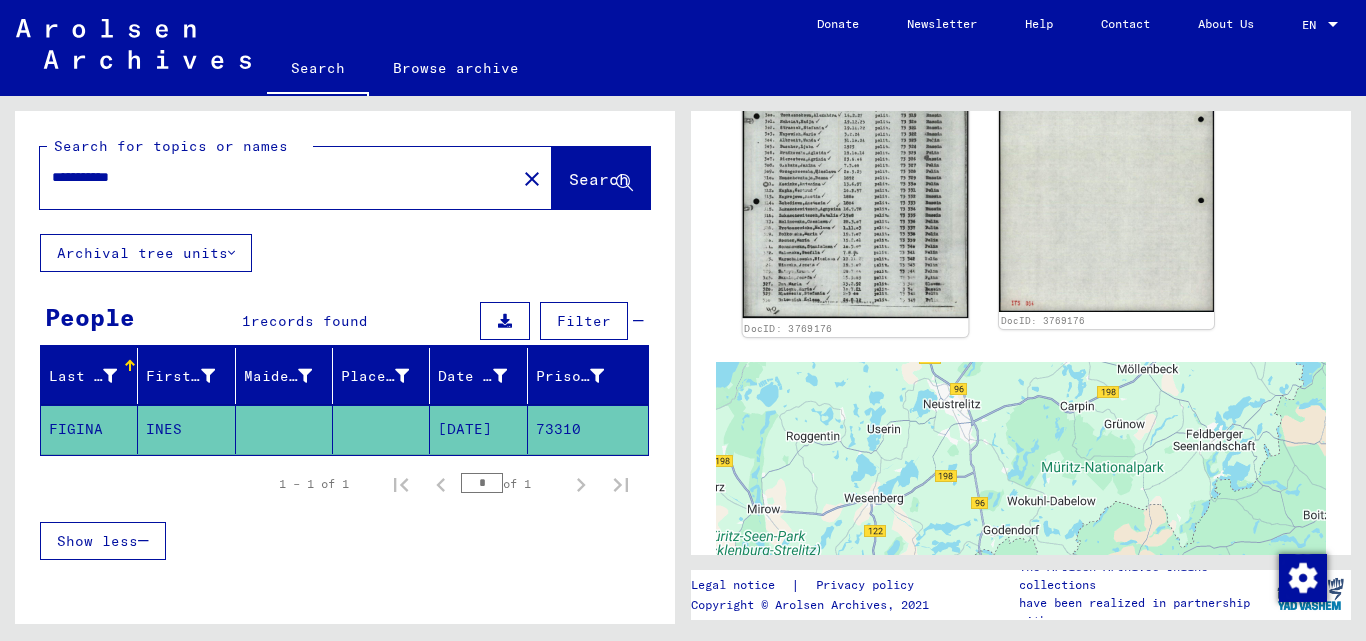 click 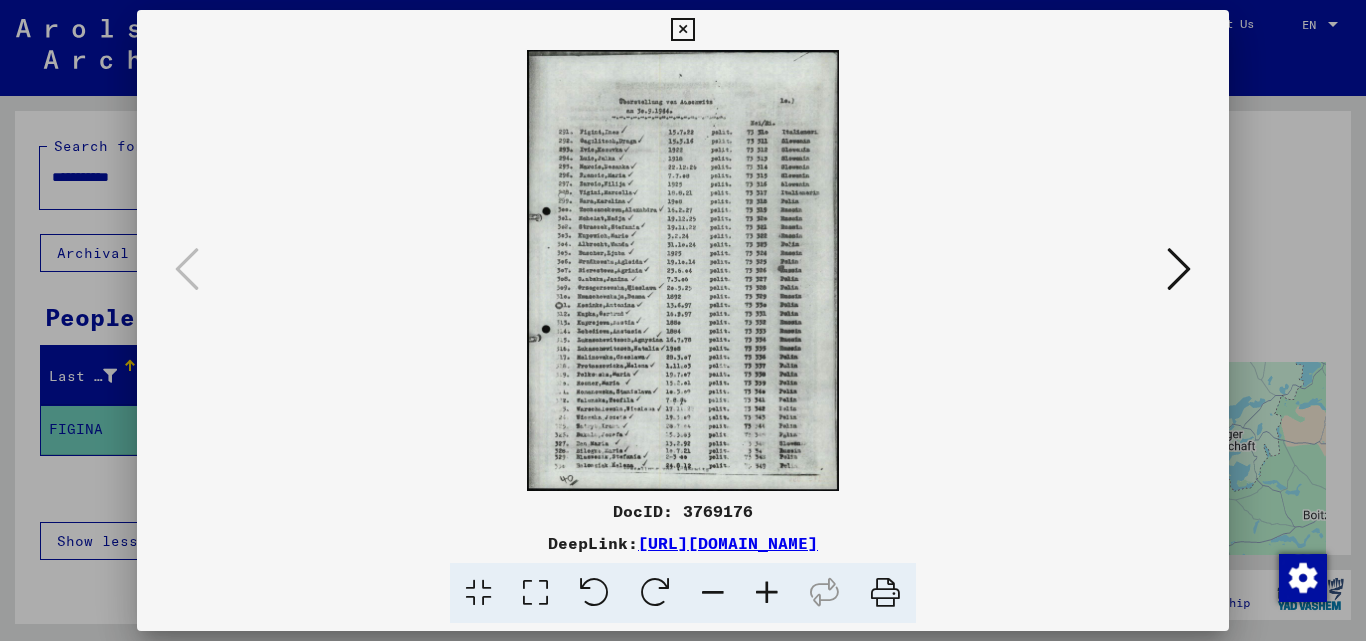 type 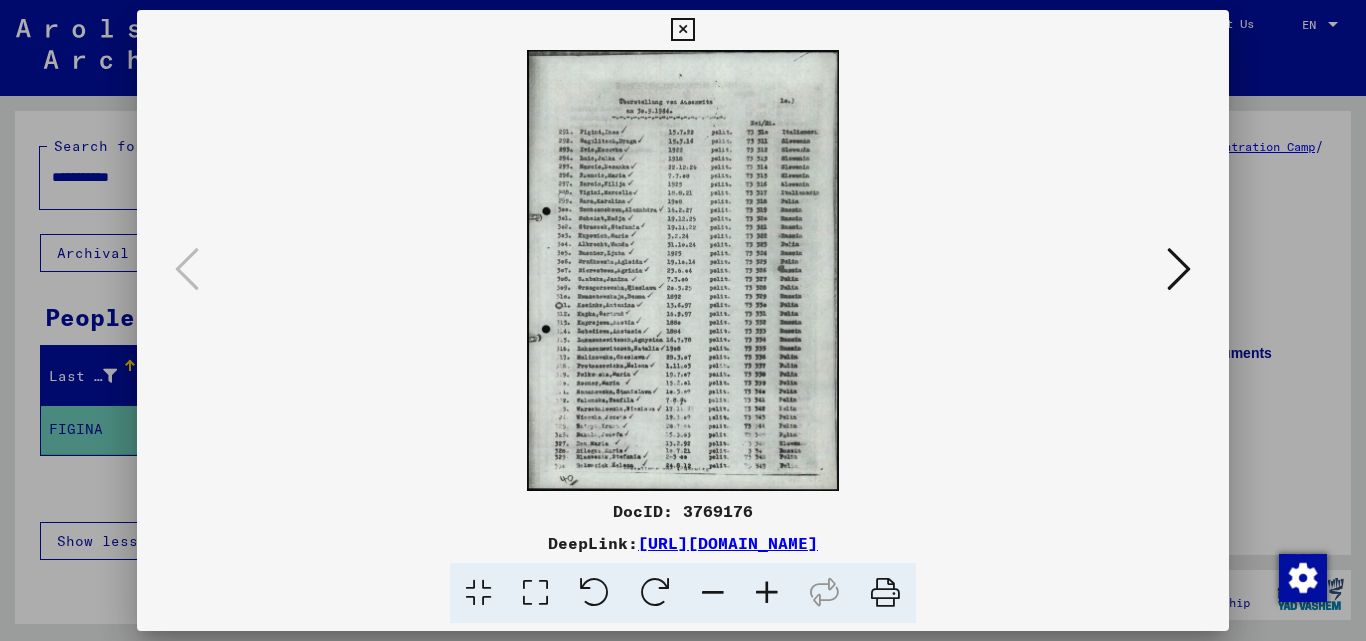 click at bounding box center (683, 270) 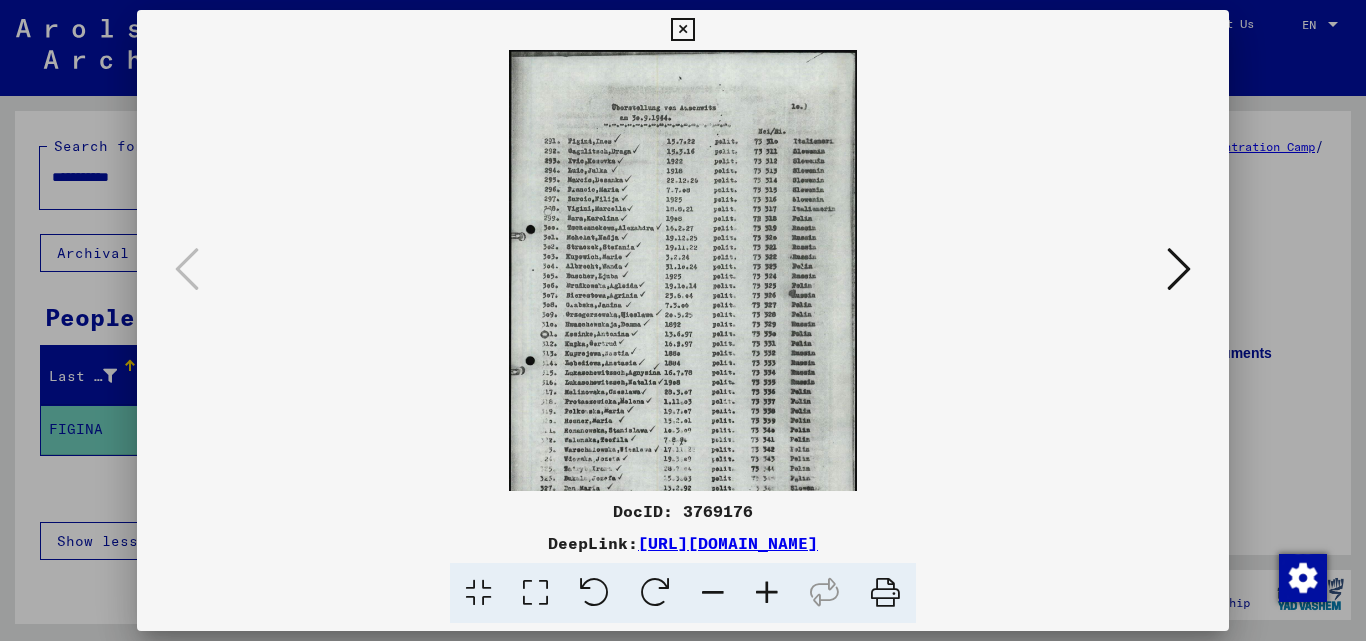click at bounding box center (767, 593) 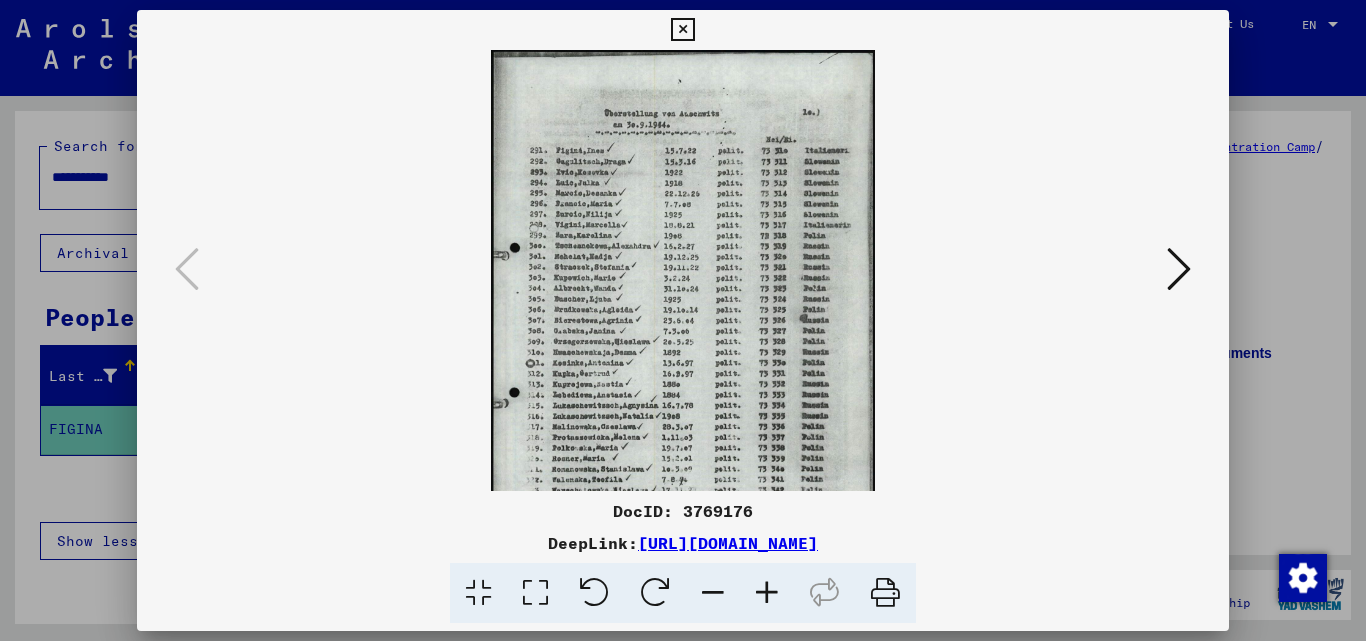 click at bounding box center (767, 593) 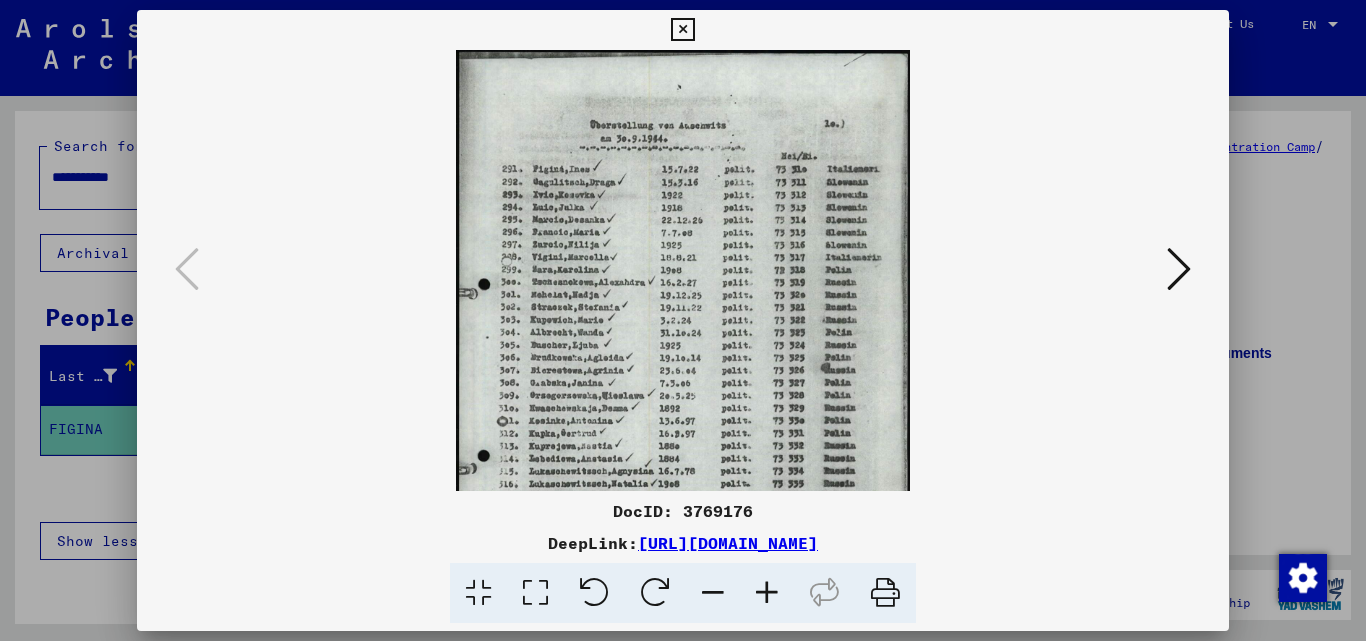 click at bounding box center [767, 593] 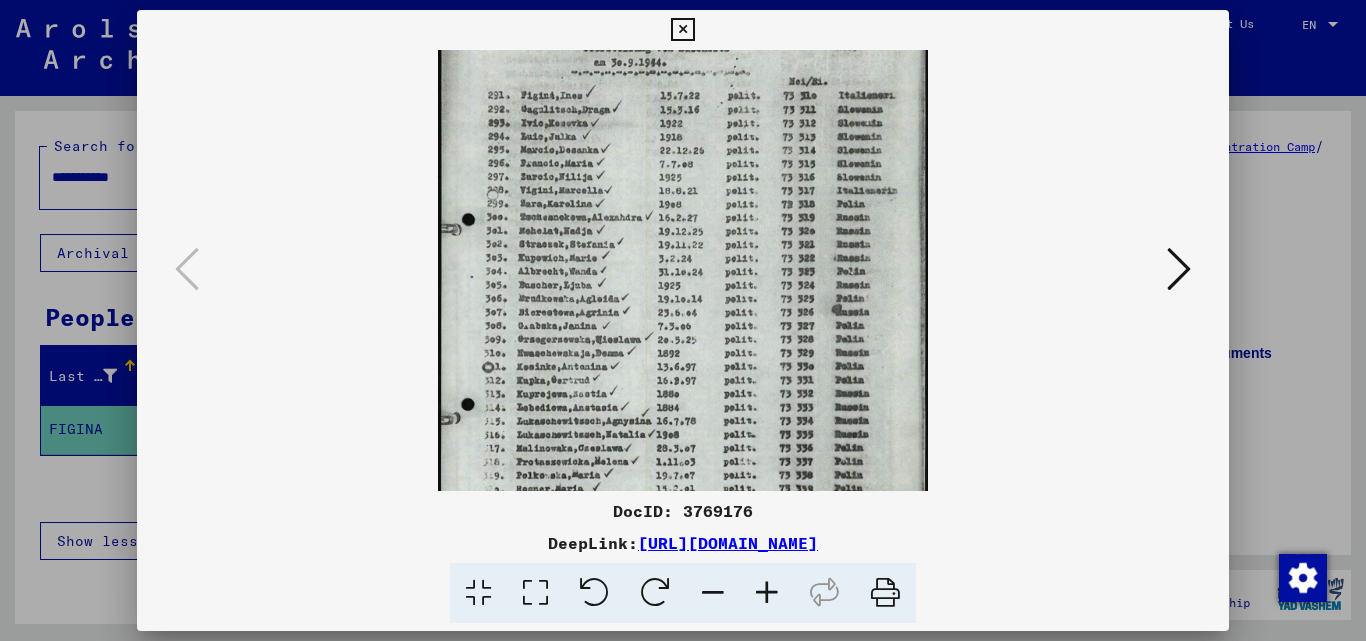 scroll, scrollTop: 77, scrollLeft: 0, axis: vertical 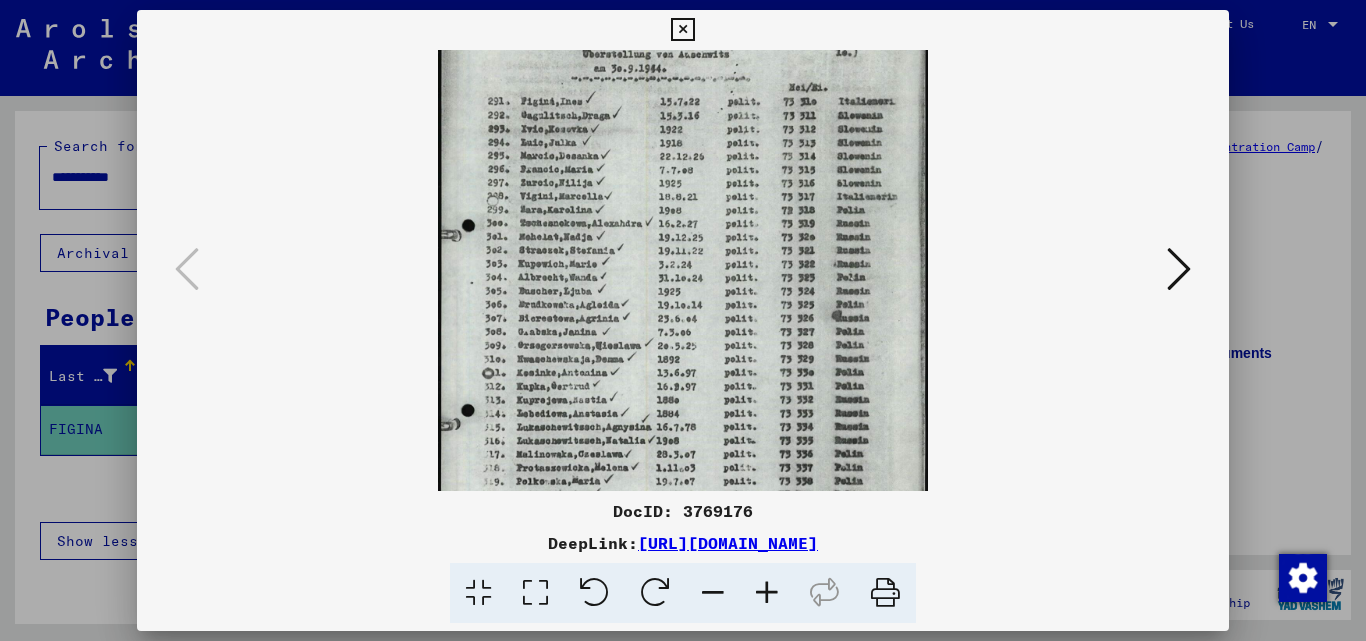 drag, startPoint x: 667, startPoint y: 279, endPoint x: 716, endPoint y: 202, distance: 91.26884 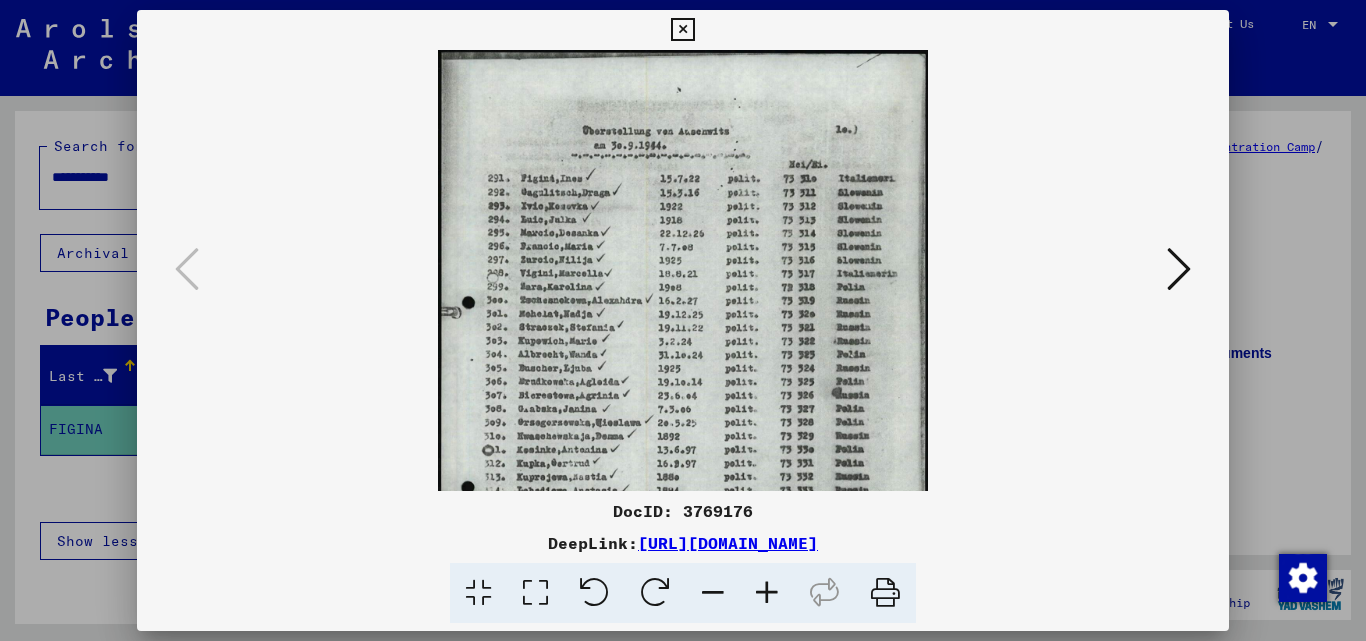 drag, startPoint x: 600, startPoint y: 173, endPoint x: 608, endPoint y: 308, distance: 135.23683 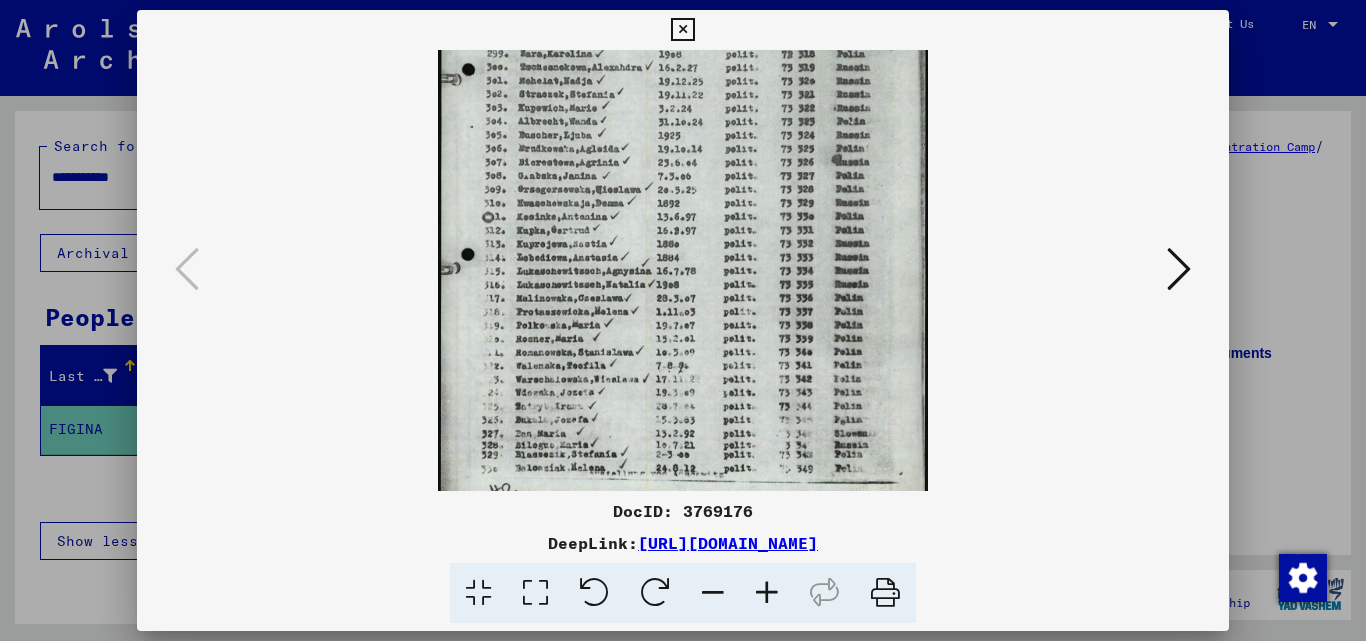 drag, startPoint x: 655, startPoint y: 357, endPoint x: 724, endPoint y: 54, distance: 310.75714 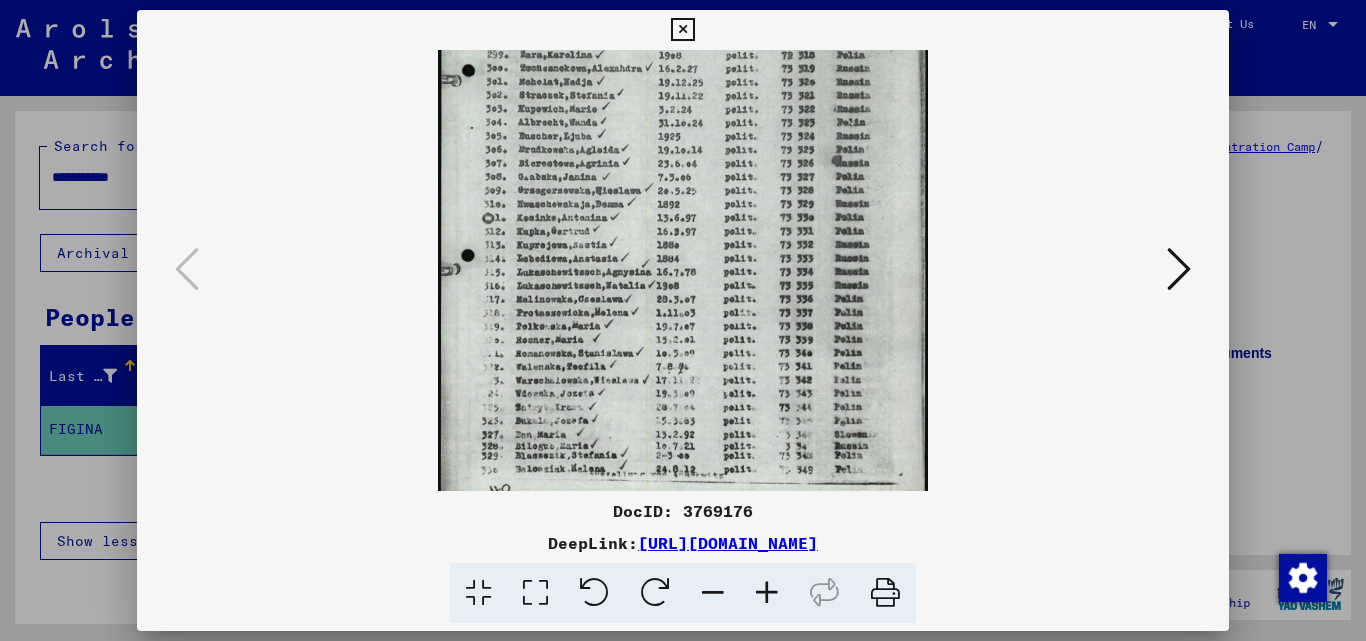 click at bounding box center (683, 320) 